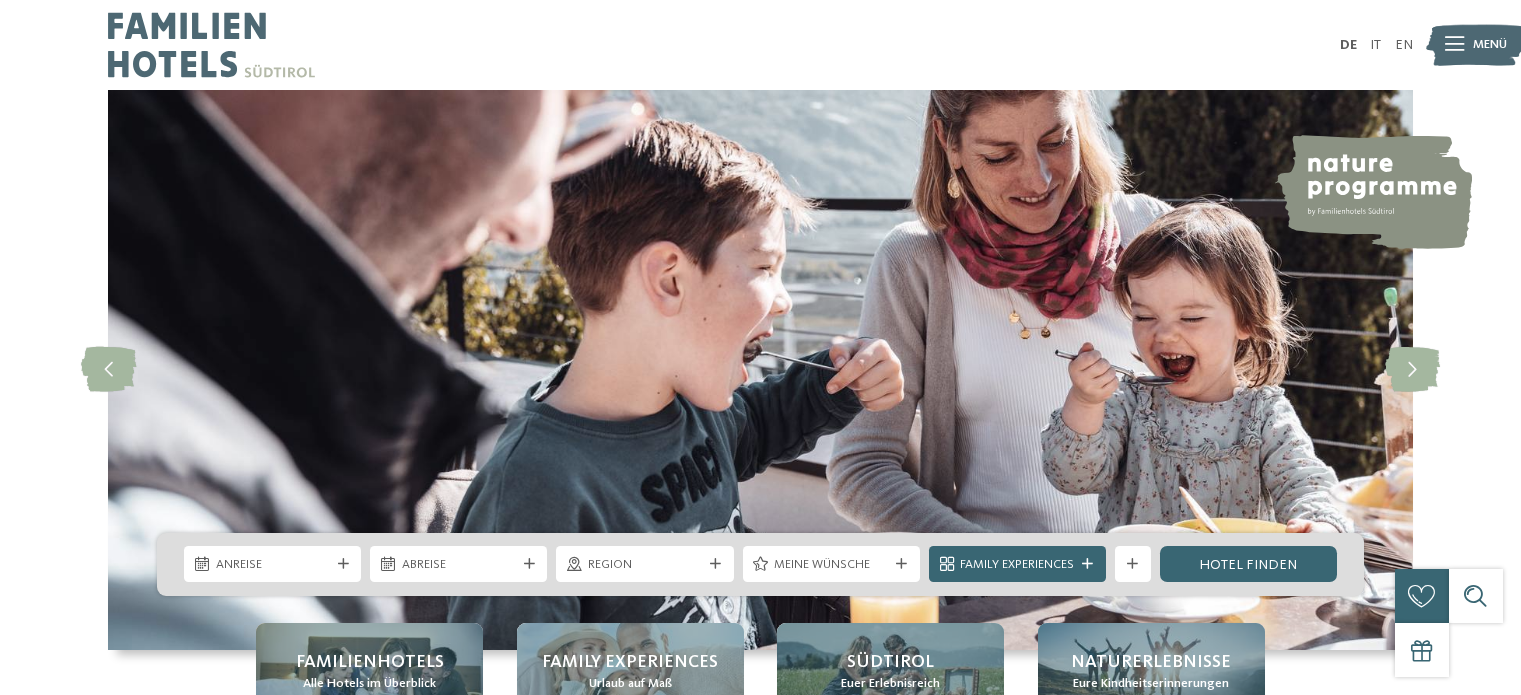 scroll, scrollTop: 0, scrollLeft: 0, axis: both 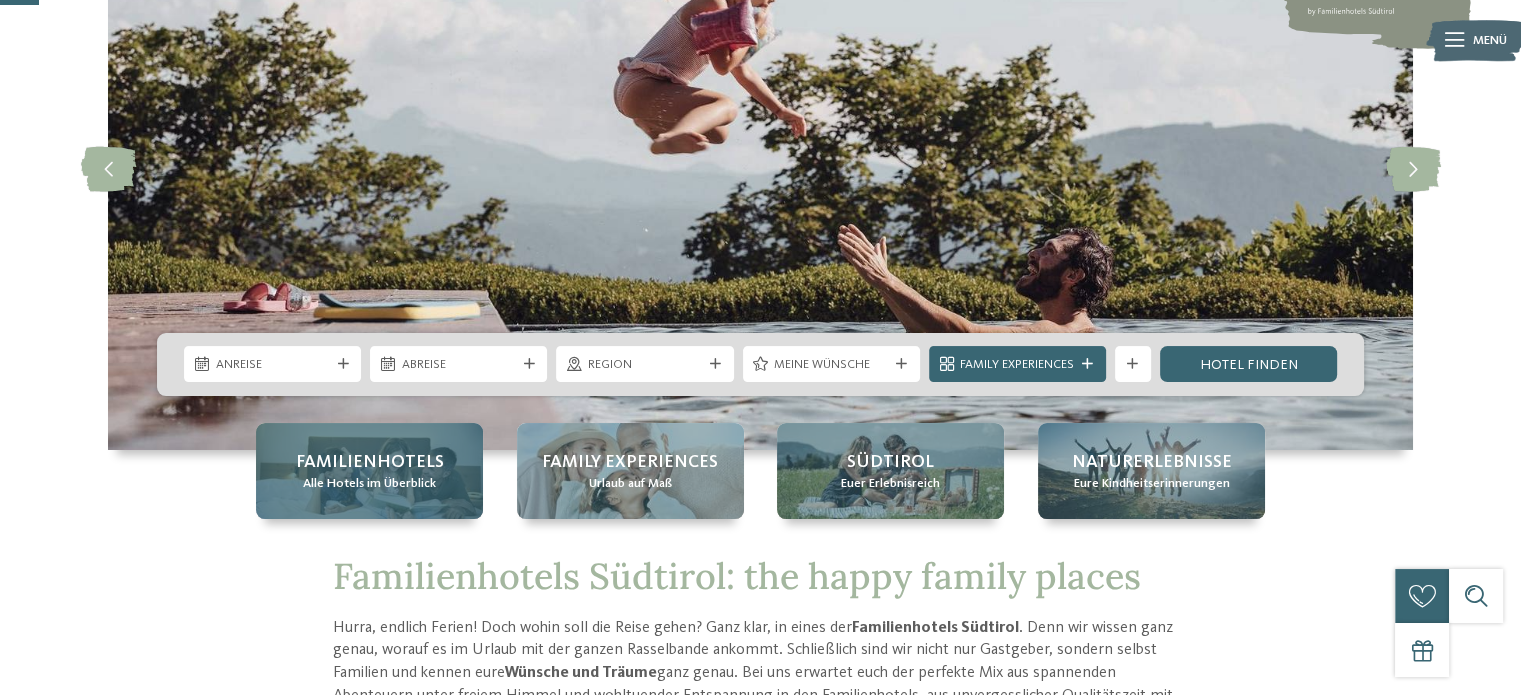 click on "Alle Hotels im Überblick" at bounding box center (369, 484) 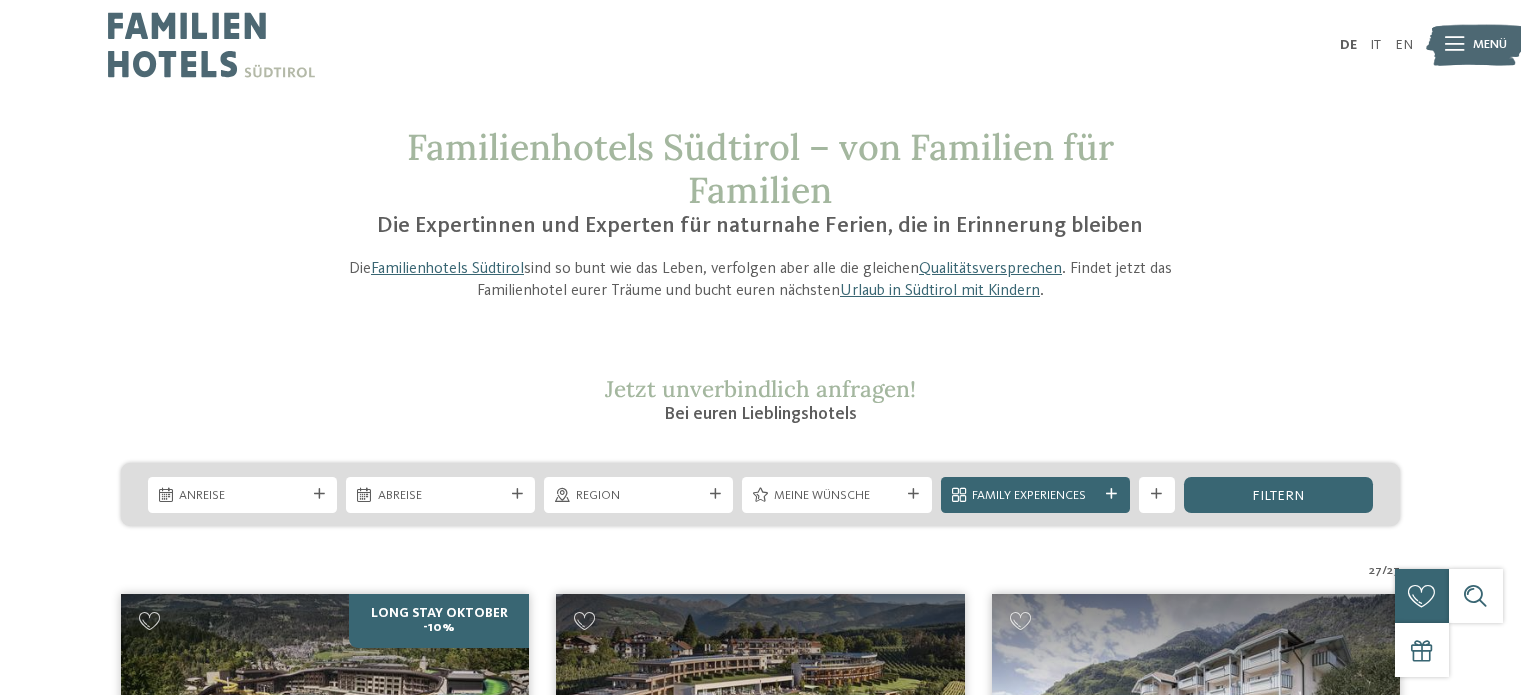 scroll, scrollTop: 200, scrollLeft: 0, axis: vertical 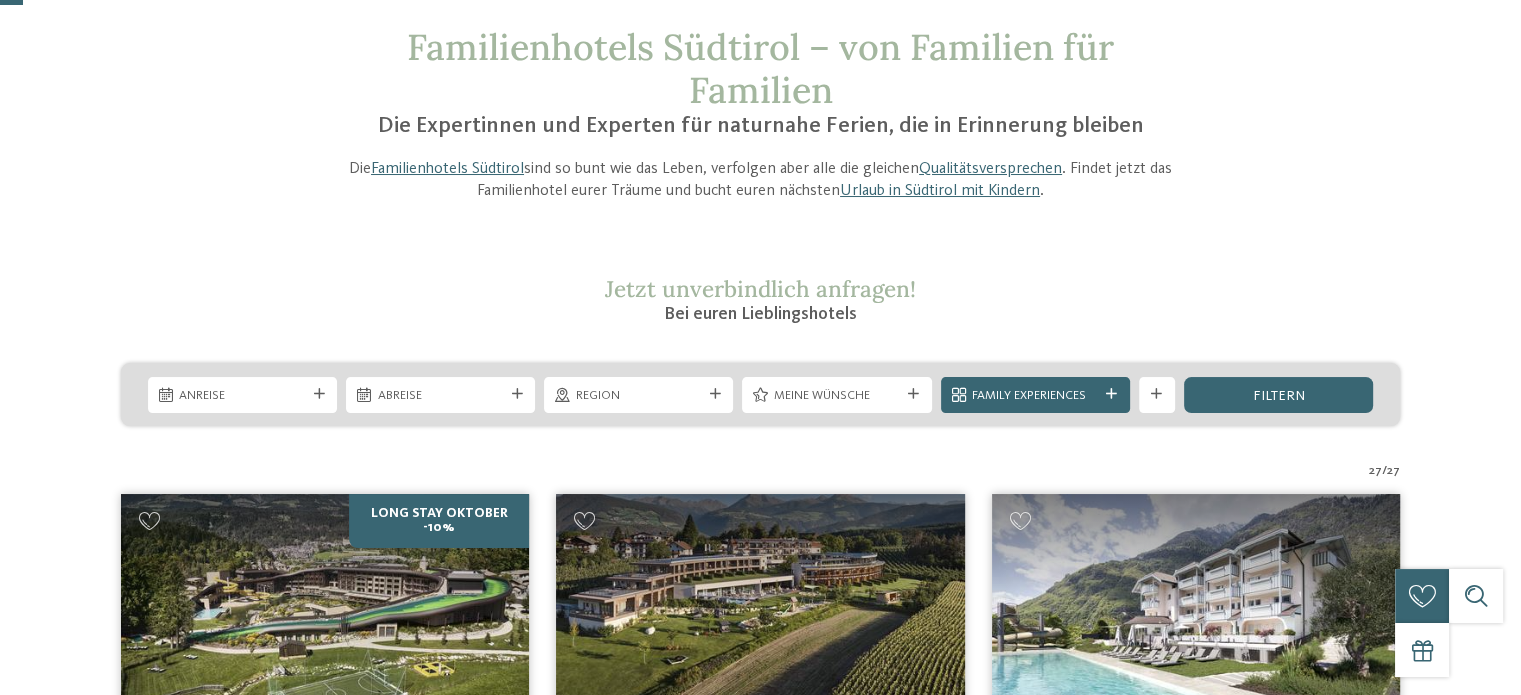 click on "Anreise
Abreise" at bounding box center (760, 394) 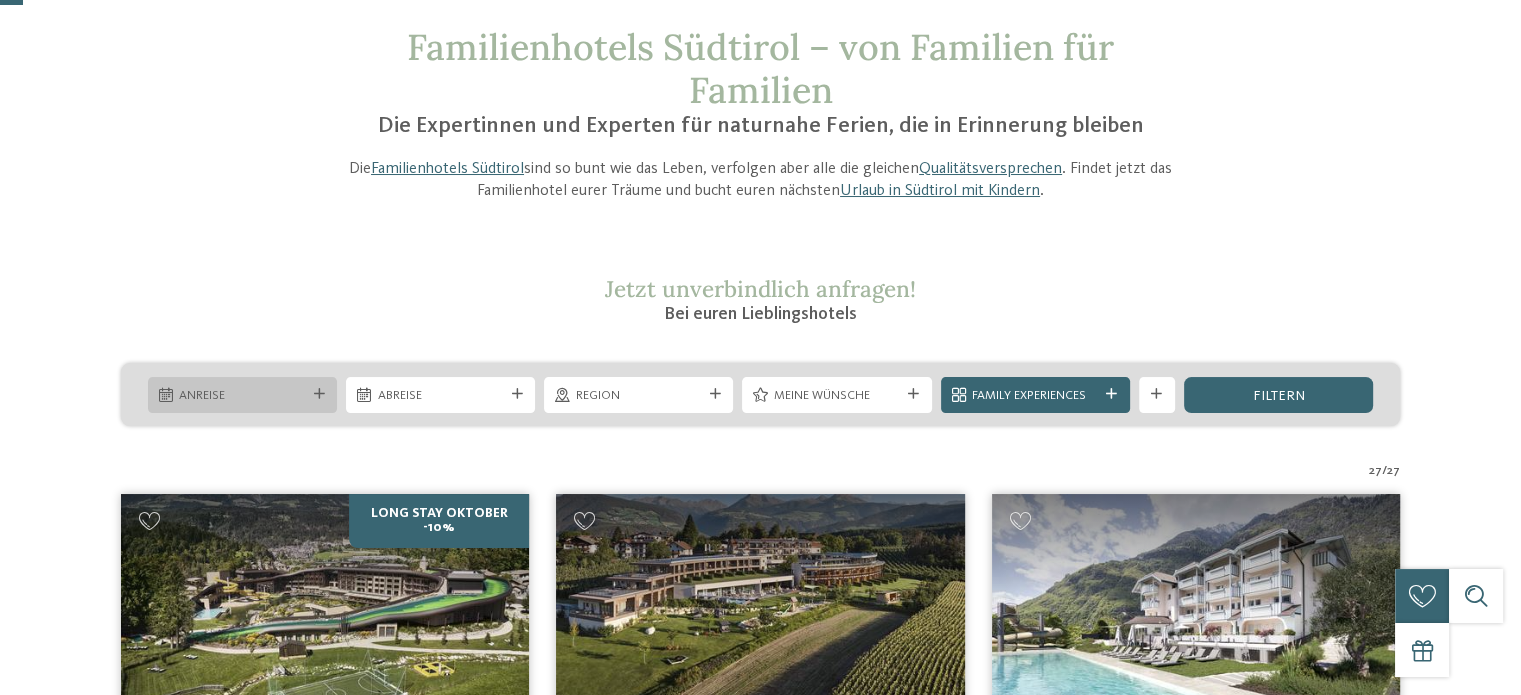 click on "Anreise" at bounding box center (242, 395) 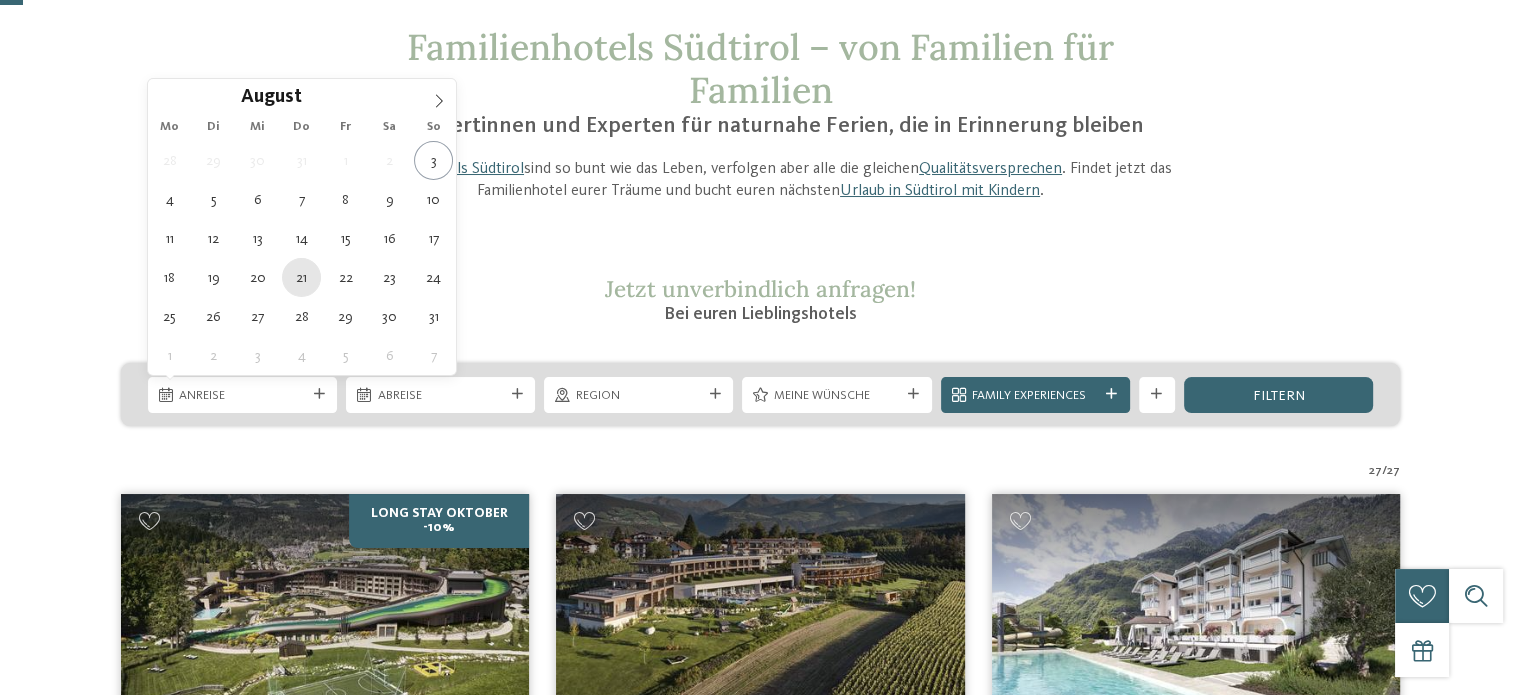 type on "21.08.2025" 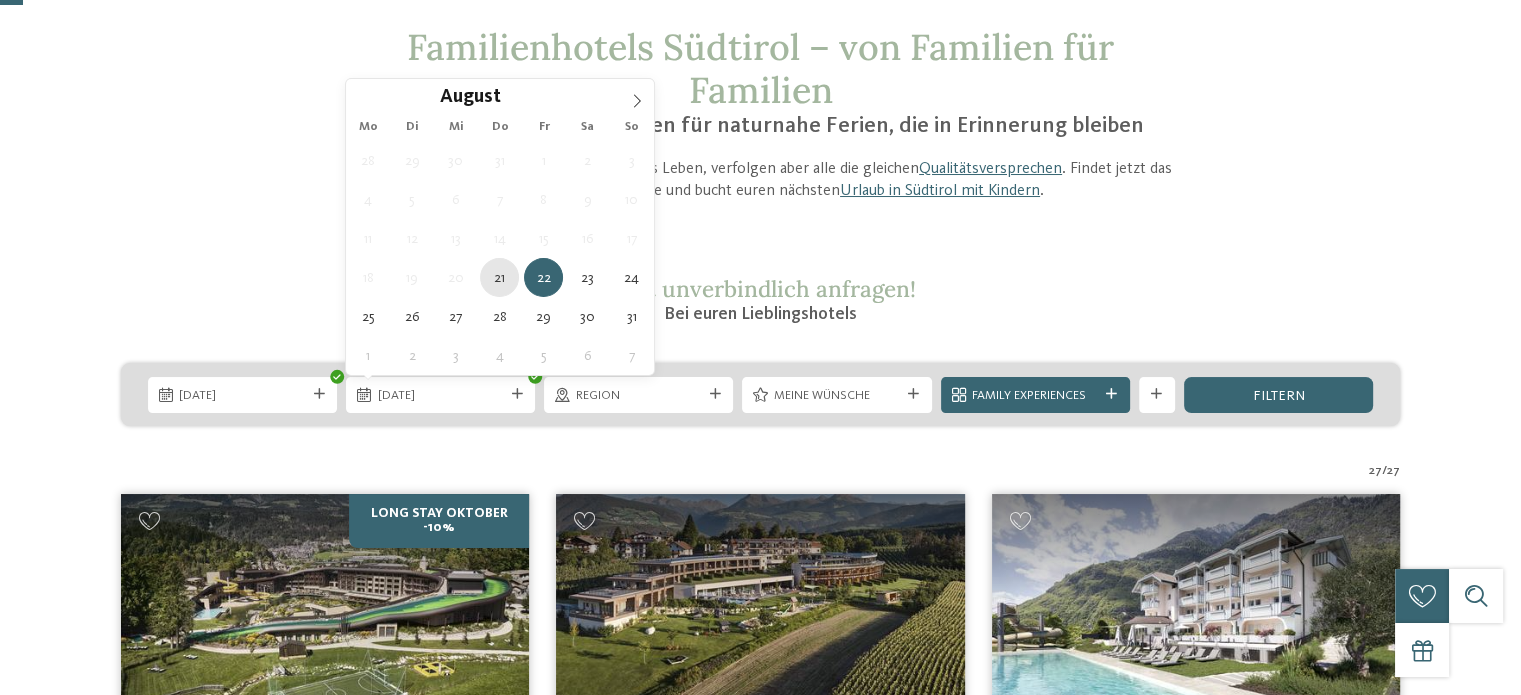 type on "21.08.2025" 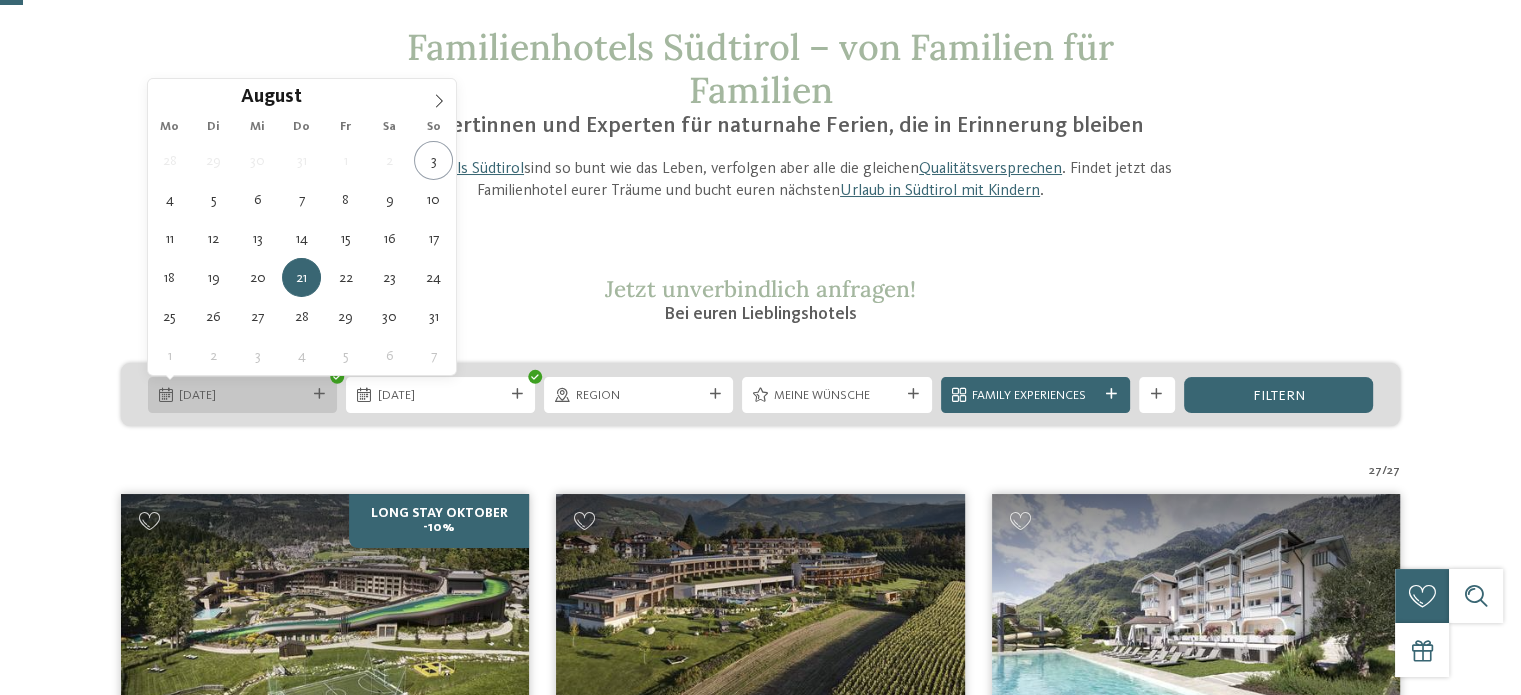 click on "21.08.2025" at bounding box center (242, 394) 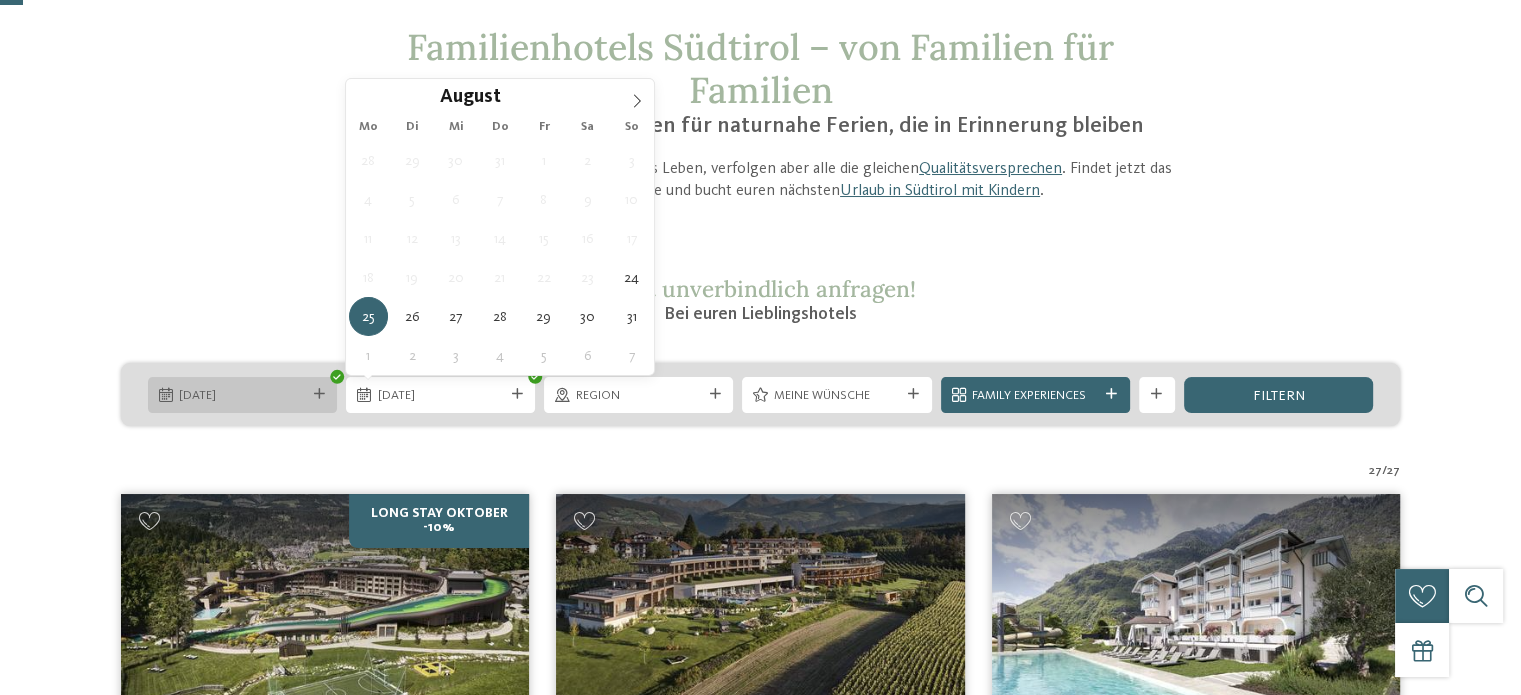click on "24.08.2025" at bounding box center [242, 395] 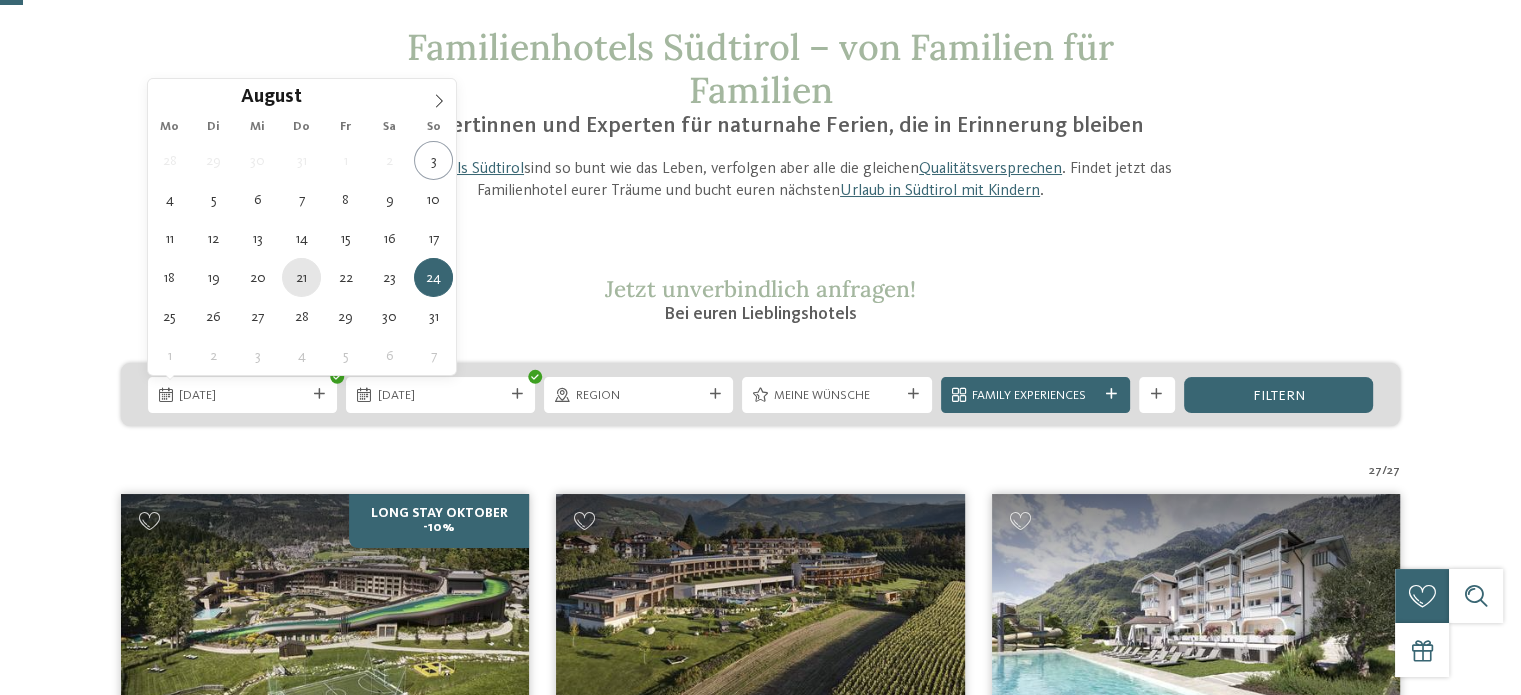 type on "21.08.2025" 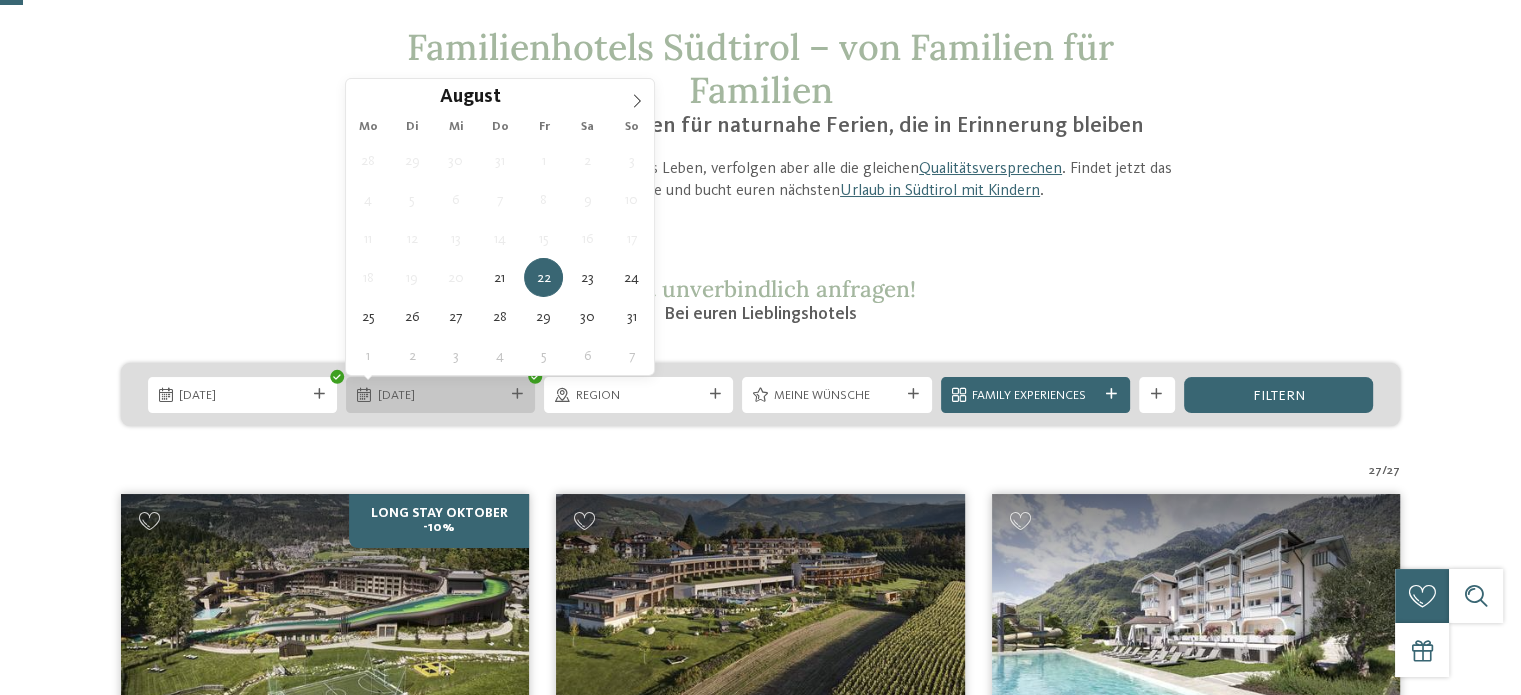 click on "22.08.2025" at bounding box center [440, 395] 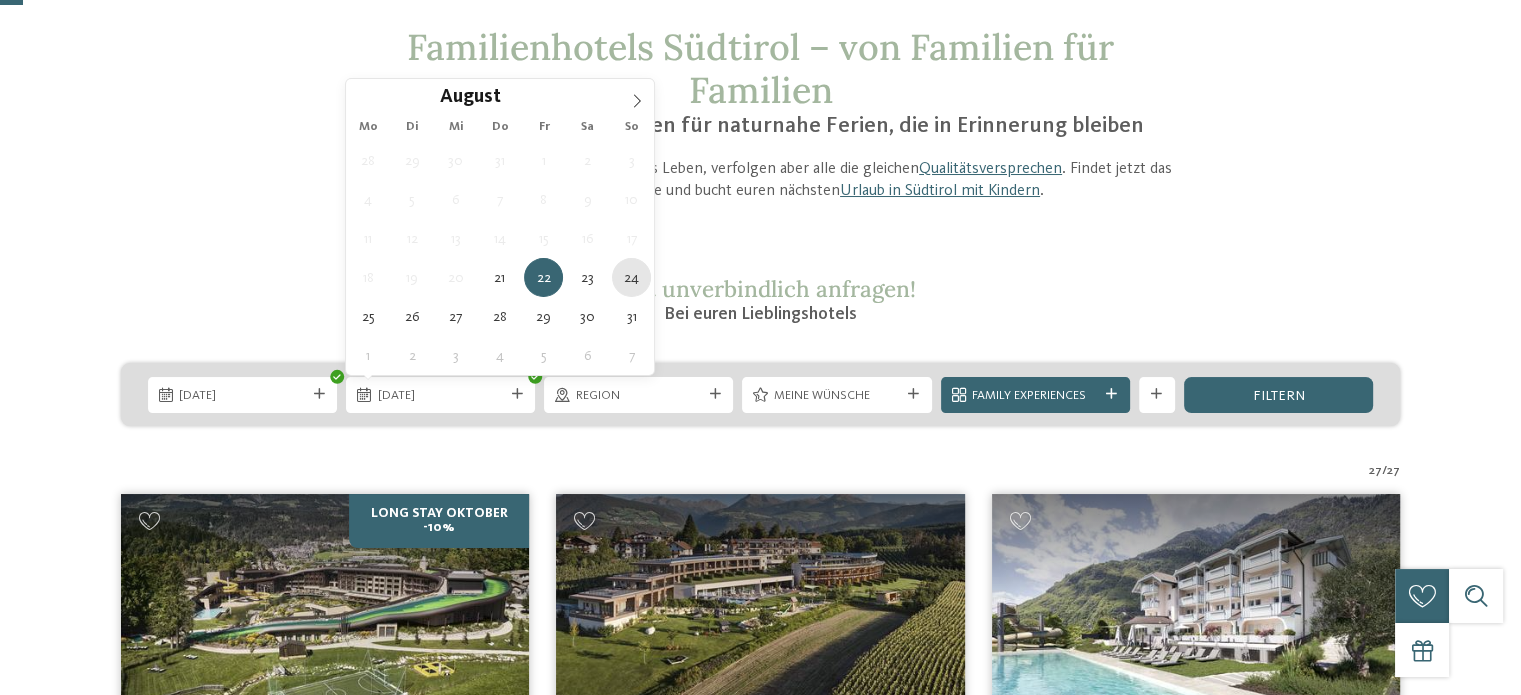 type on "24.08.2025" 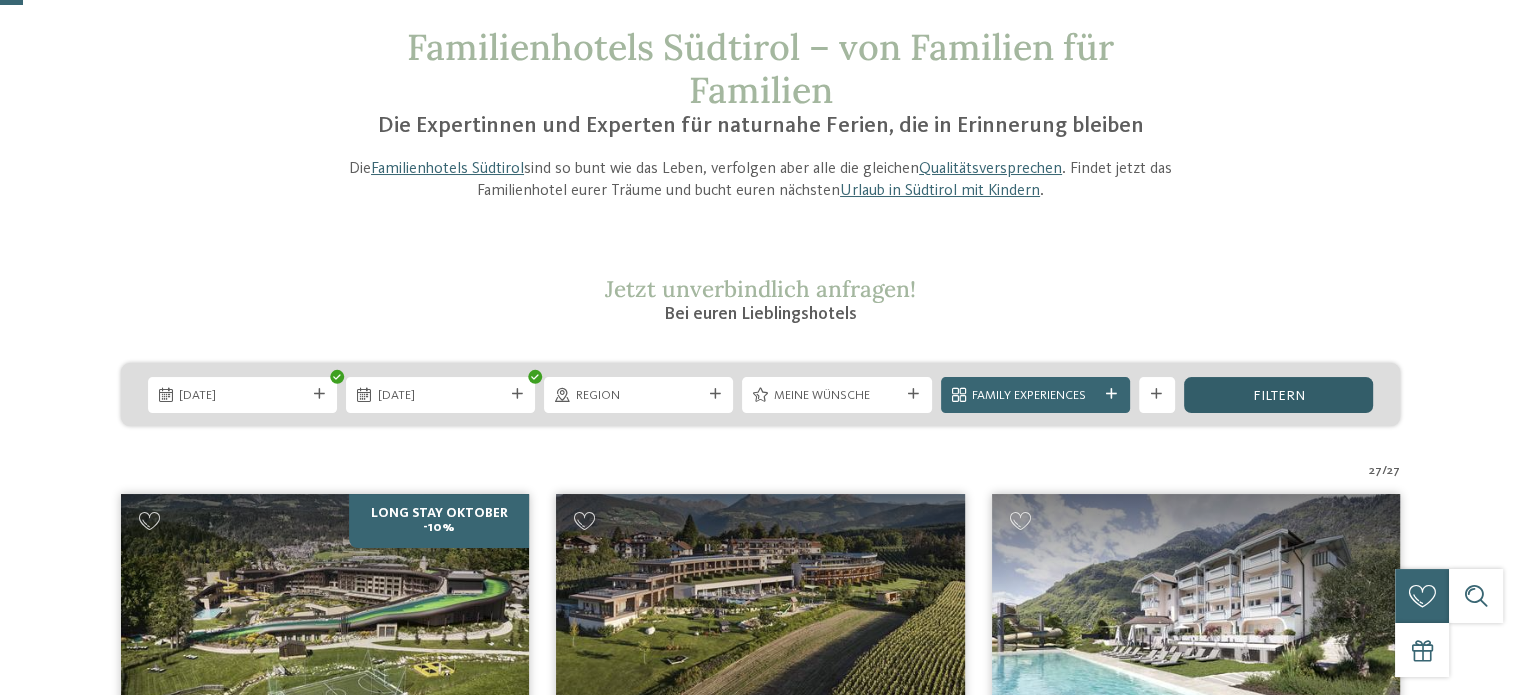 click on "filtern" at bounding box center (1278, 396) 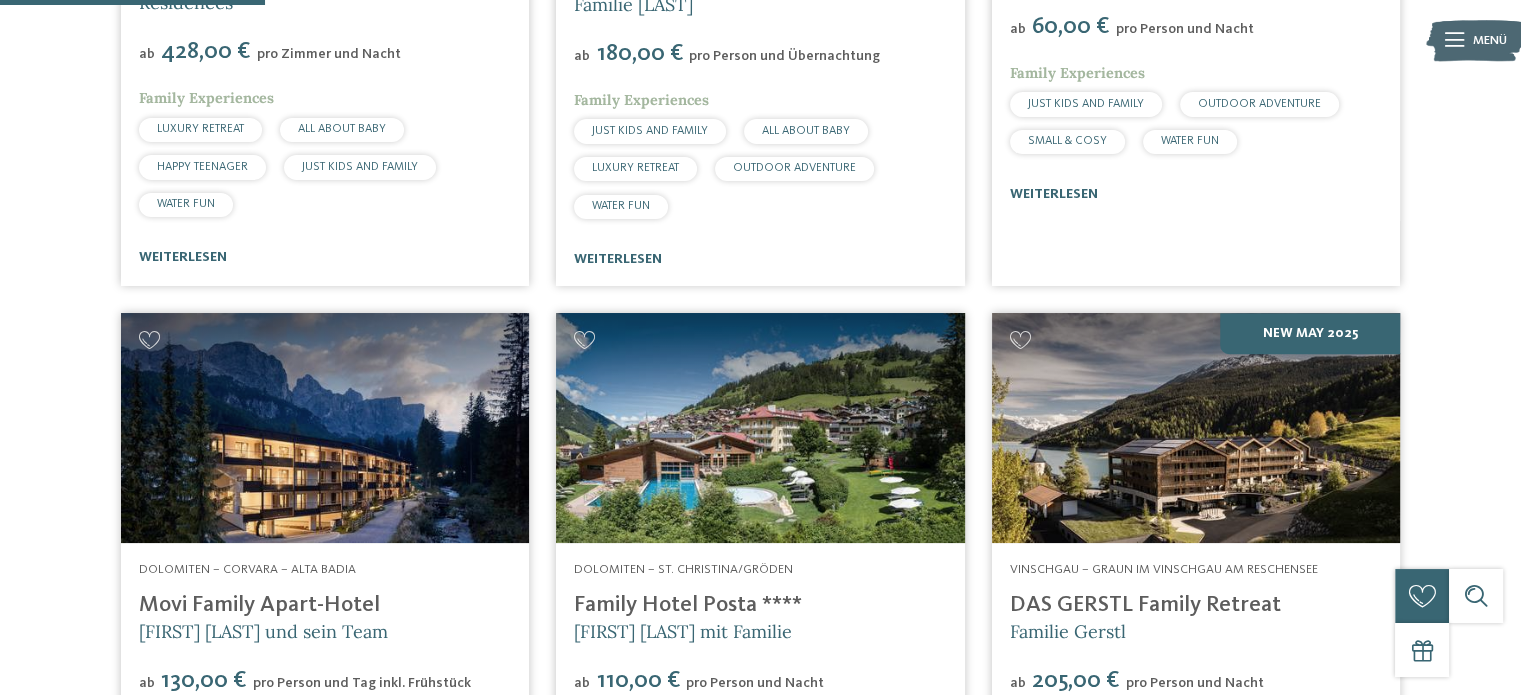 scroll, scrollTop: 1179, scrollLeft: 0, axis: vertical 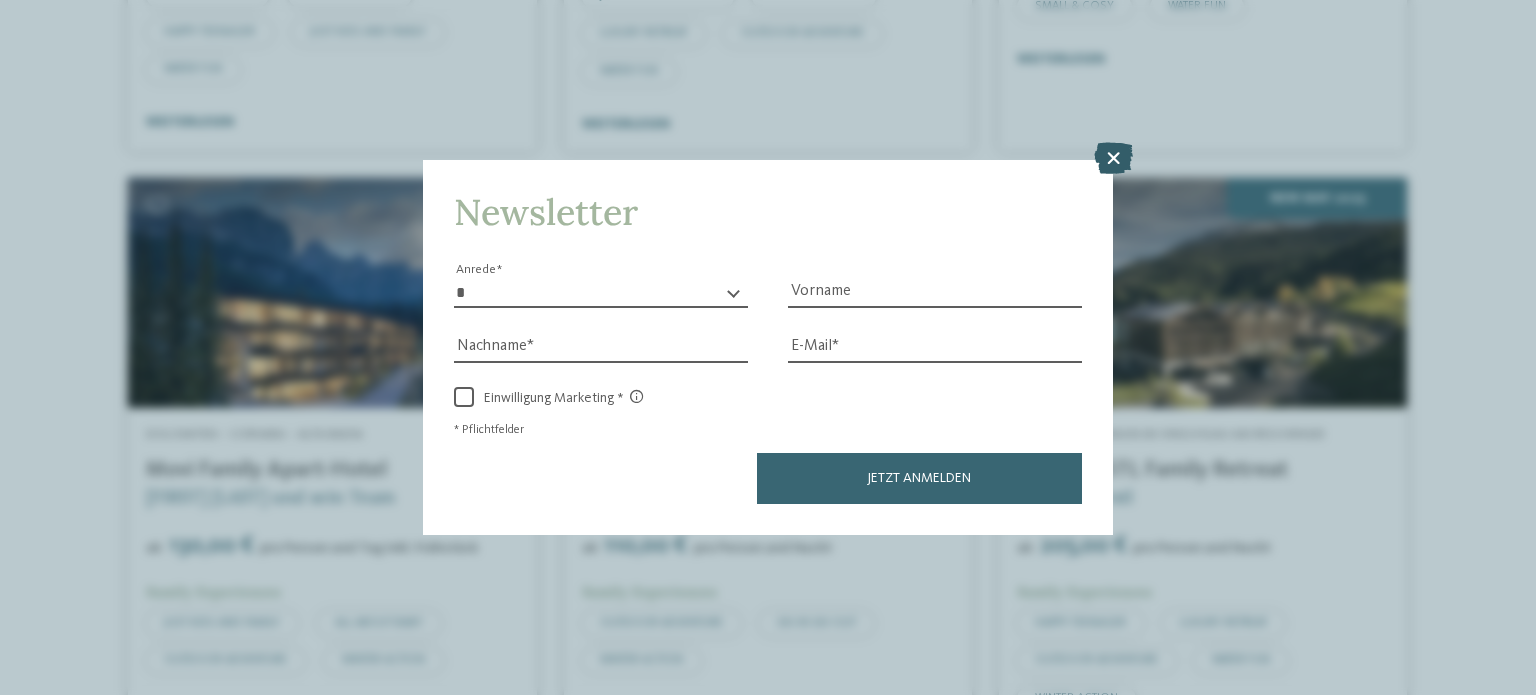 click at bounding box center (1113, 158) 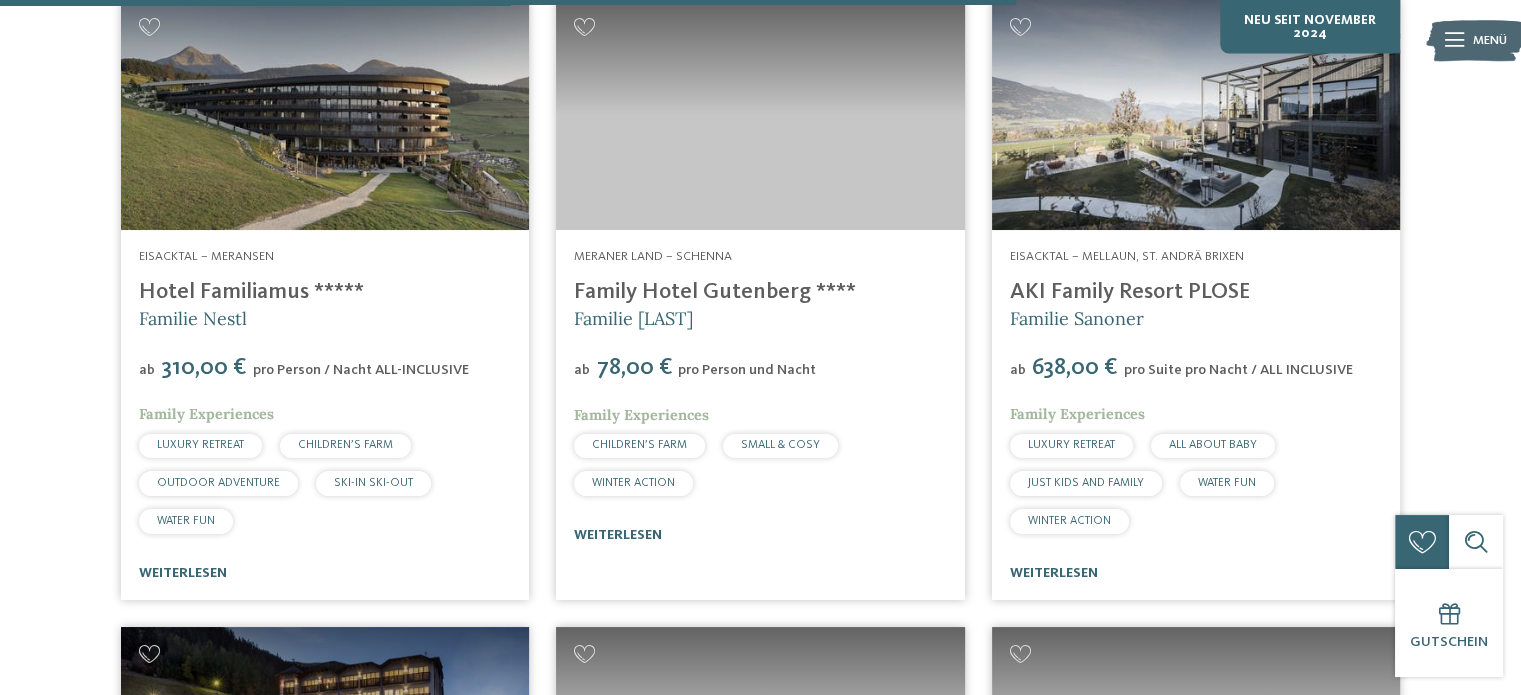 scroll, scrollTop: 4479, scrollLeft: 0, axis: vertical 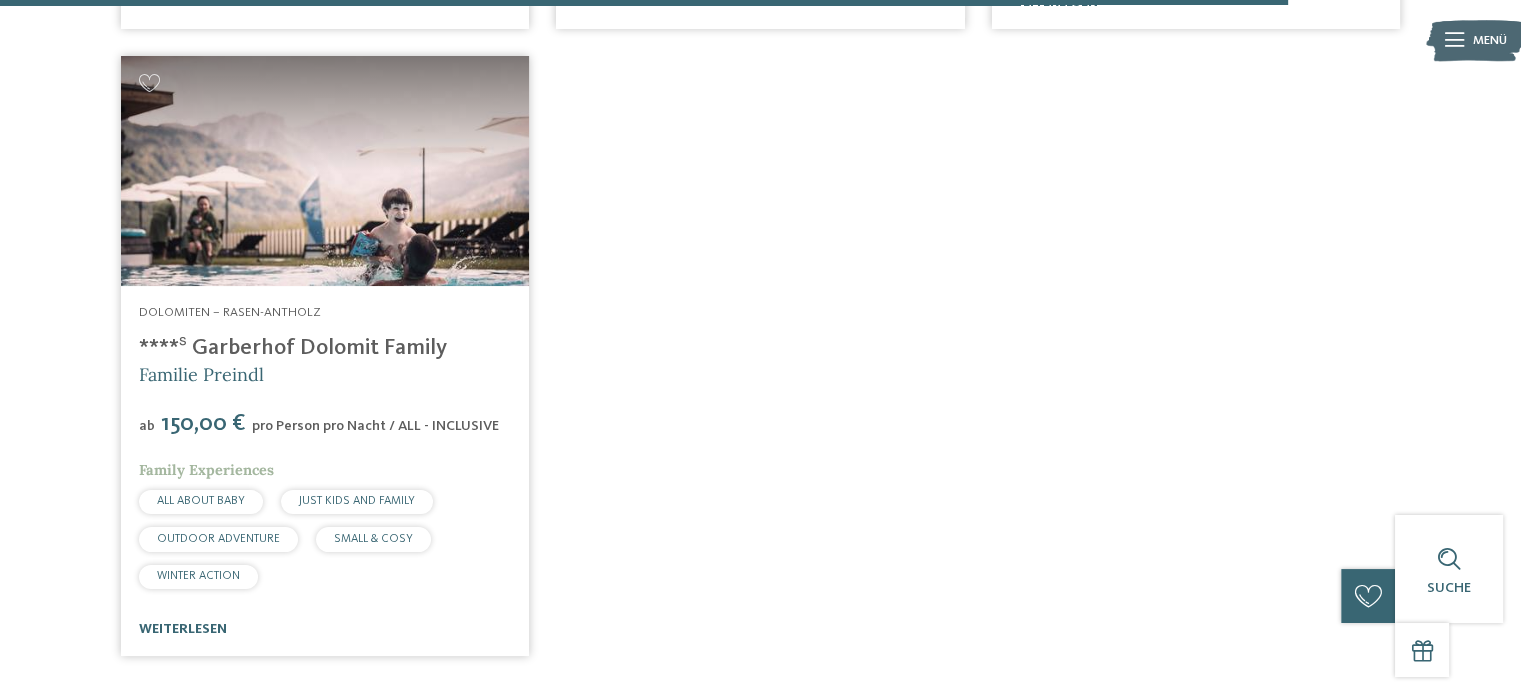 drag, startPoint x: 388, startPoint y: 248, endPoint x: 382, endPoint y: 274, distance: 26.683329 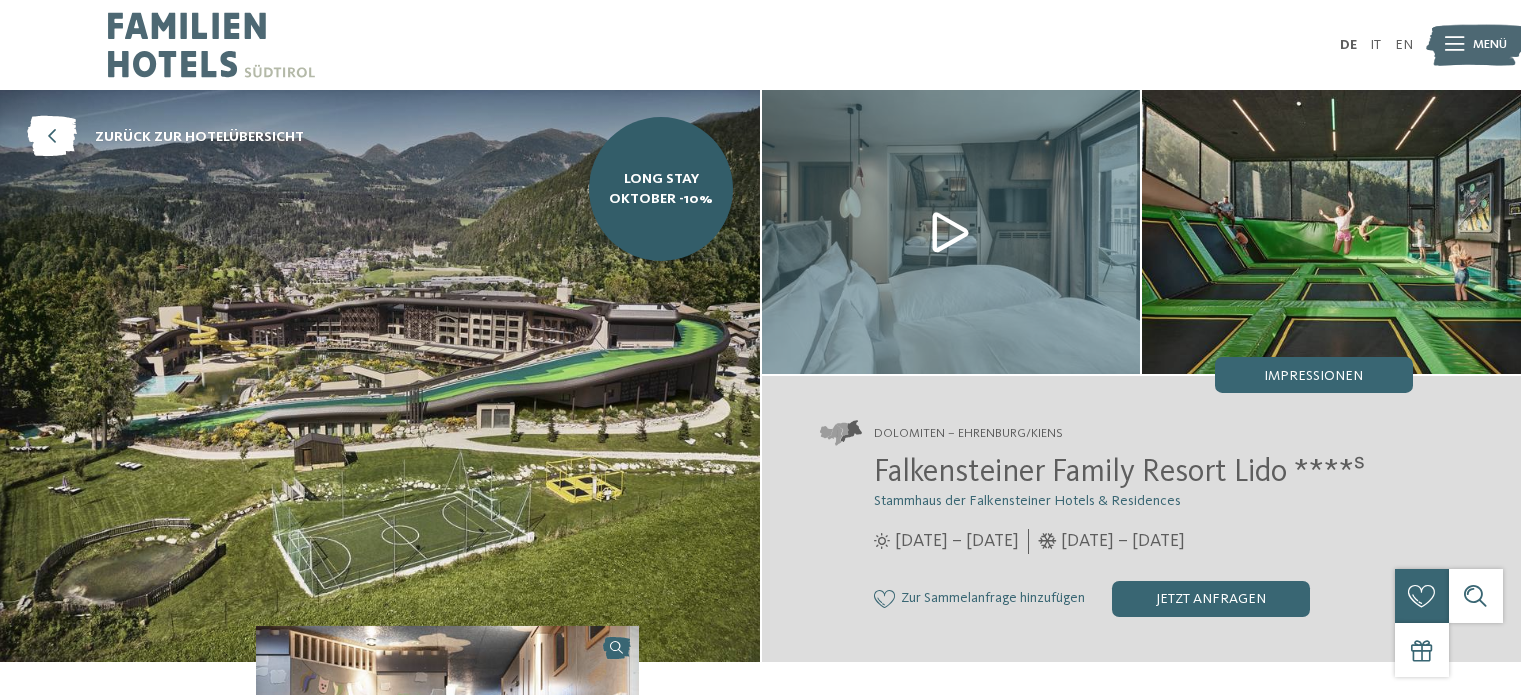 scroll, scrollTop: 0, scrollLeft: 0, axis: both 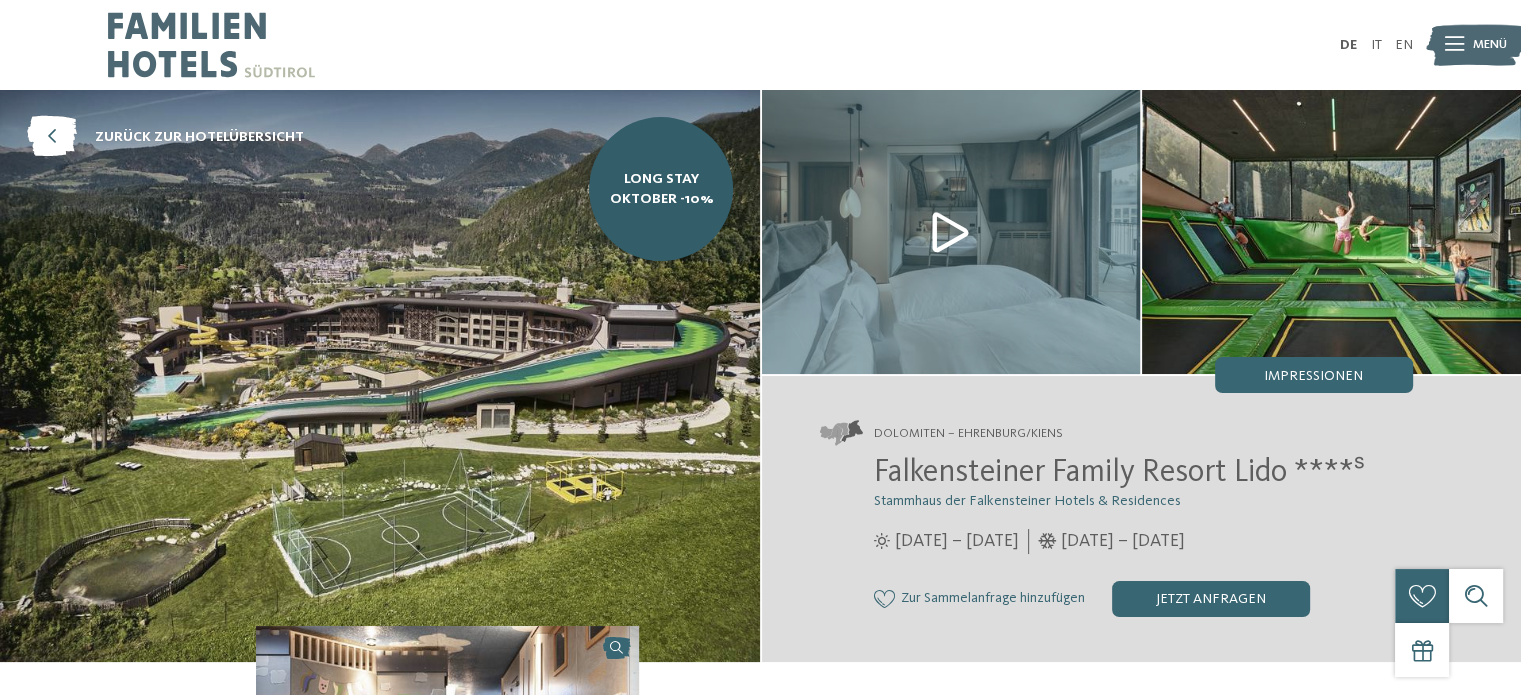 click at bounding box center (951, 232) 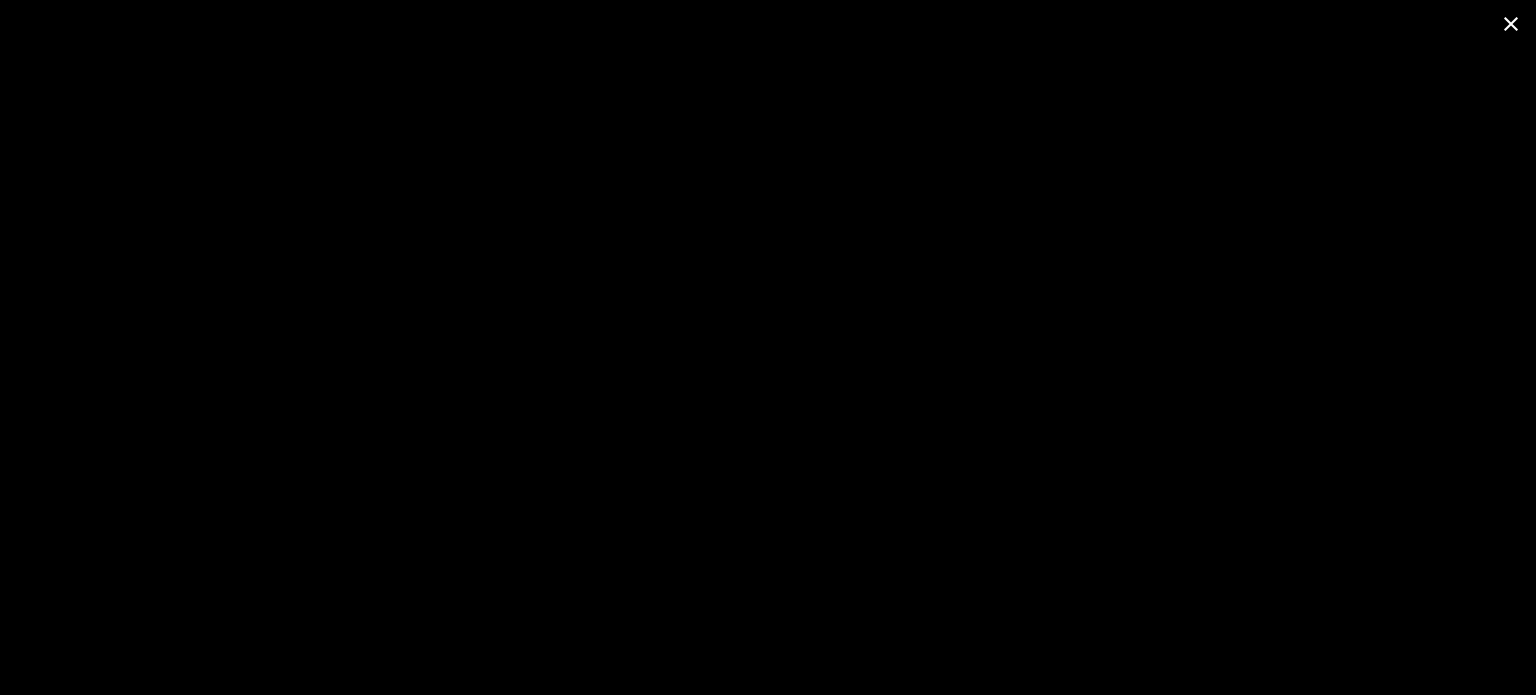 click at bounding box center (1511, 23) 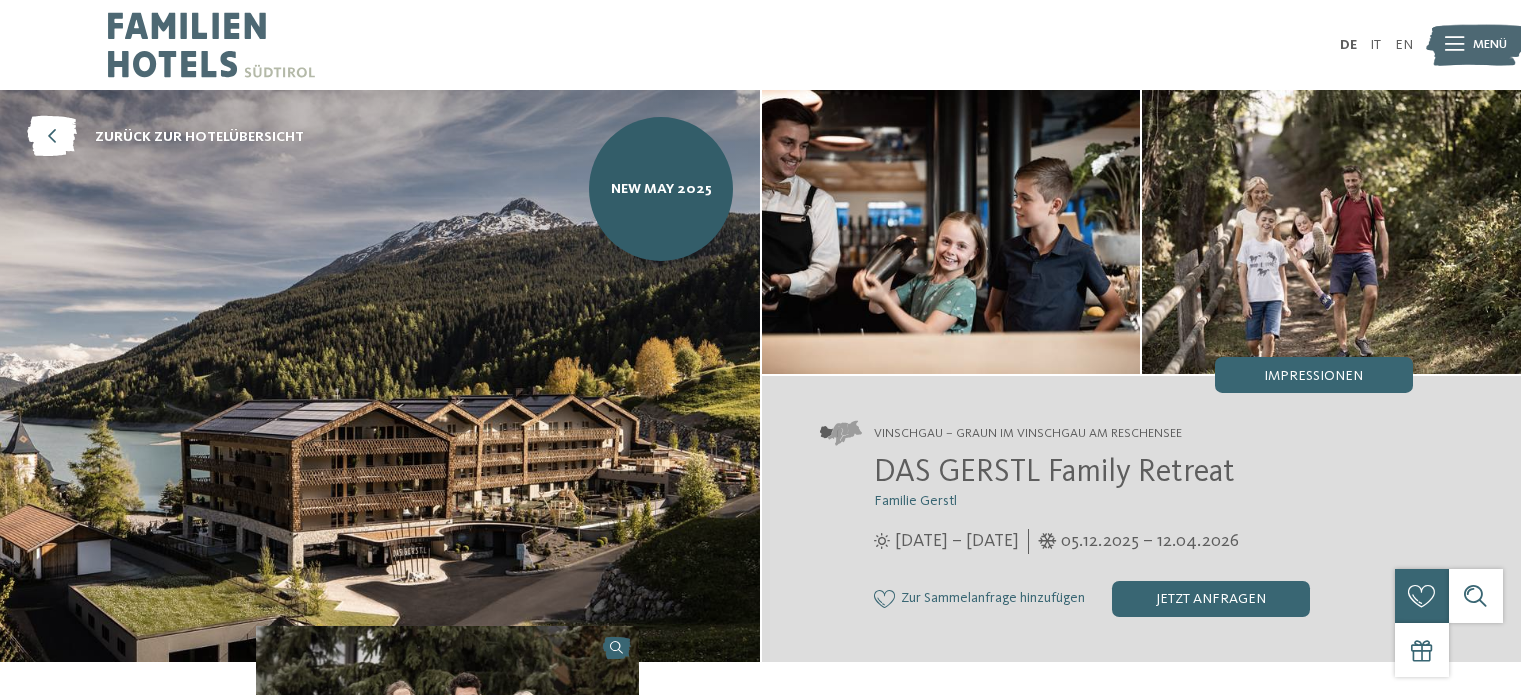 scroll, scrollTop: 0, scrollLeft: 0, axis: both 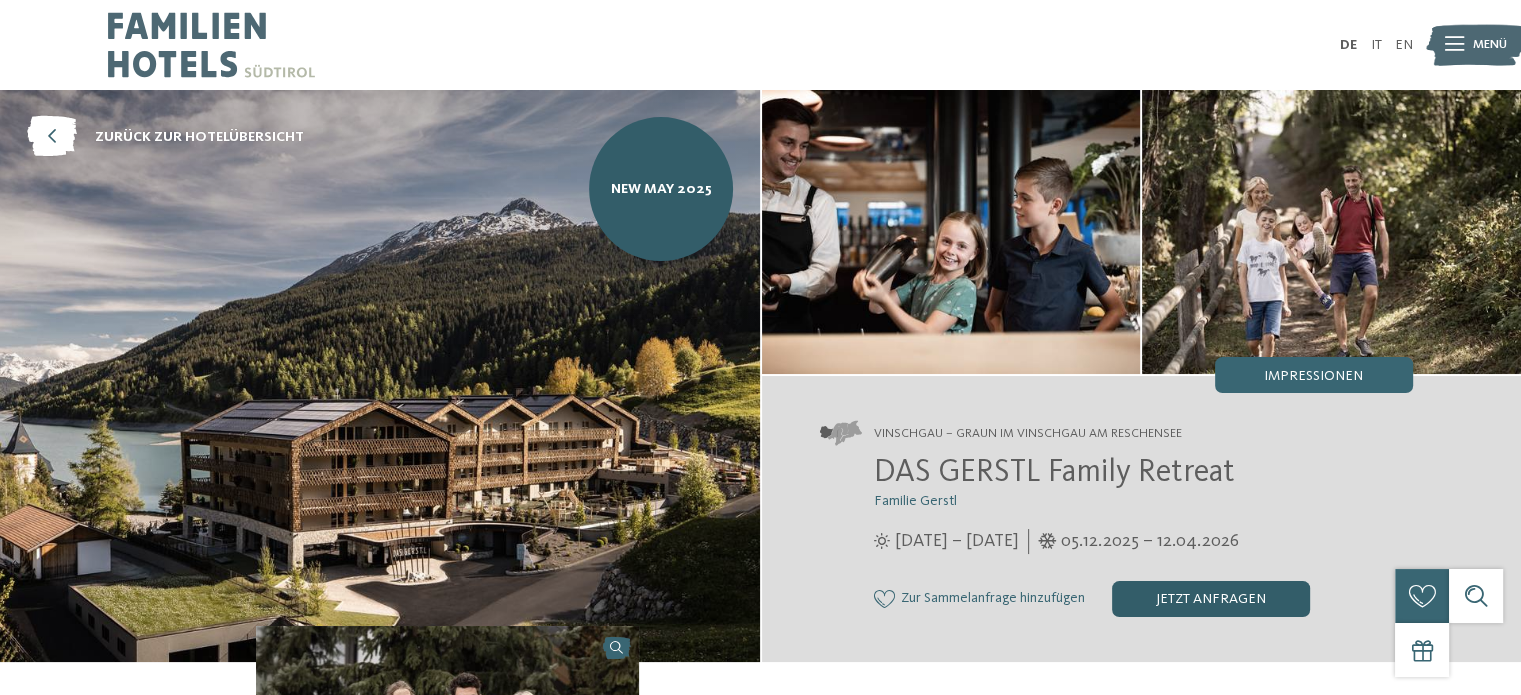 click on "jetzt anfragen" at bounding box center [1211, 599] 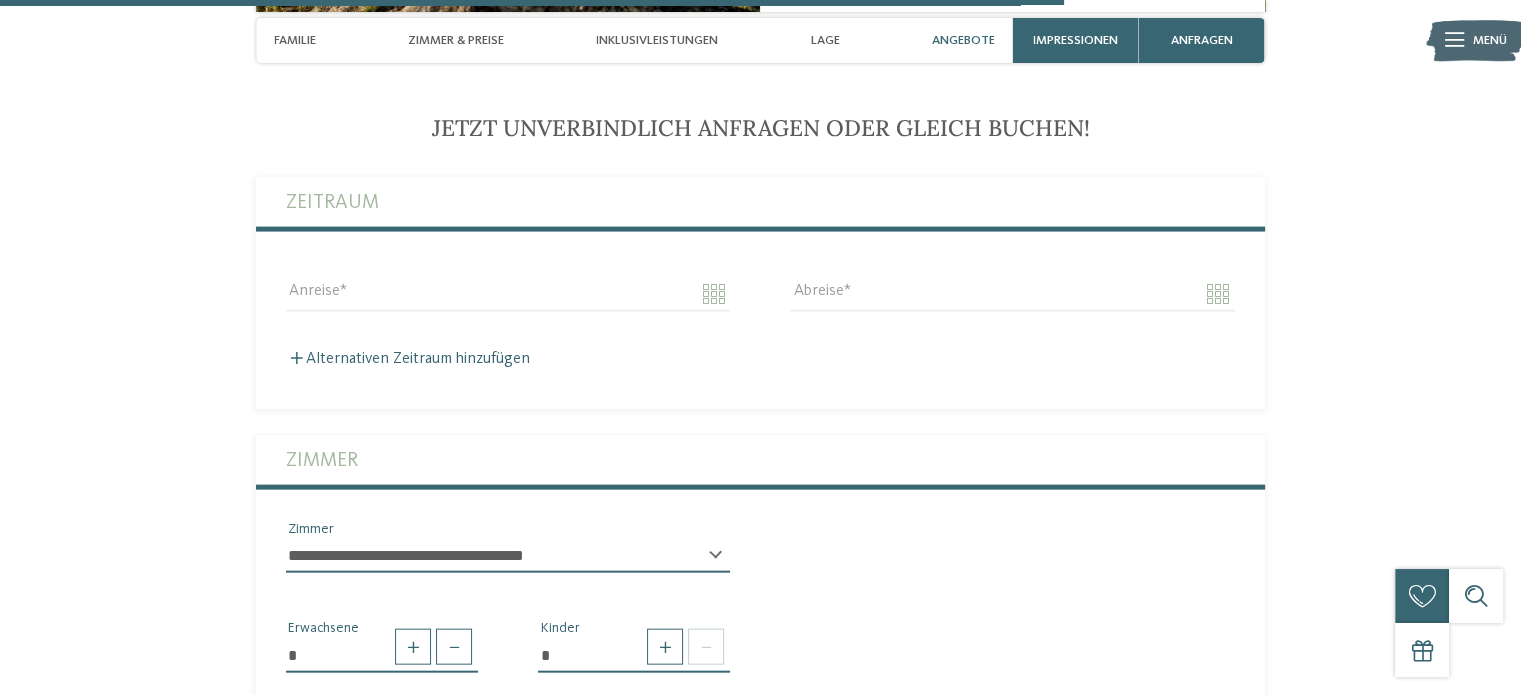 scroll, scrollTop: 4319, scrollLeft: 0, axis: vertical 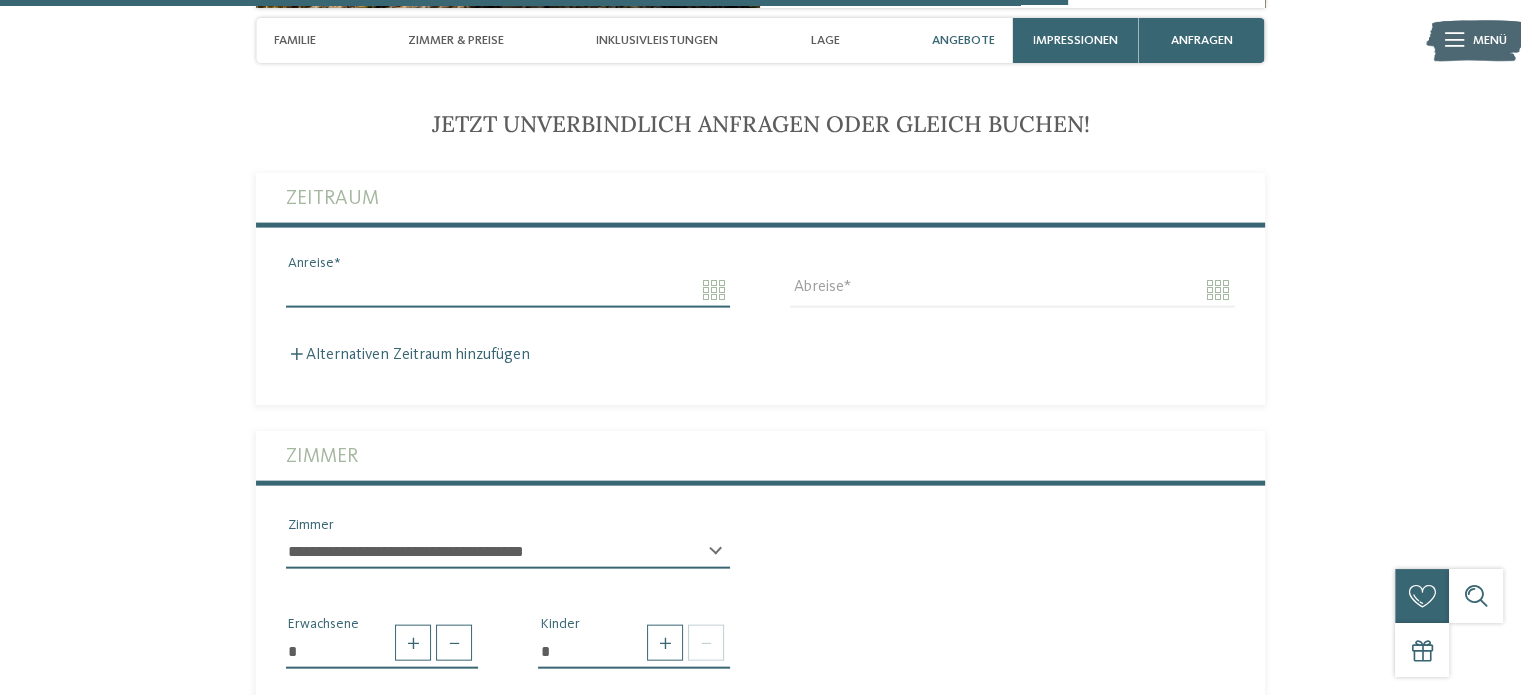 click on "Anreise" at bounding box center (508, 290) 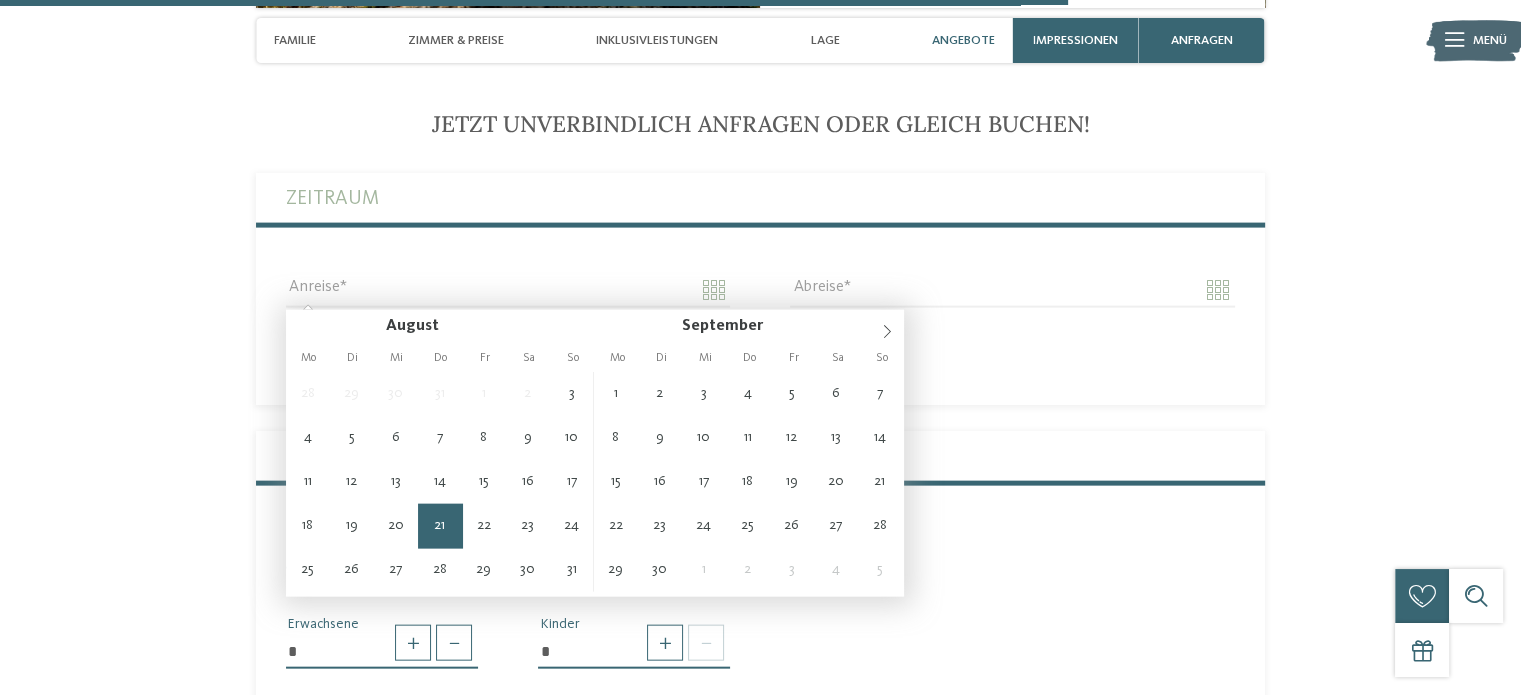 type on "**********" 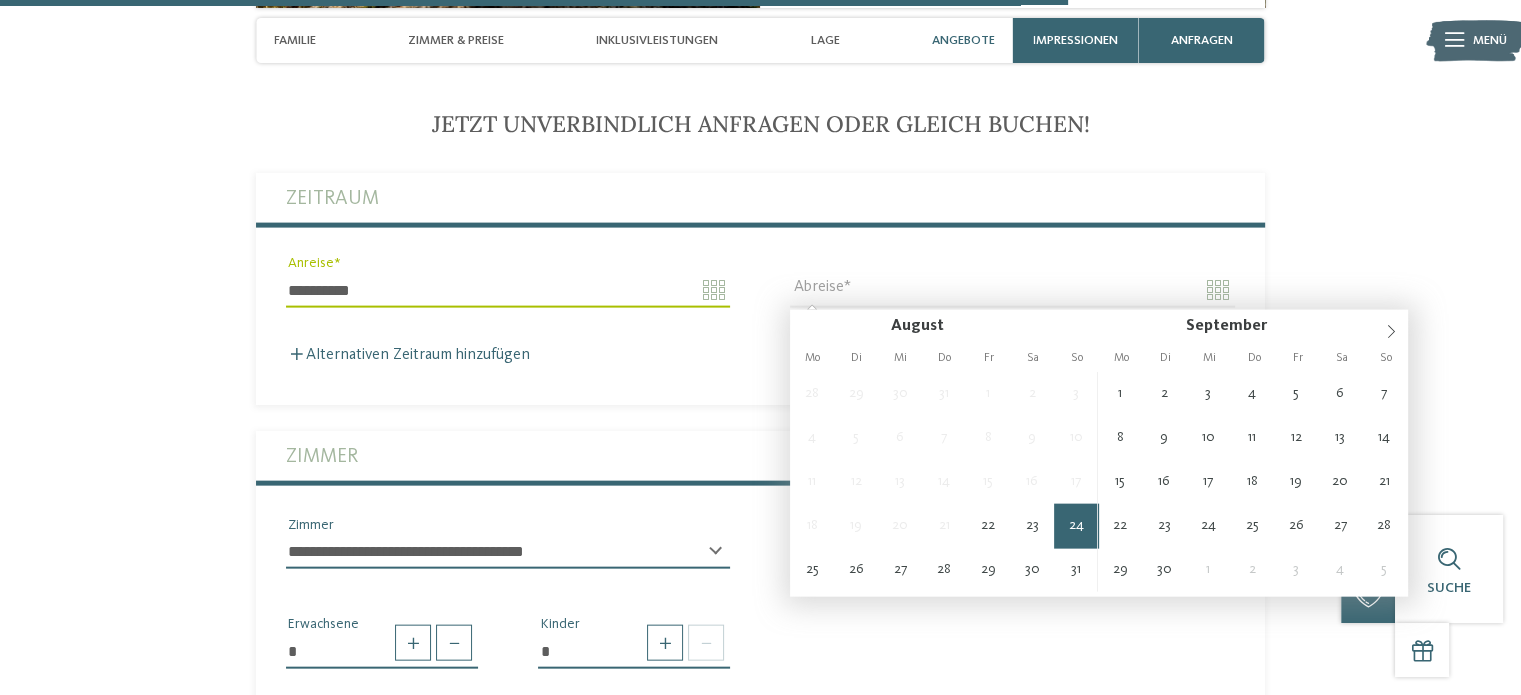 type on "**********" 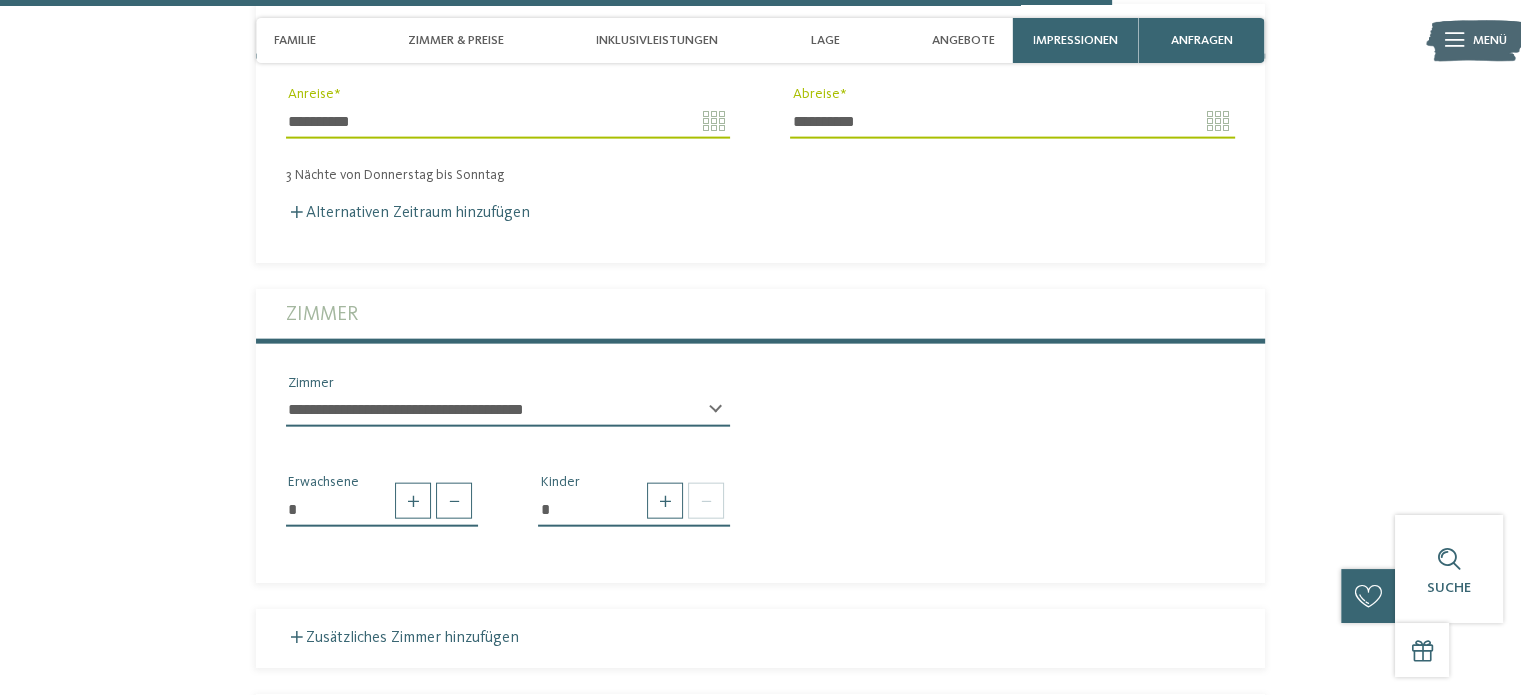 scroll, scrollTop: 4519, scrollLeft: 0, axis: vertical 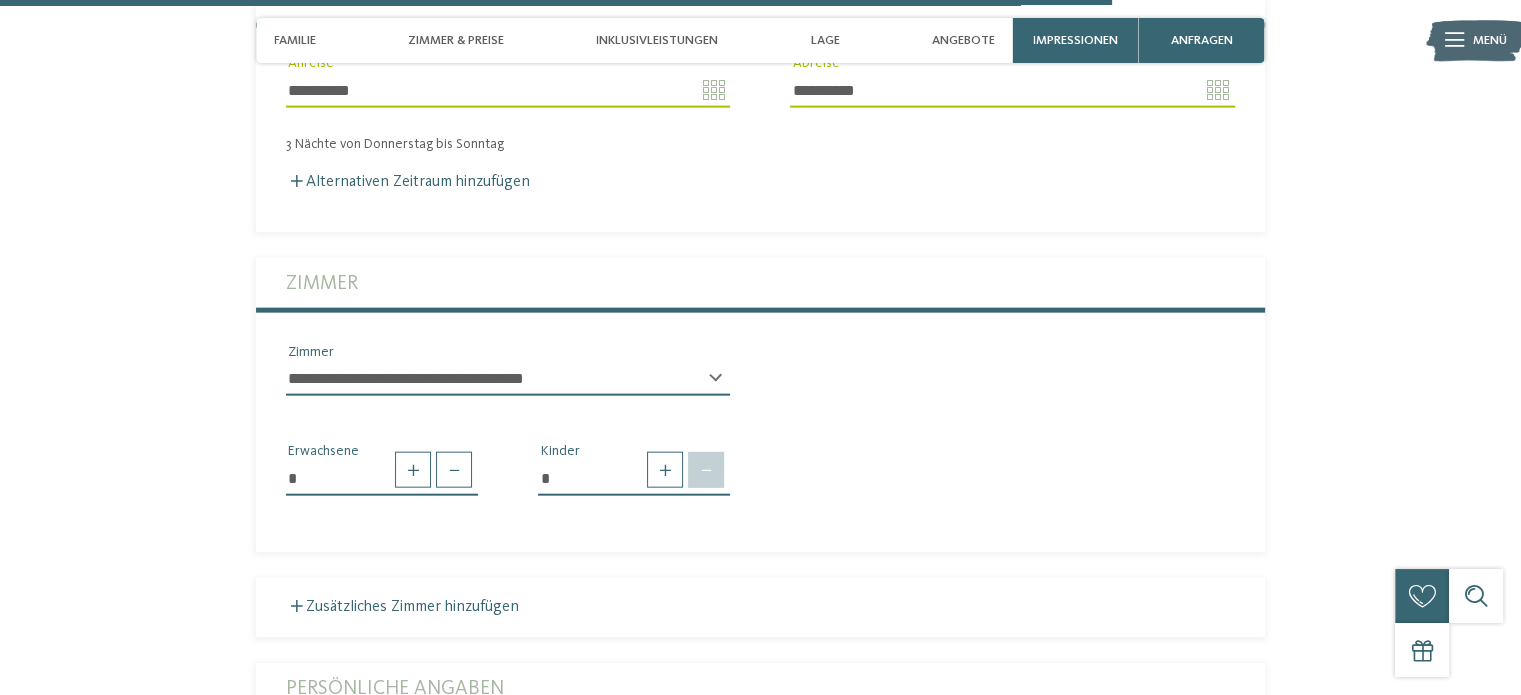 click at bounding box center [706, 470] 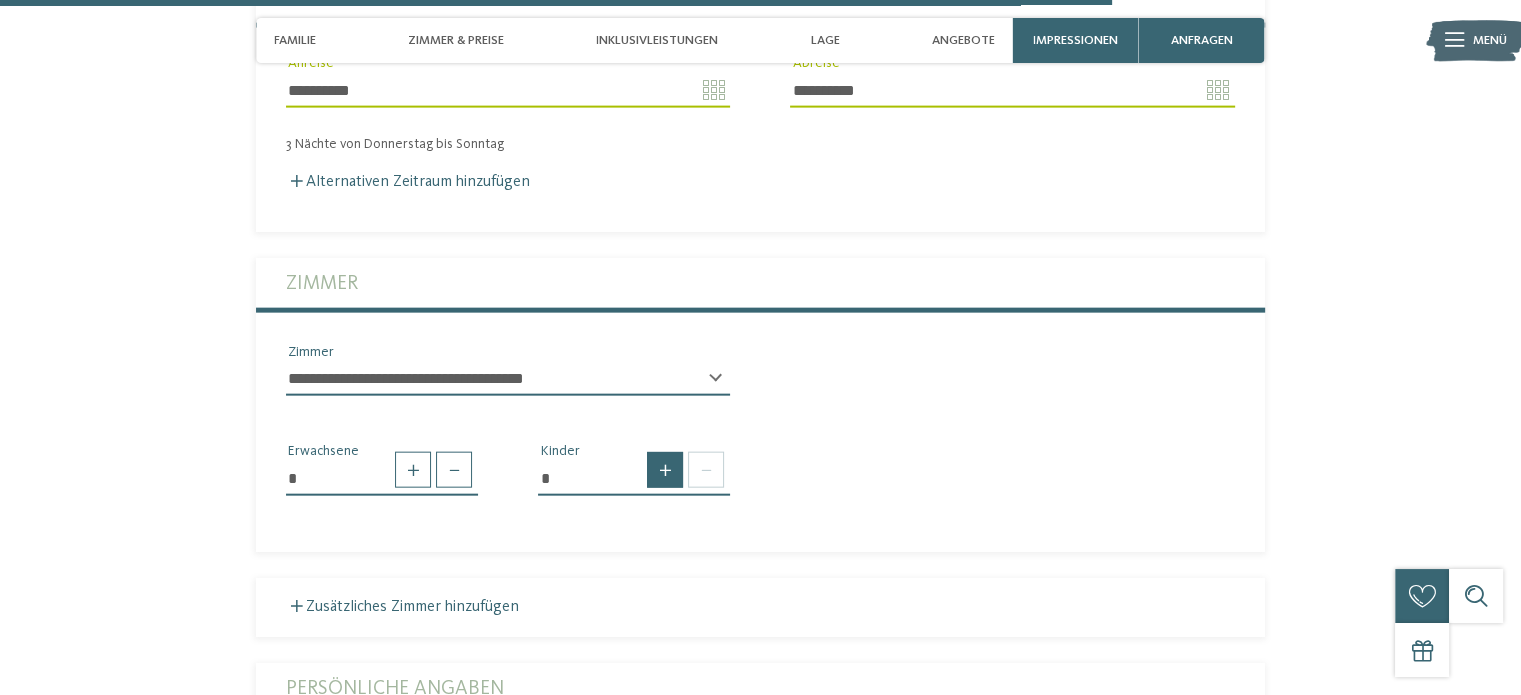 click at bounding box center [665, 470] 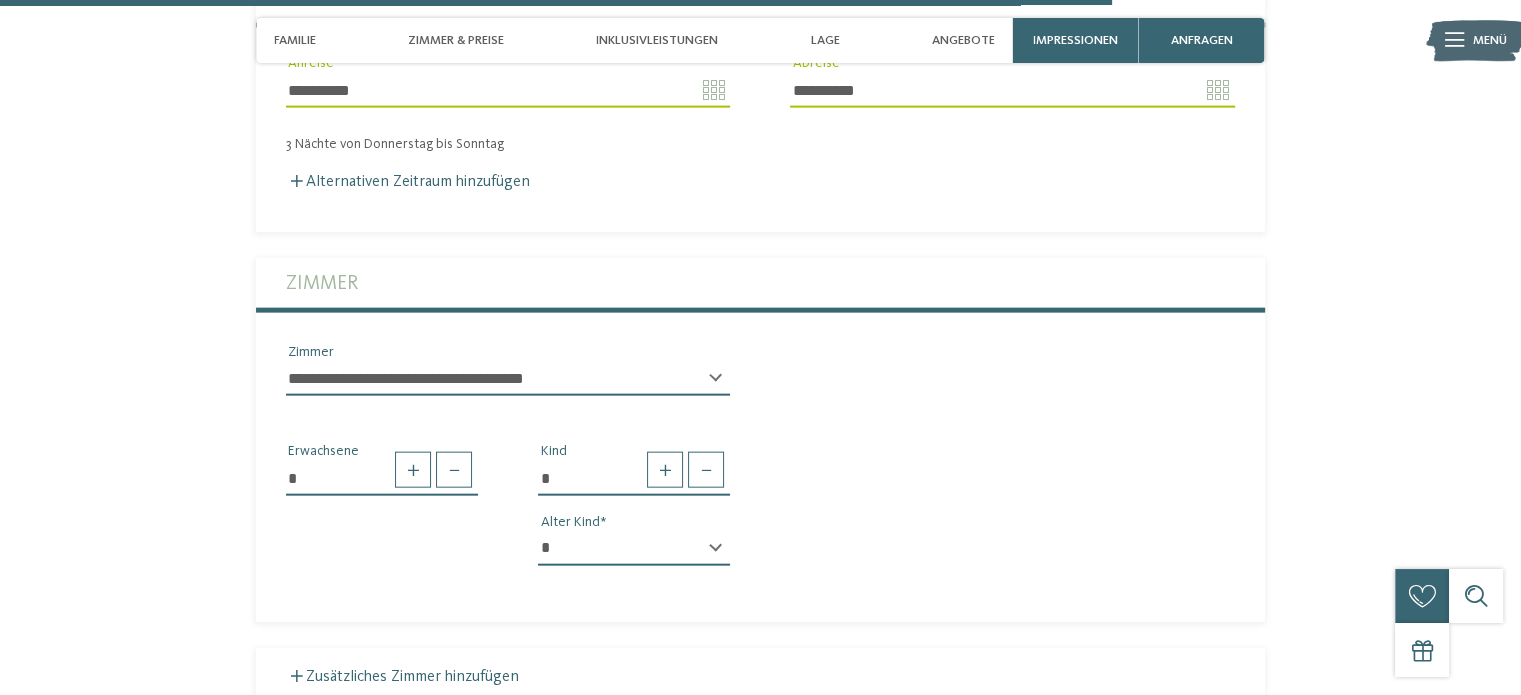 click on "* * * * * * * * * * * ** ** ** ** ** ** ** **     Alter Kind" at bounding box center (634, 557) 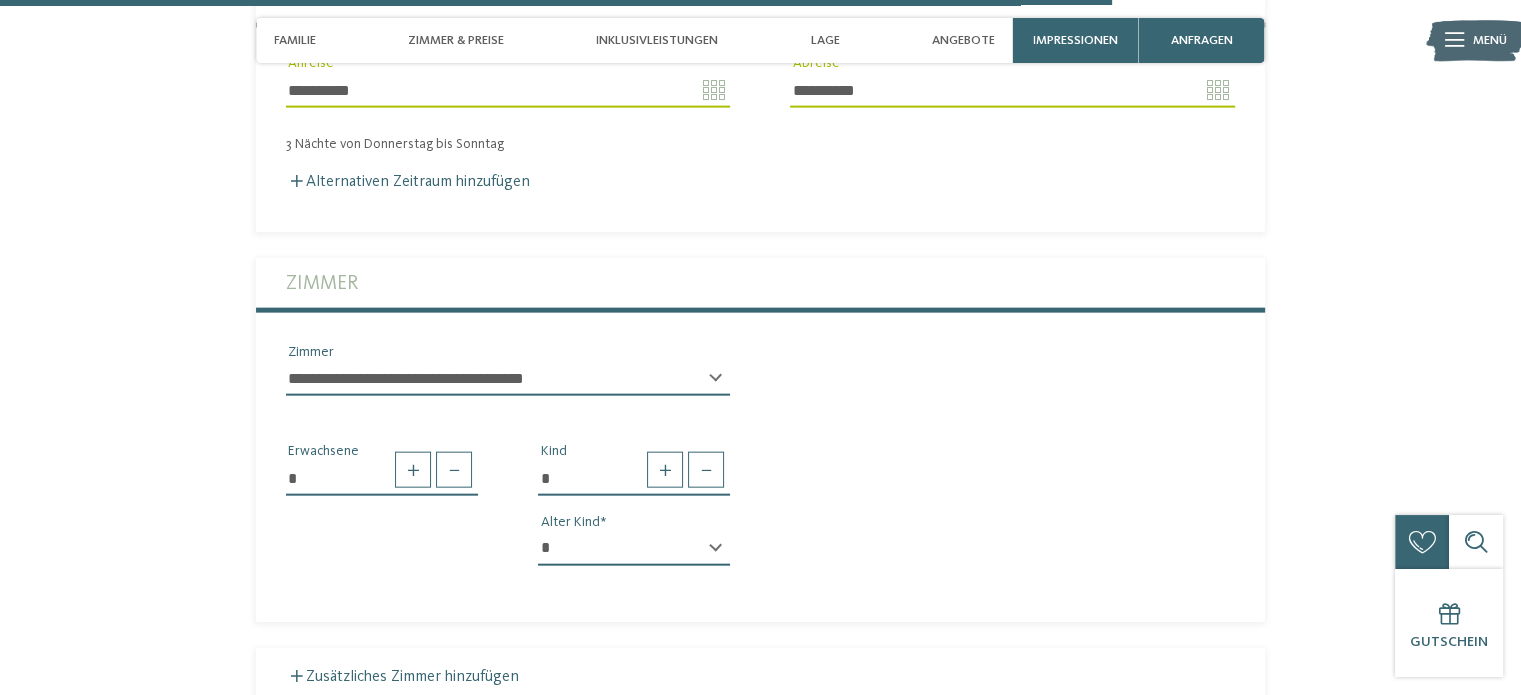 click on "* * * * * * * * * * * ** ** ** ** ** ** ** **     Alter Kind" at bounding box center (634, 557) 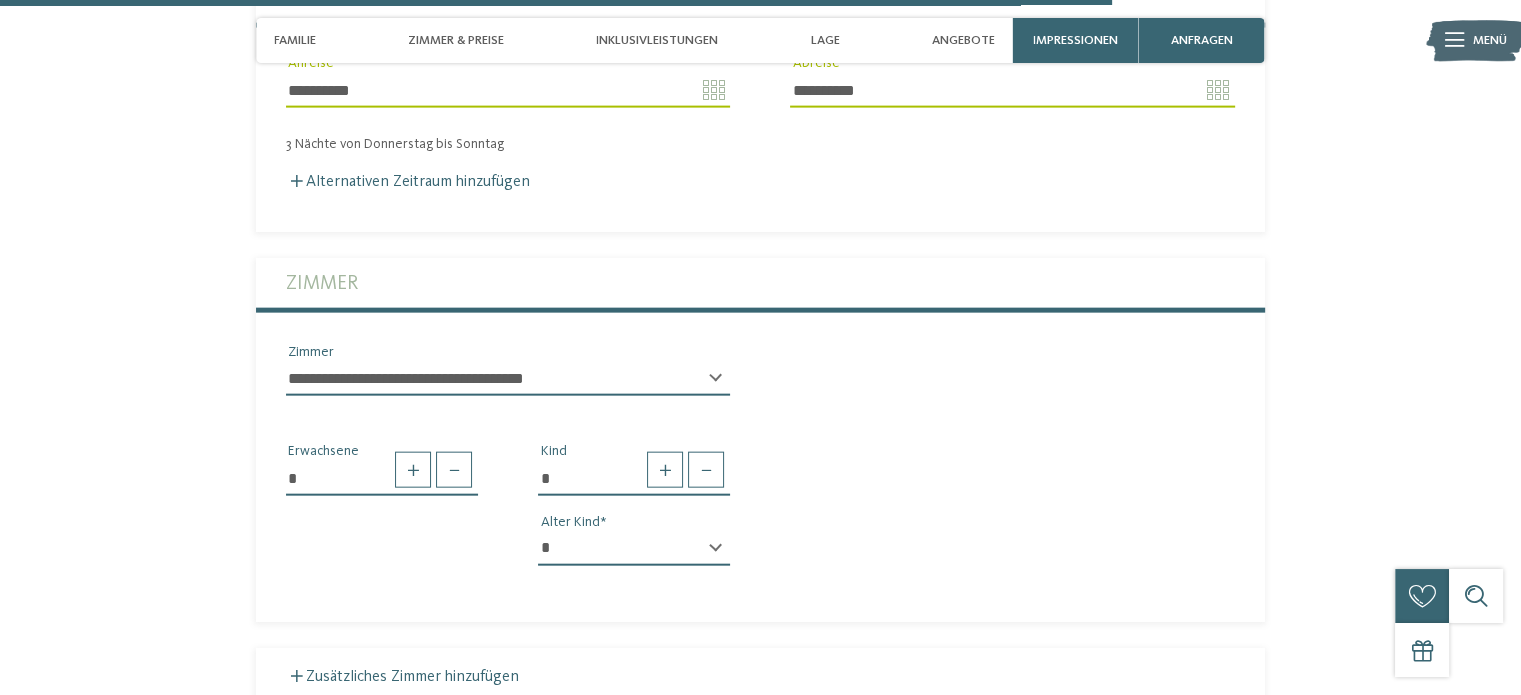 select on "**" 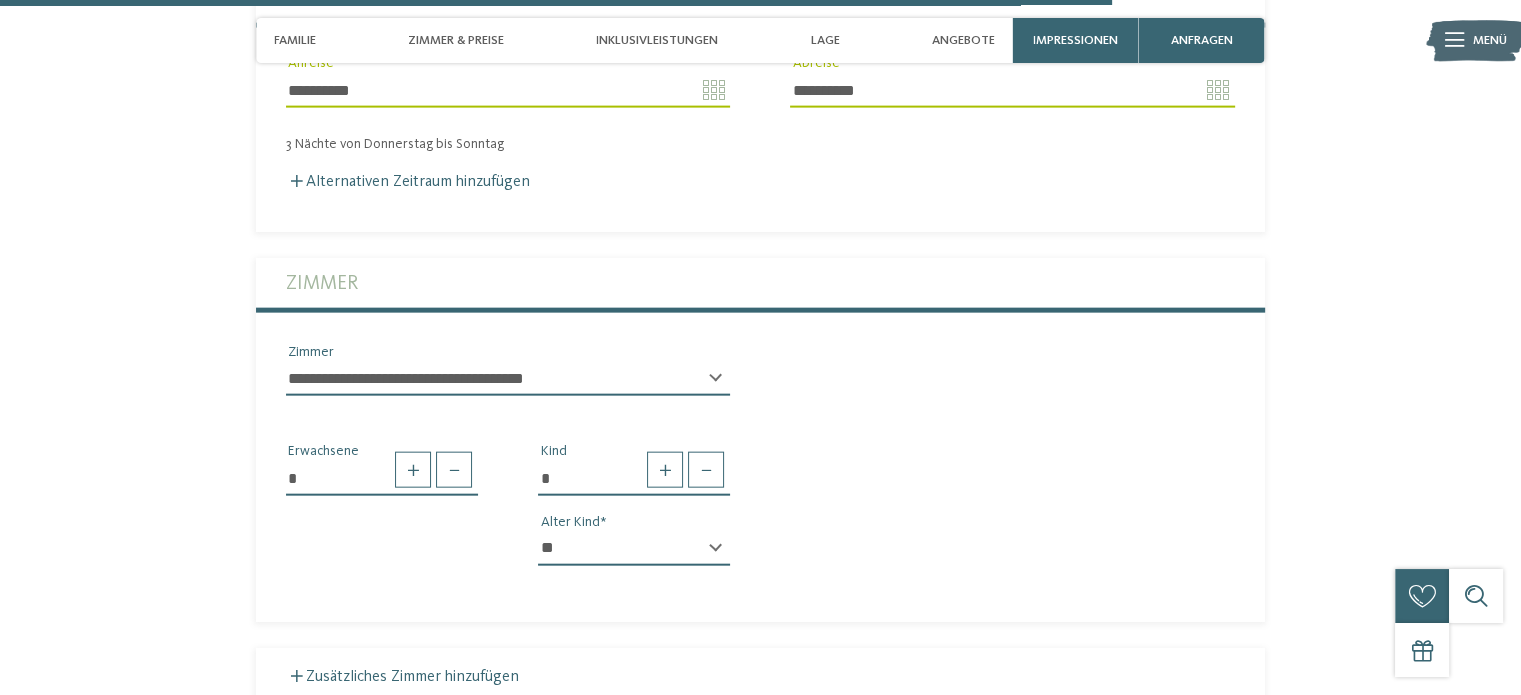 click on "* * * * * * * * * * * ** ** ** ** ** ** ** **" at bounding box center (634, 549) 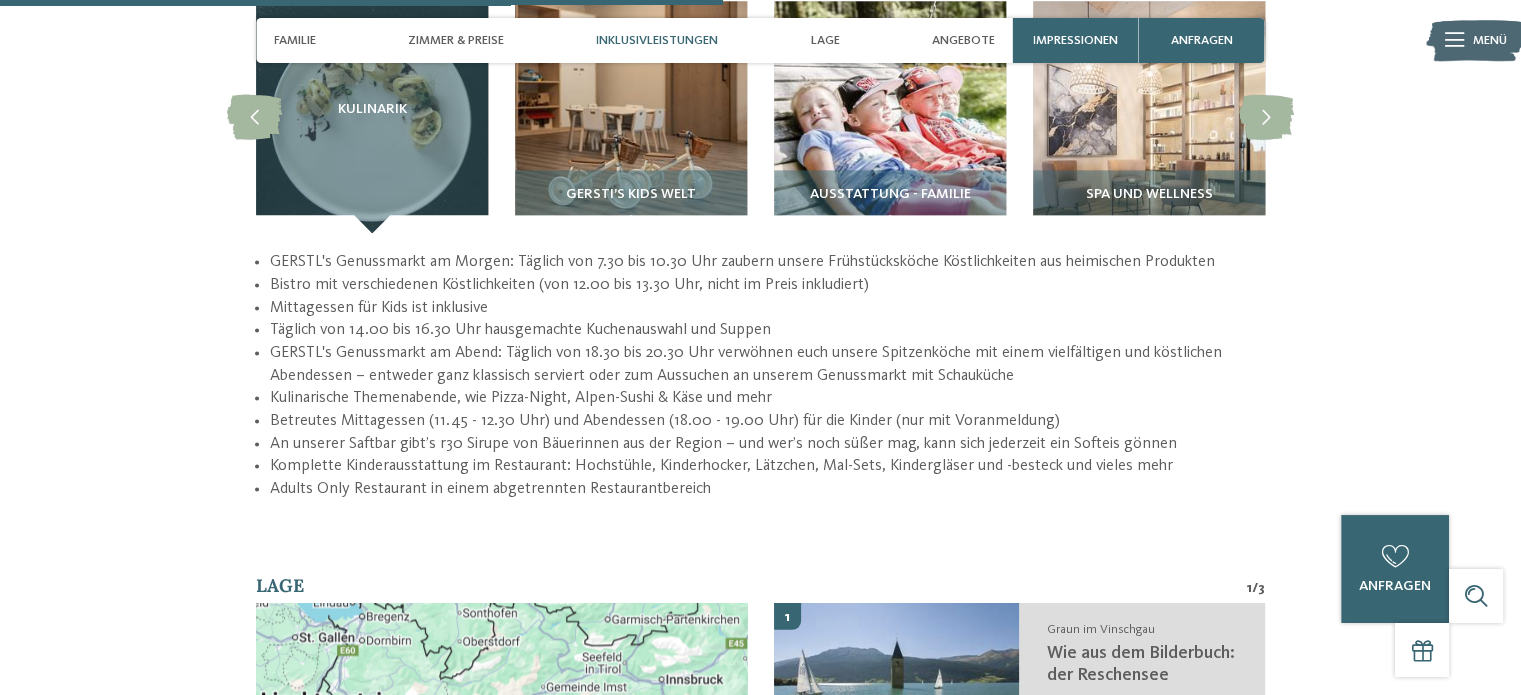 scroll, scrollTop: 2619, scrollLeft: 0, axis: vertical 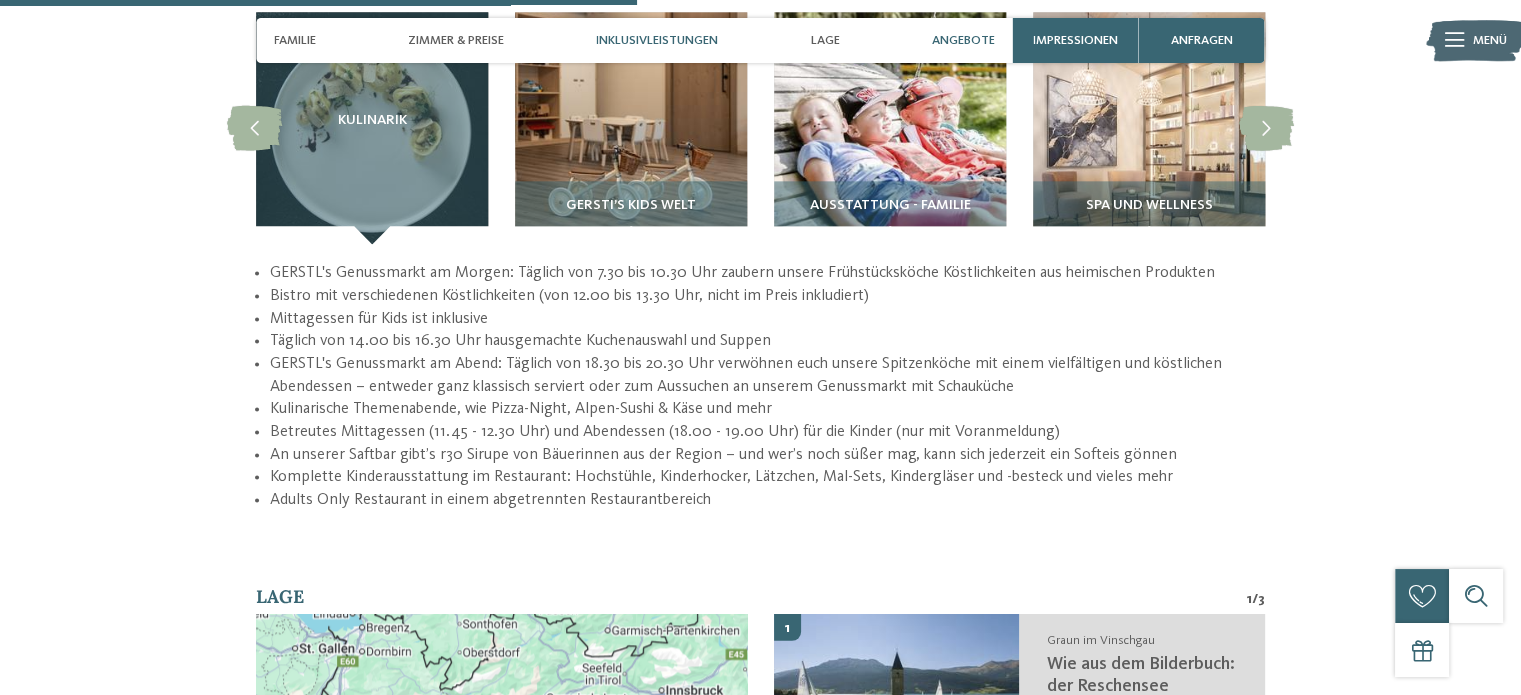 click on "Angebote" at bounding box center [963, 40] 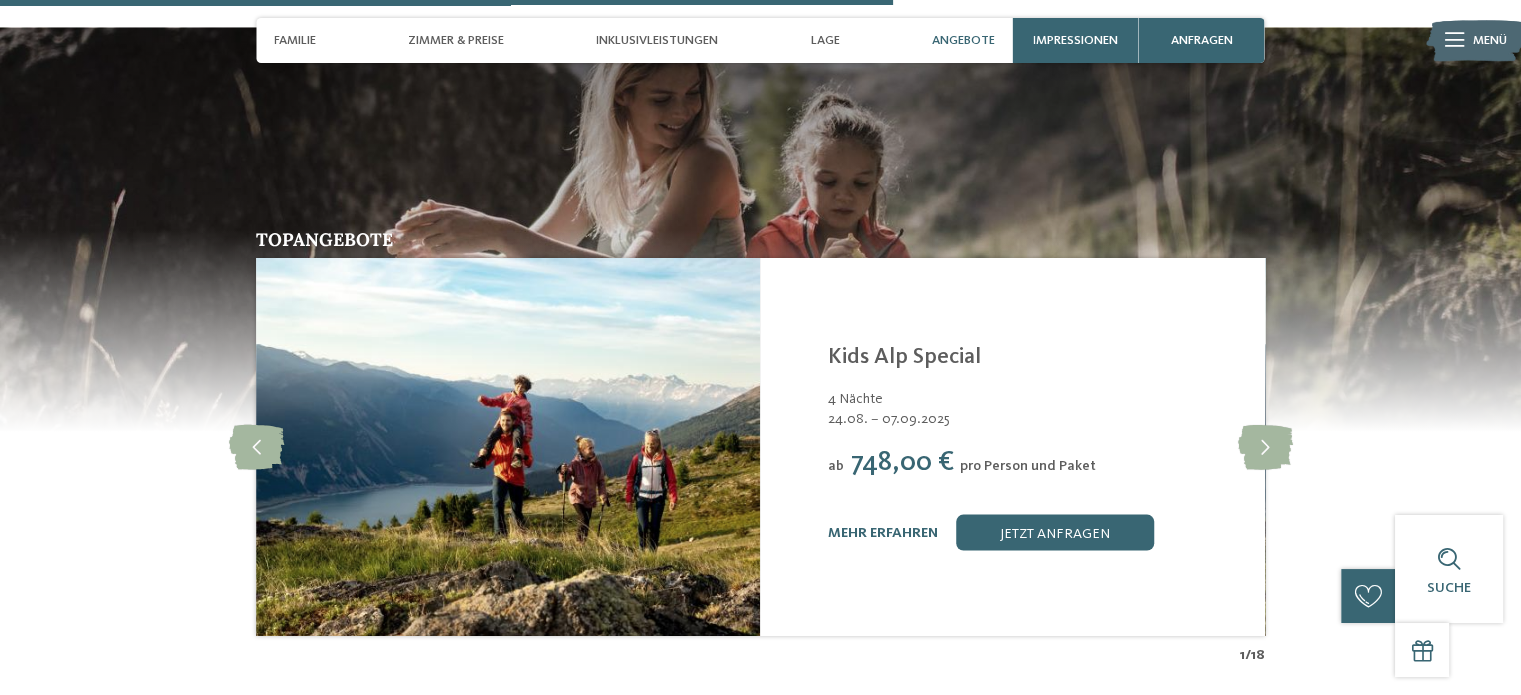 scroll, scrollTop: 3808, scrollLeft: 0, axis: vertical 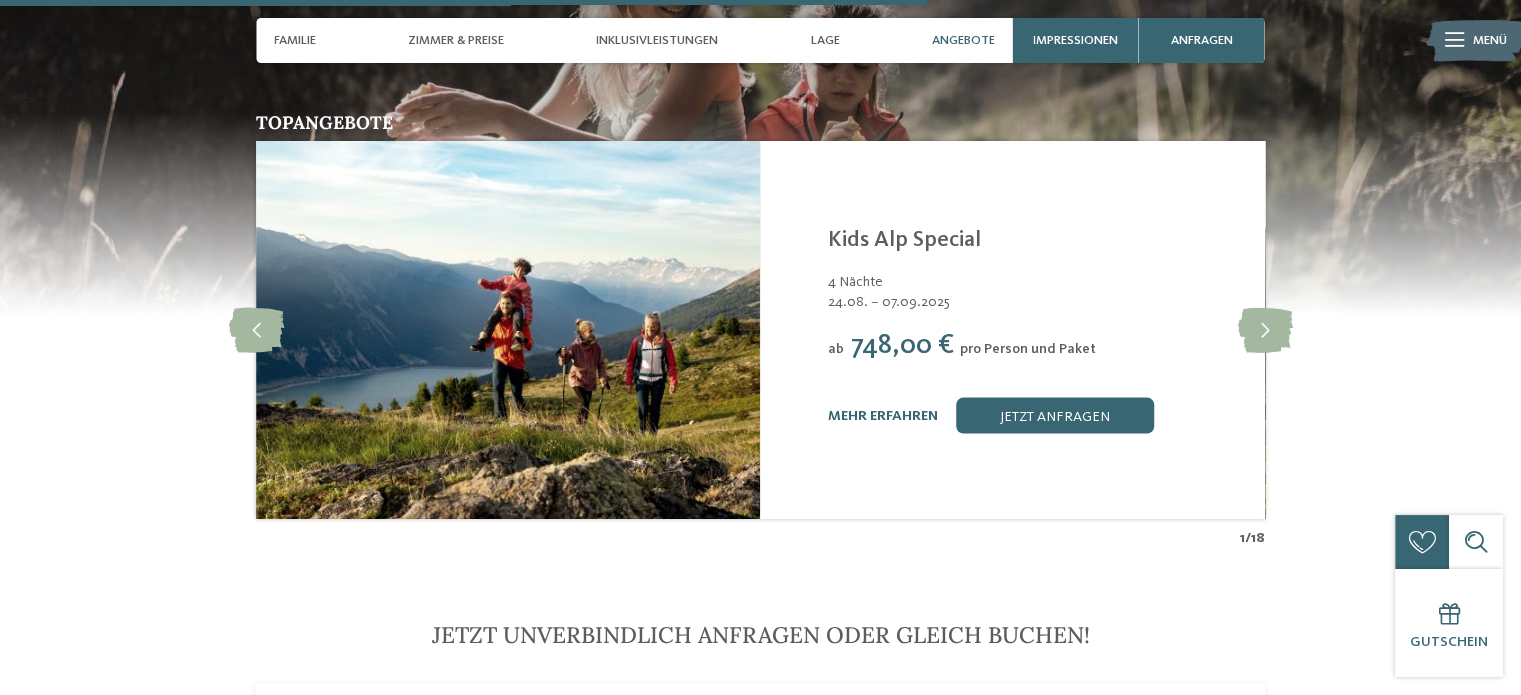 click on "mehr erfahren
jetzt anfragen" at bounding box center (1035, 416) 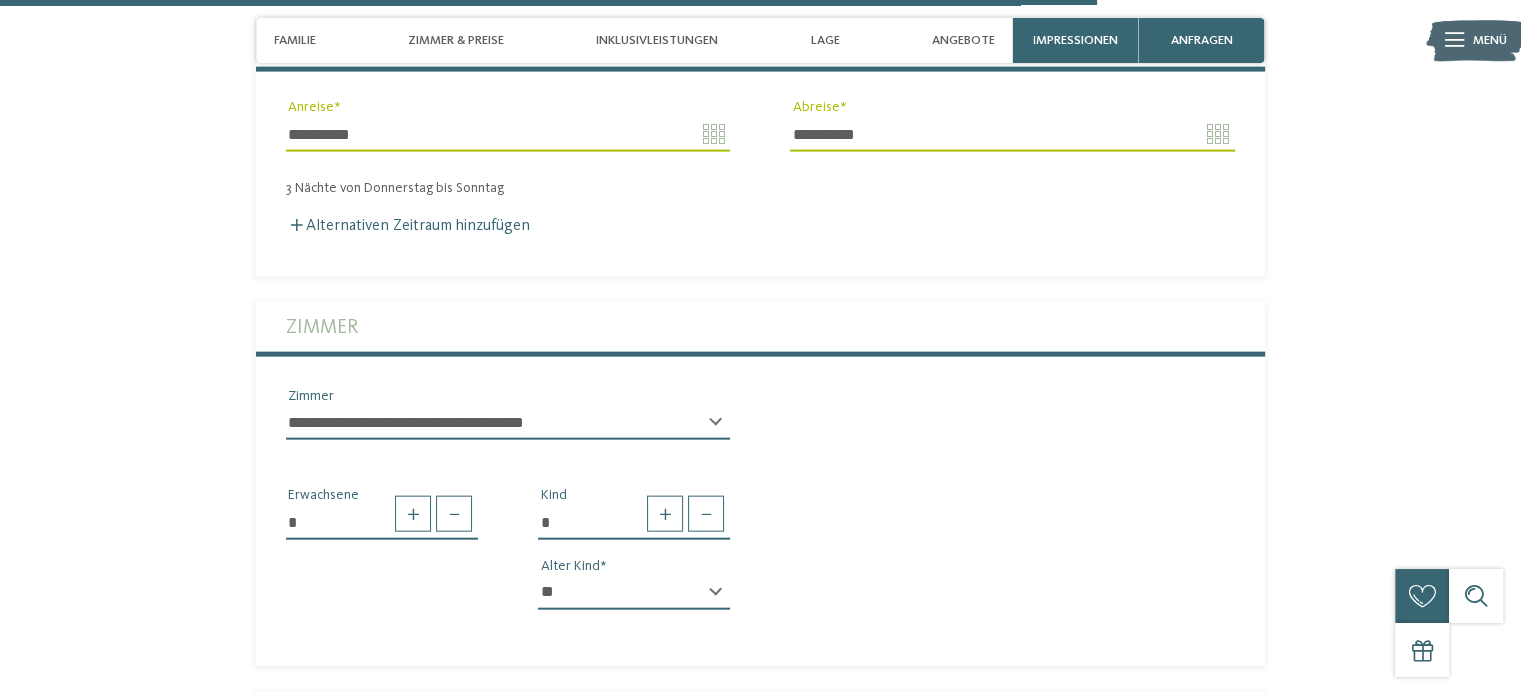 scroll, scrollTop: 4508, scrollLeft: 0, axis: vertical 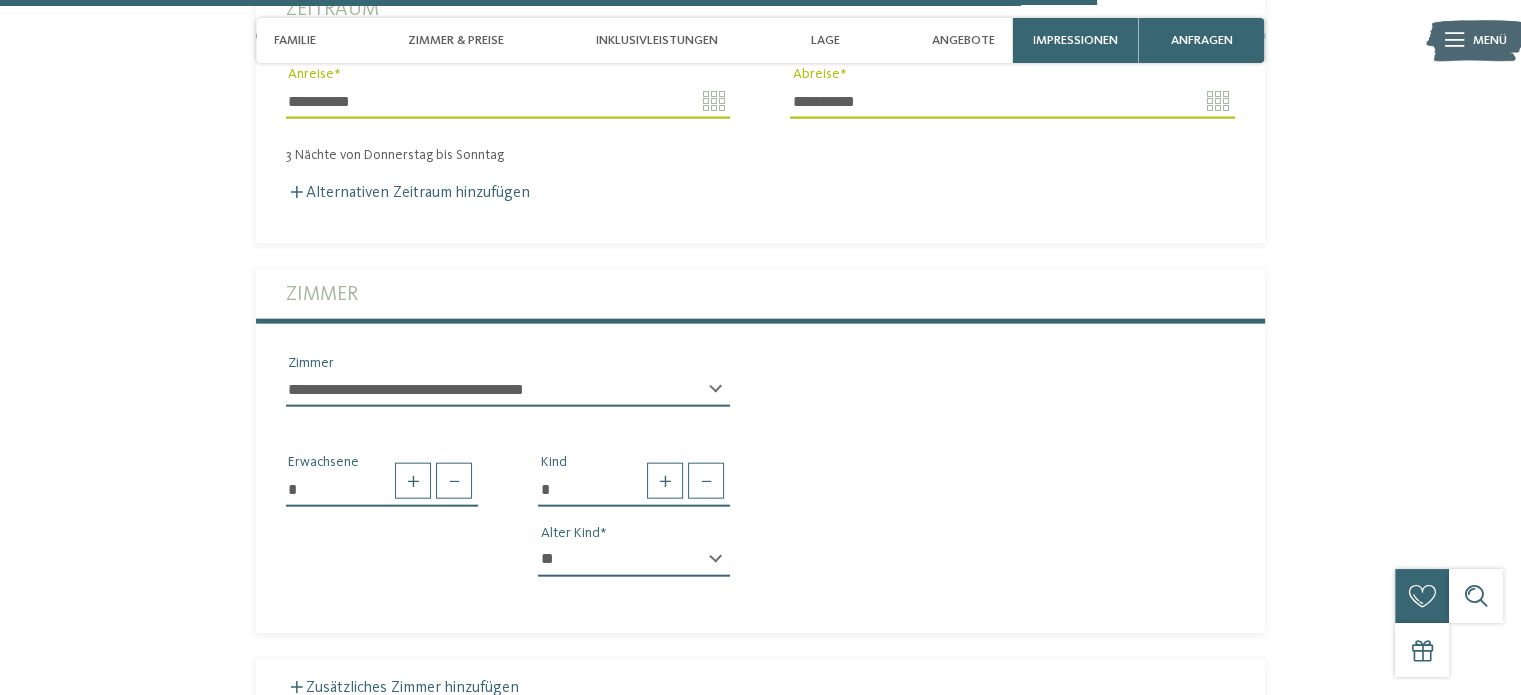 click on "**********" at bounding box center [508, 390] 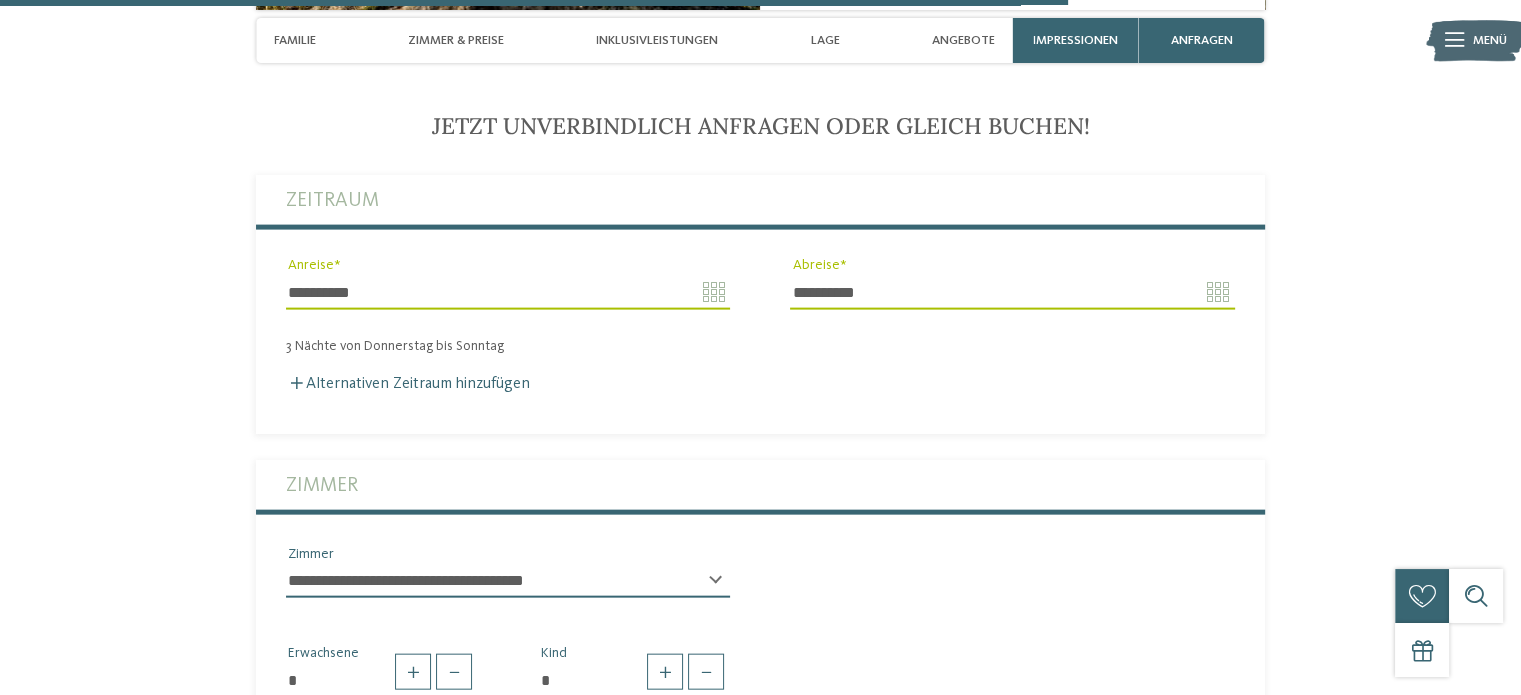 scroll, scrollTop: 4308, scrollLeft: 0, axis: vertical 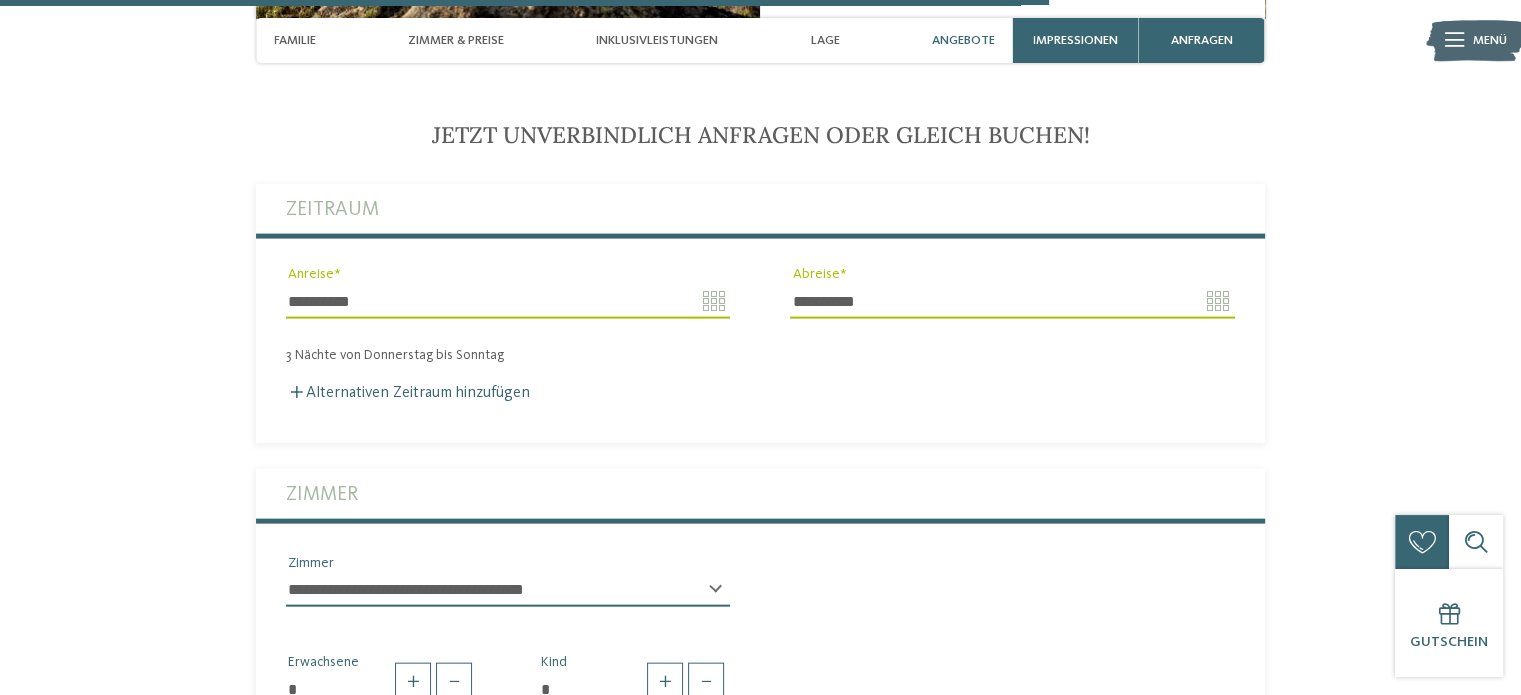 click on "**********" at bounding box center (508, 590) 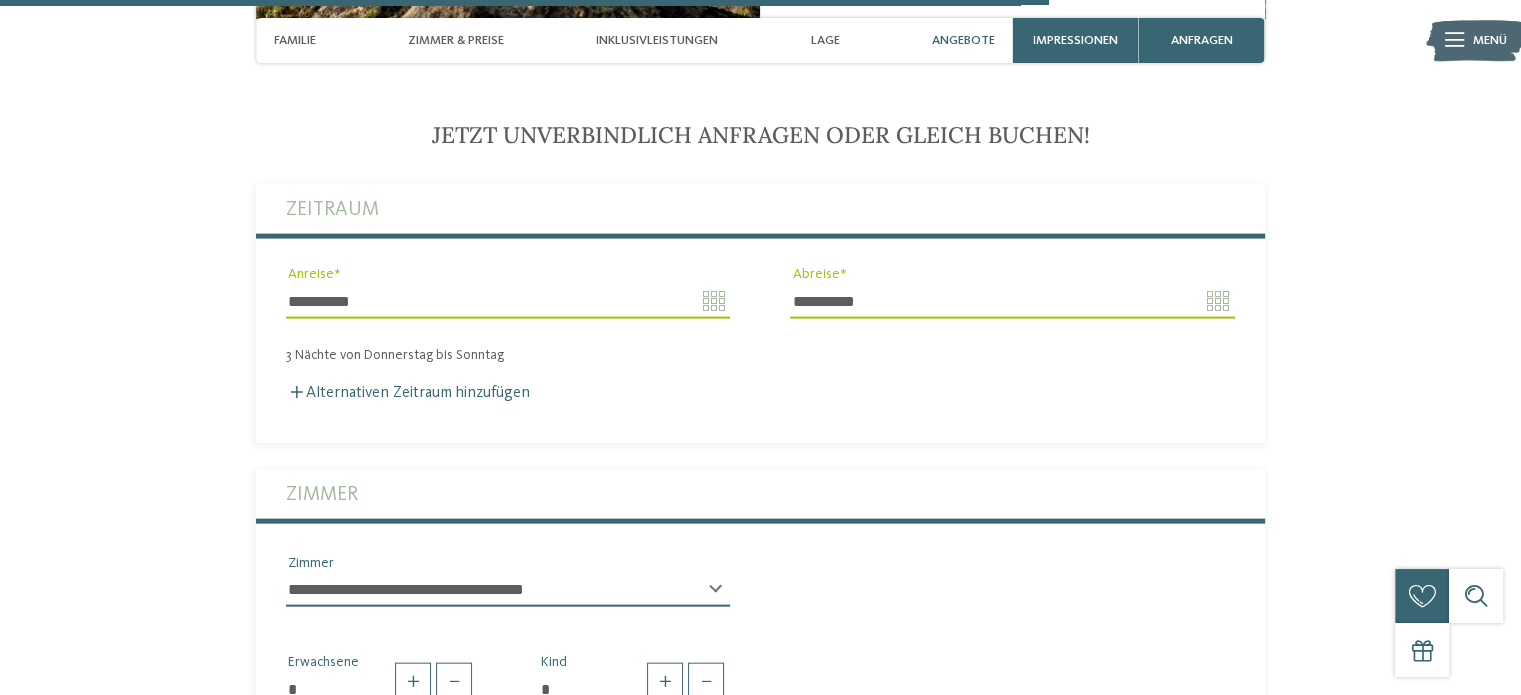 select on "*****" 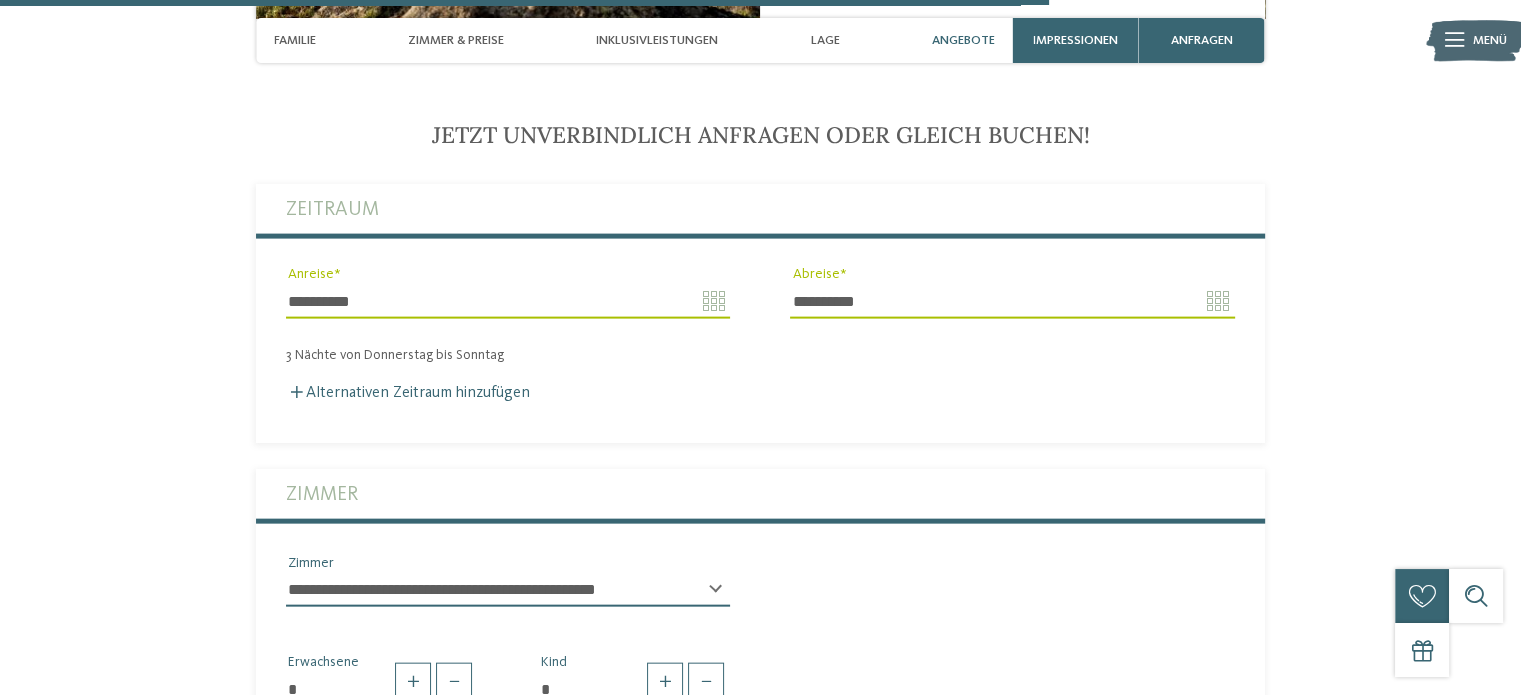click on "**********" at bounding box center [508, 590] 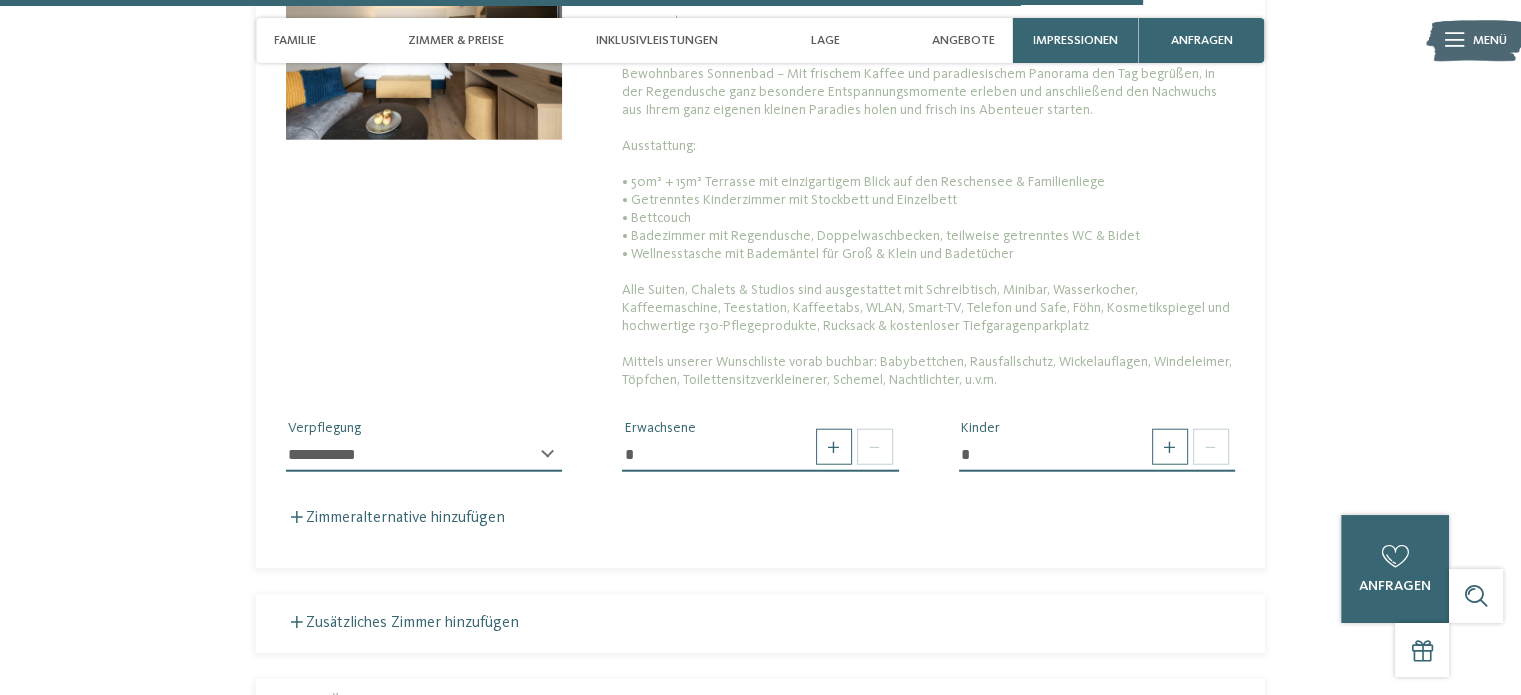 scroll, scrollTop: 5008, scrollLeft: 0, axis: vertical 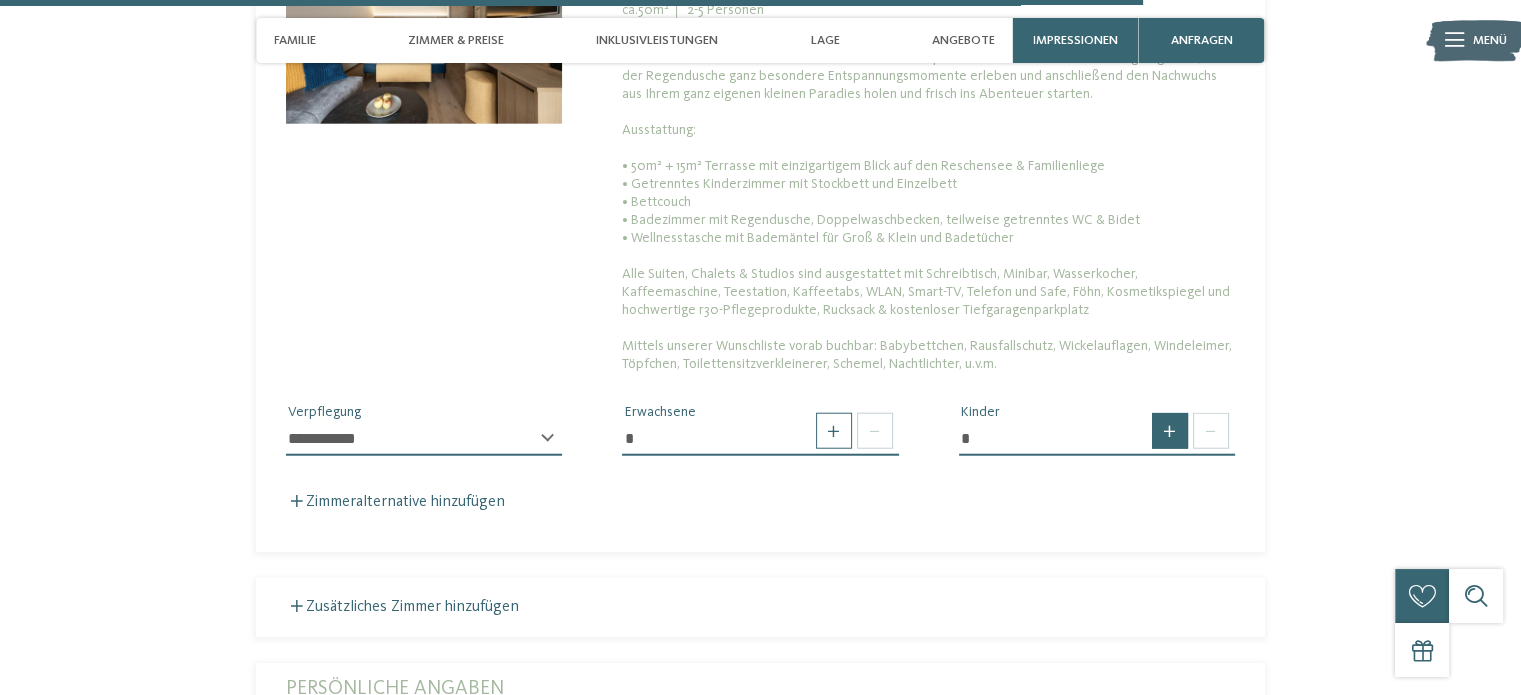 click at bounding box center (1170, 431) 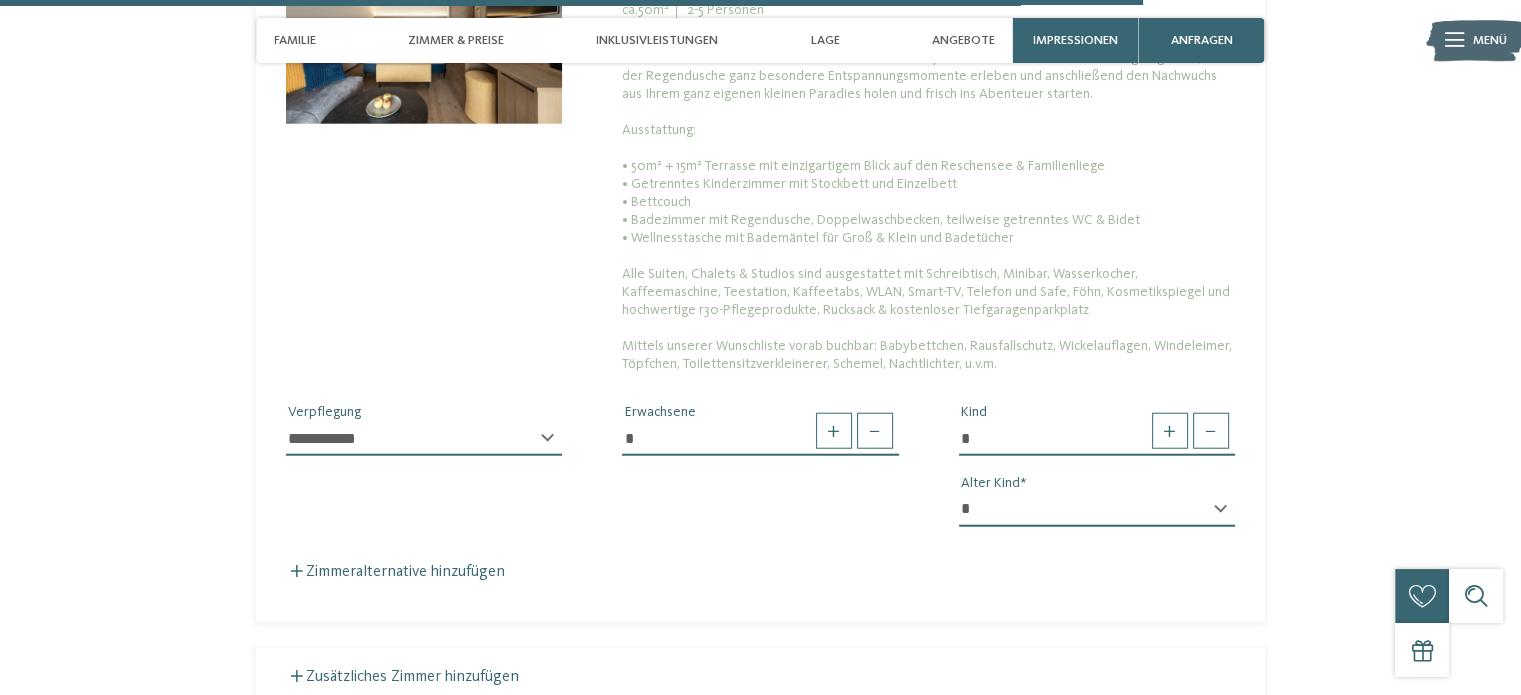 click on "* * * * * * * * * * * ** ** ** ** ** ** ** **" at bounding box center [1097, 510] 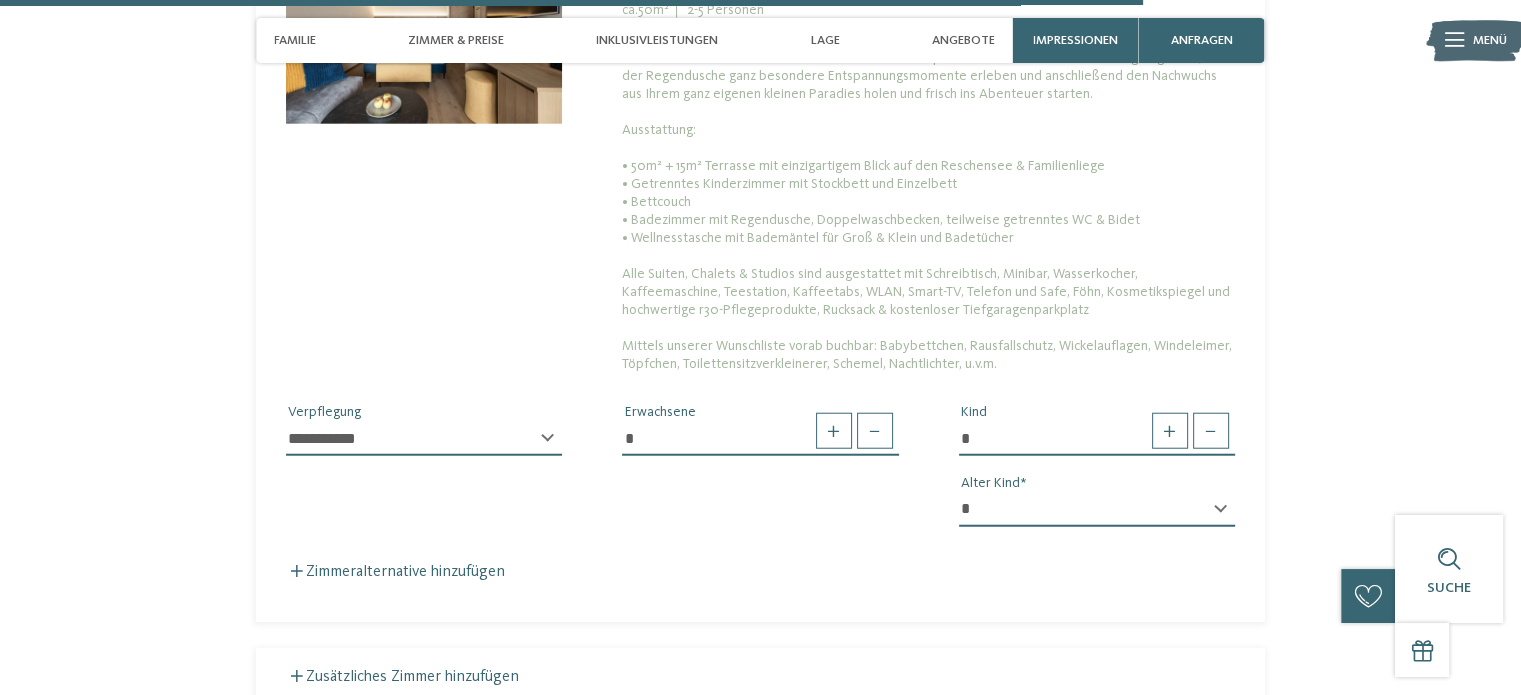 select on "**" 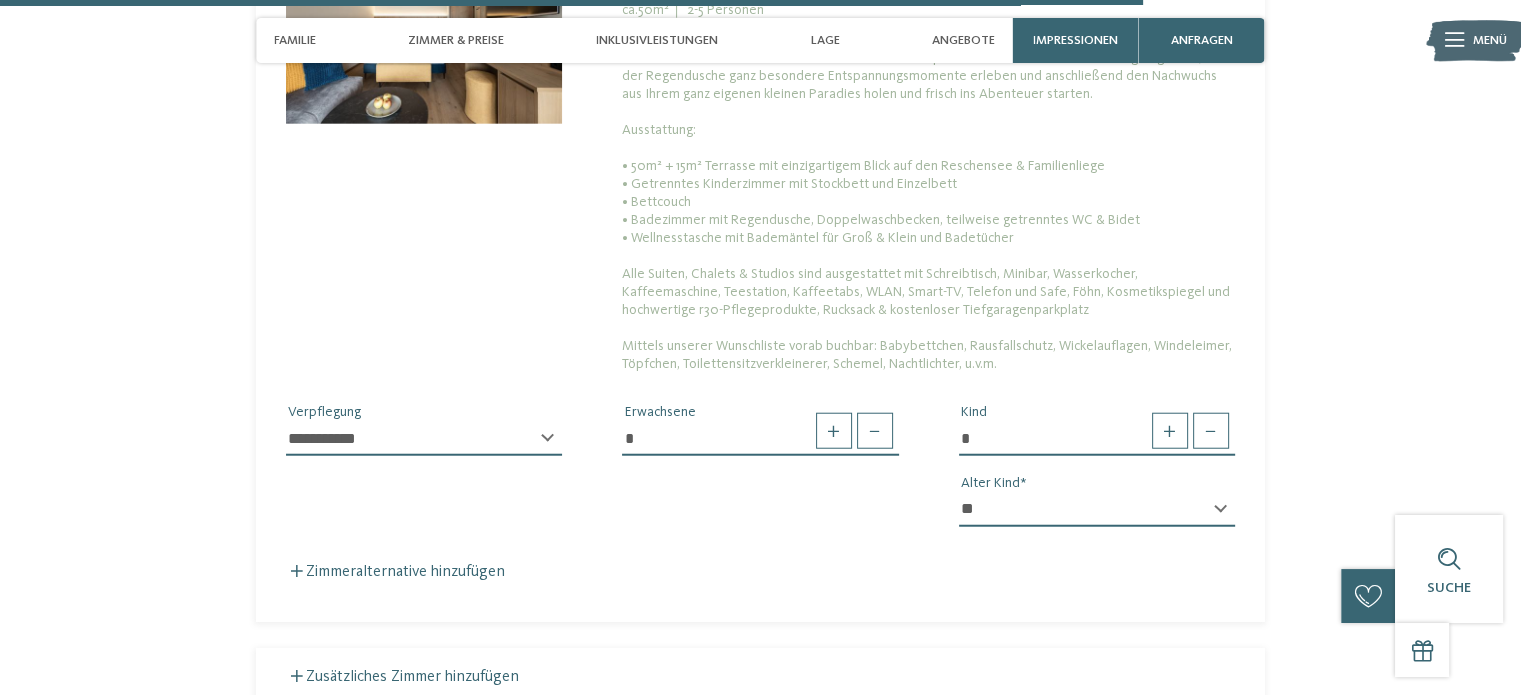 click on "* * * * * * * * * * * ** ** ** ** ** ** ** **" at bounding box center (1097, 510) 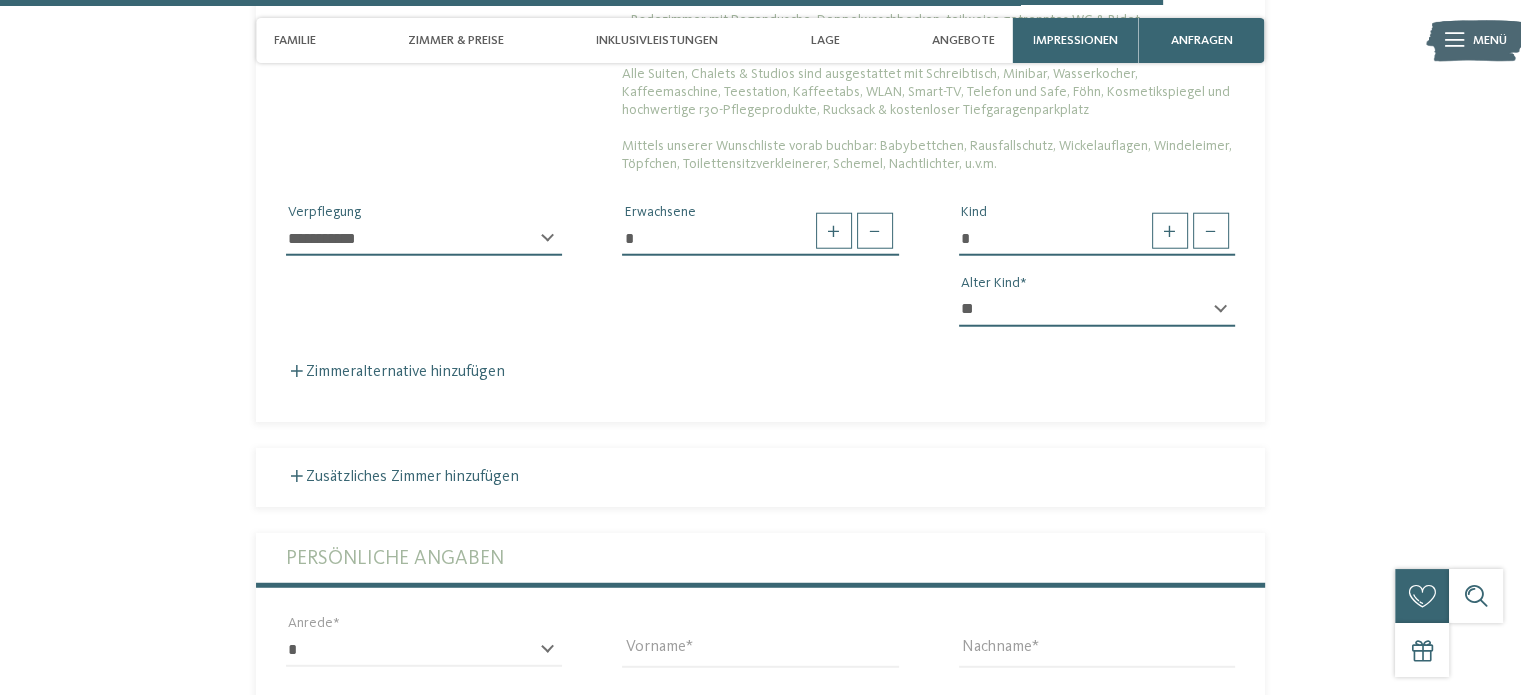 scroll, scrollTop: 5108, scrollLeft: 0, axis: vertical 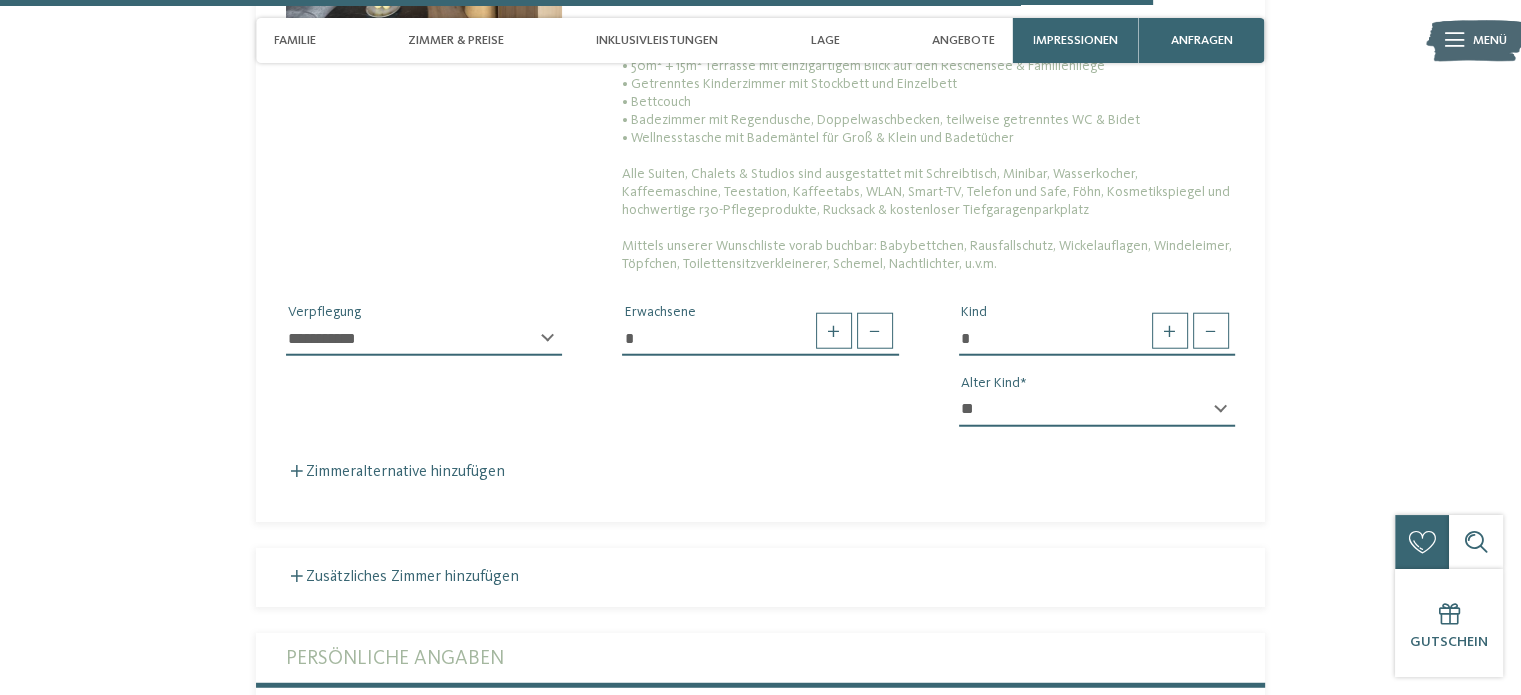 click on "**********" at bounding box center (424, 339) 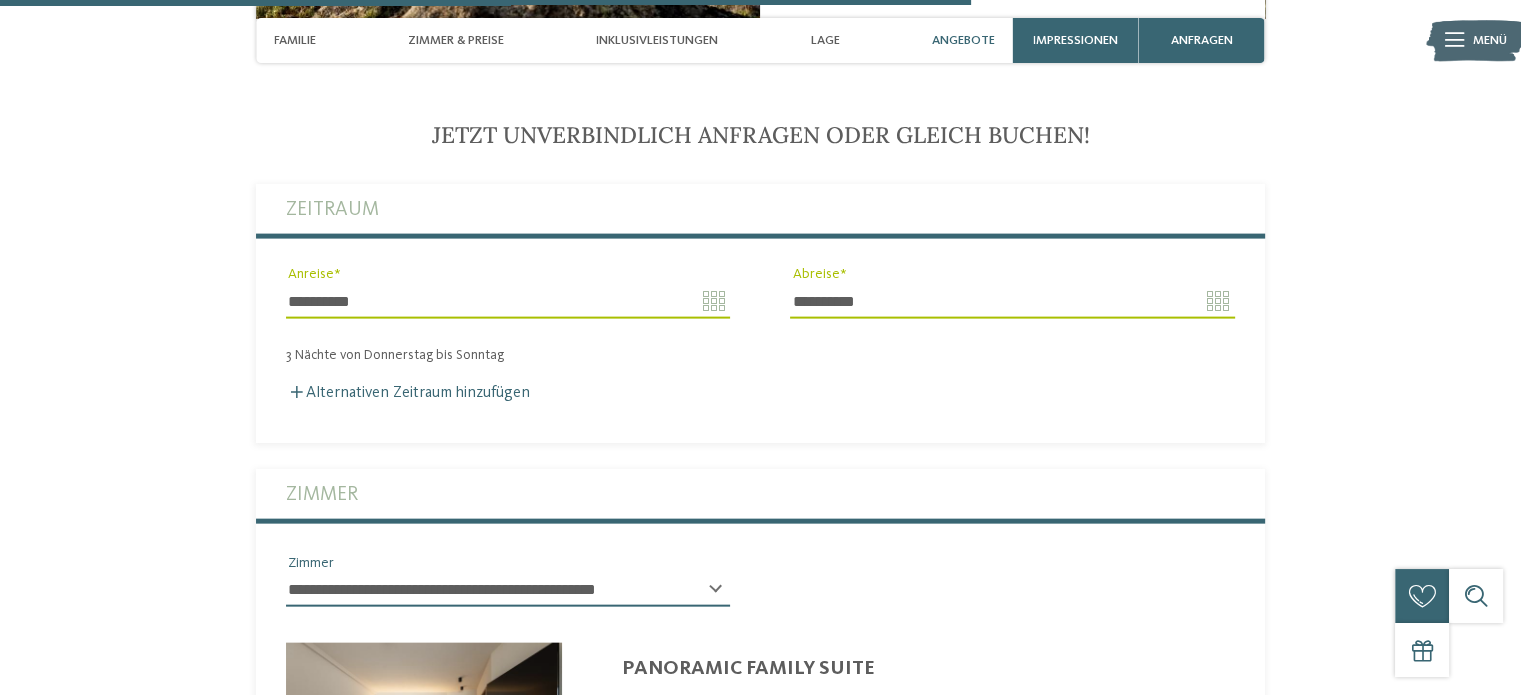 scroll, scrollTop: 4208, scrollLeft: 0, axis: vertical 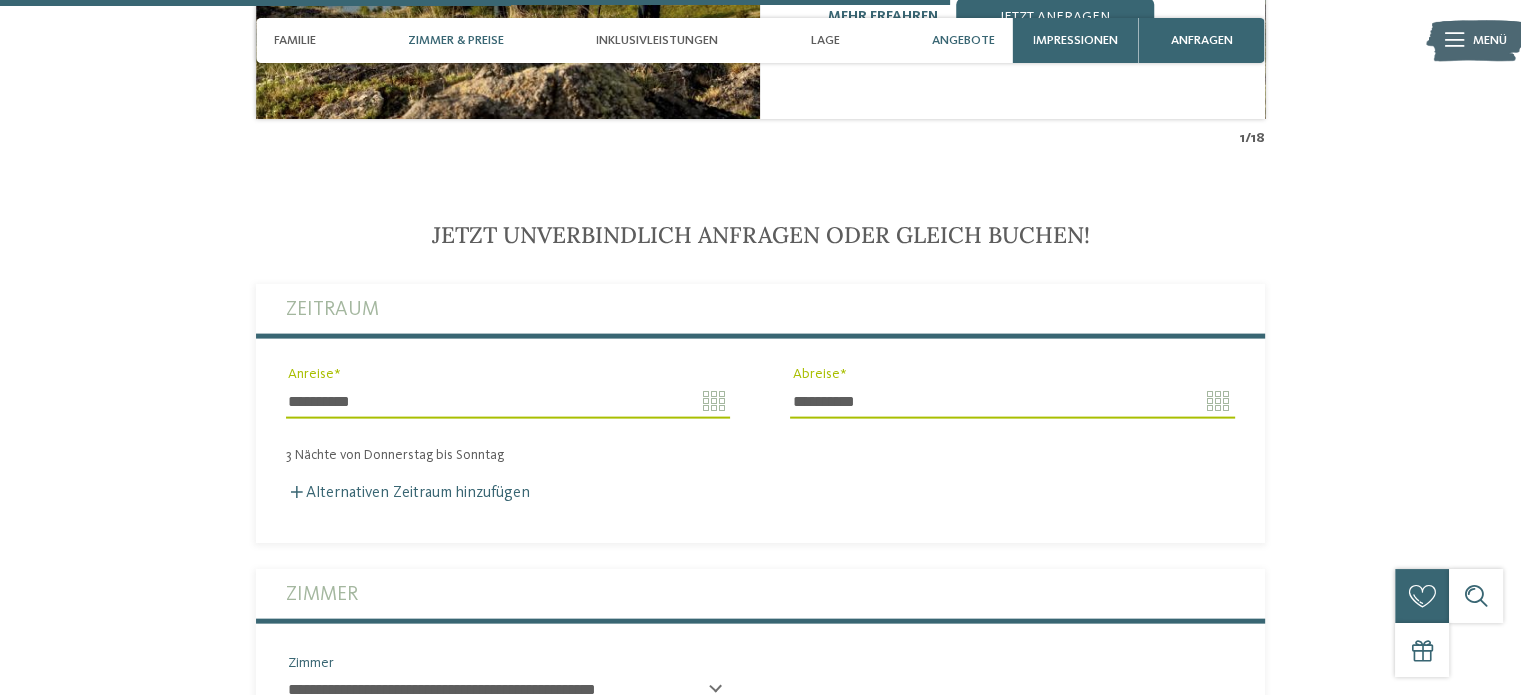 click on "Zimmer & Preise" at bounding box center [456, 40] 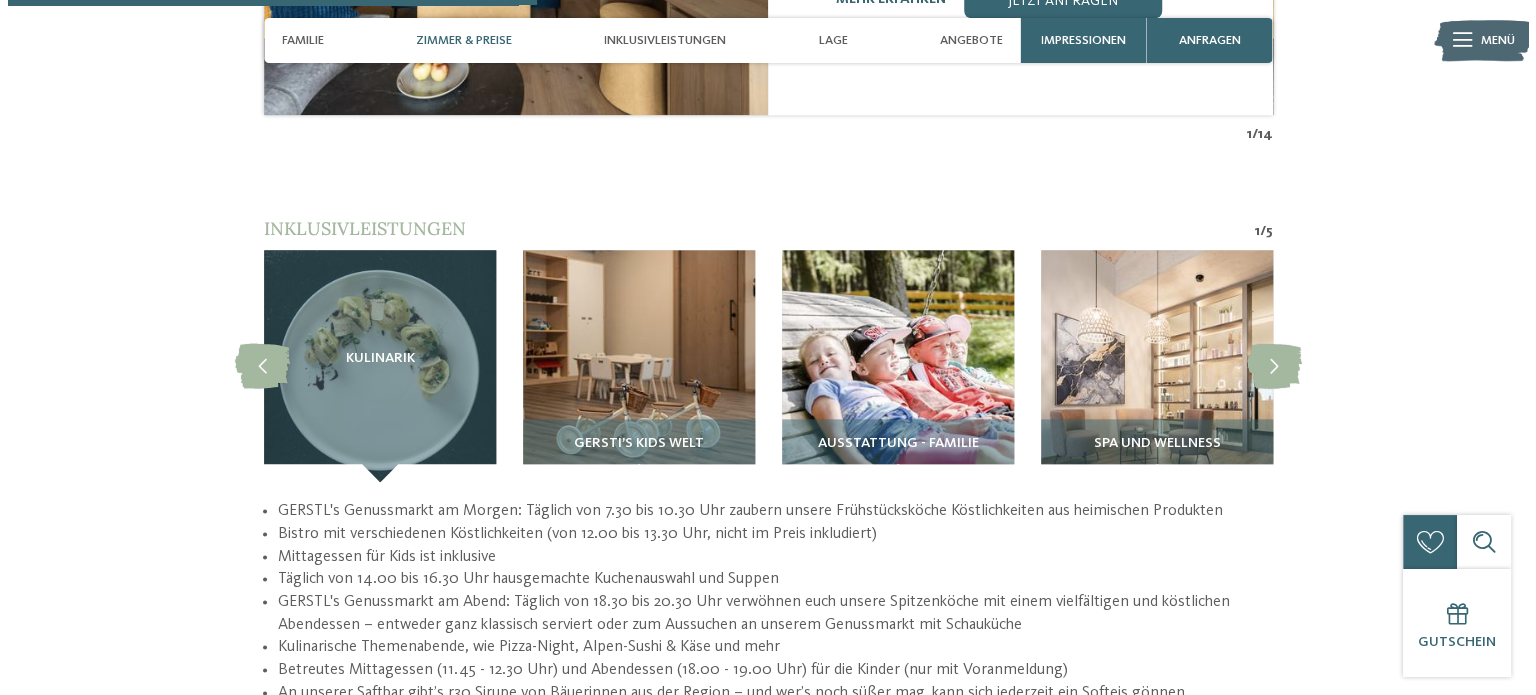 scroll, scrollTop: 1981, scrollLeft: 0, axis: vertical 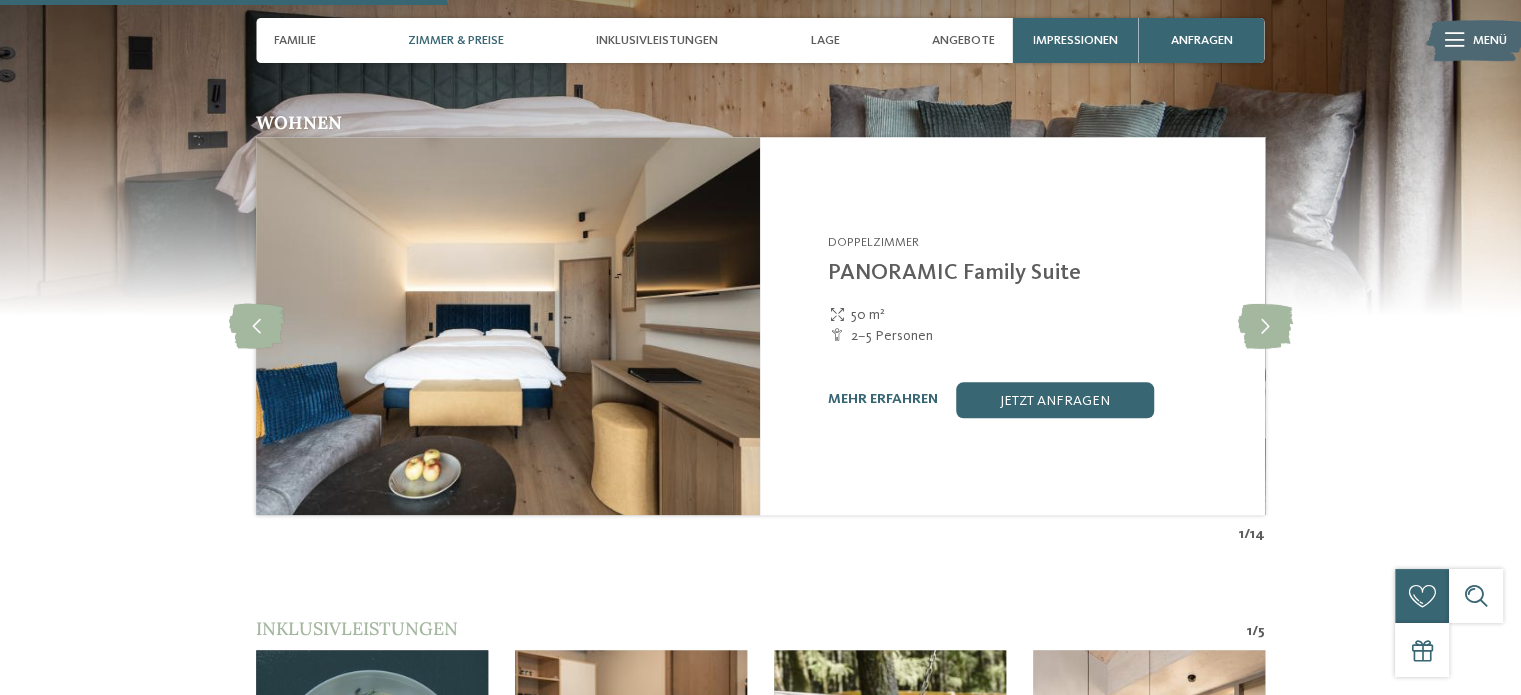 click on "Wohnen
Doppelzimmer
slide" at bounding box center (760, 329) 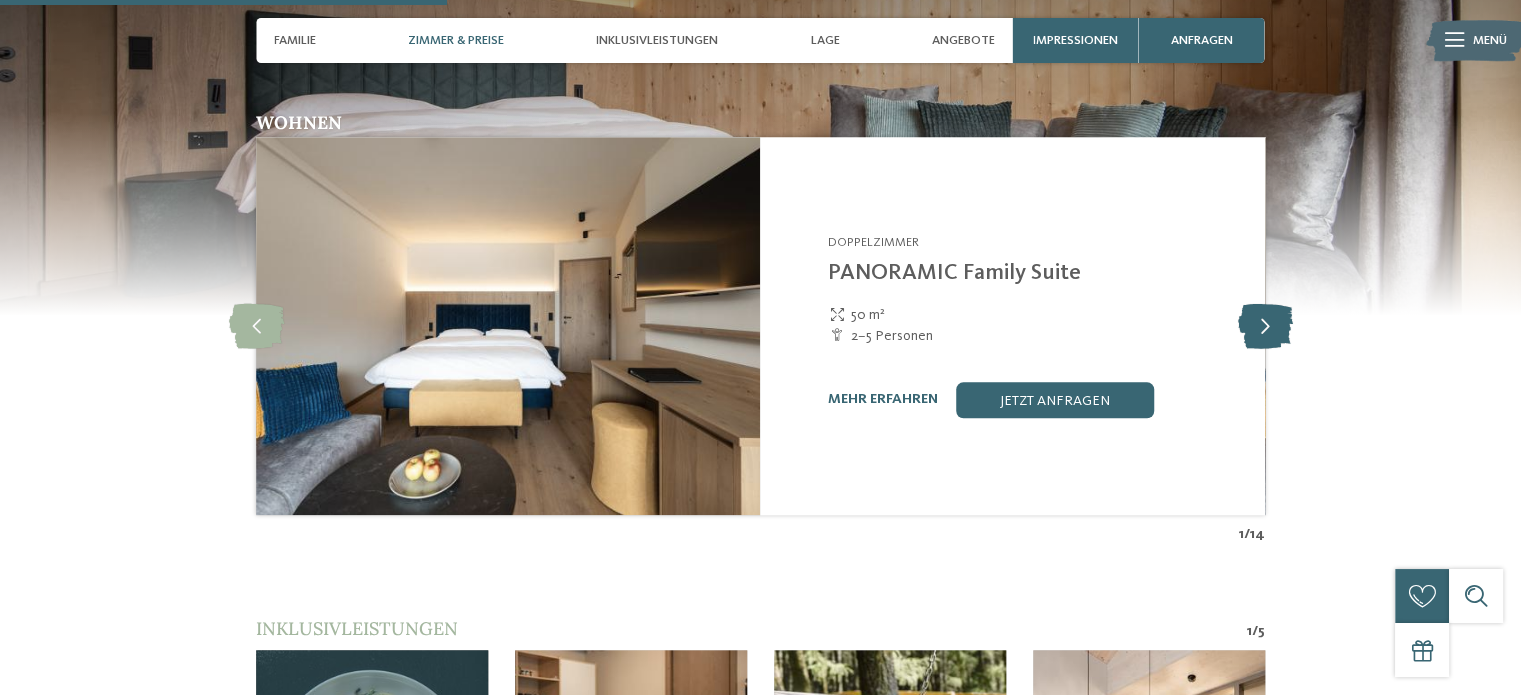 click at bounding box center [1264, 325] 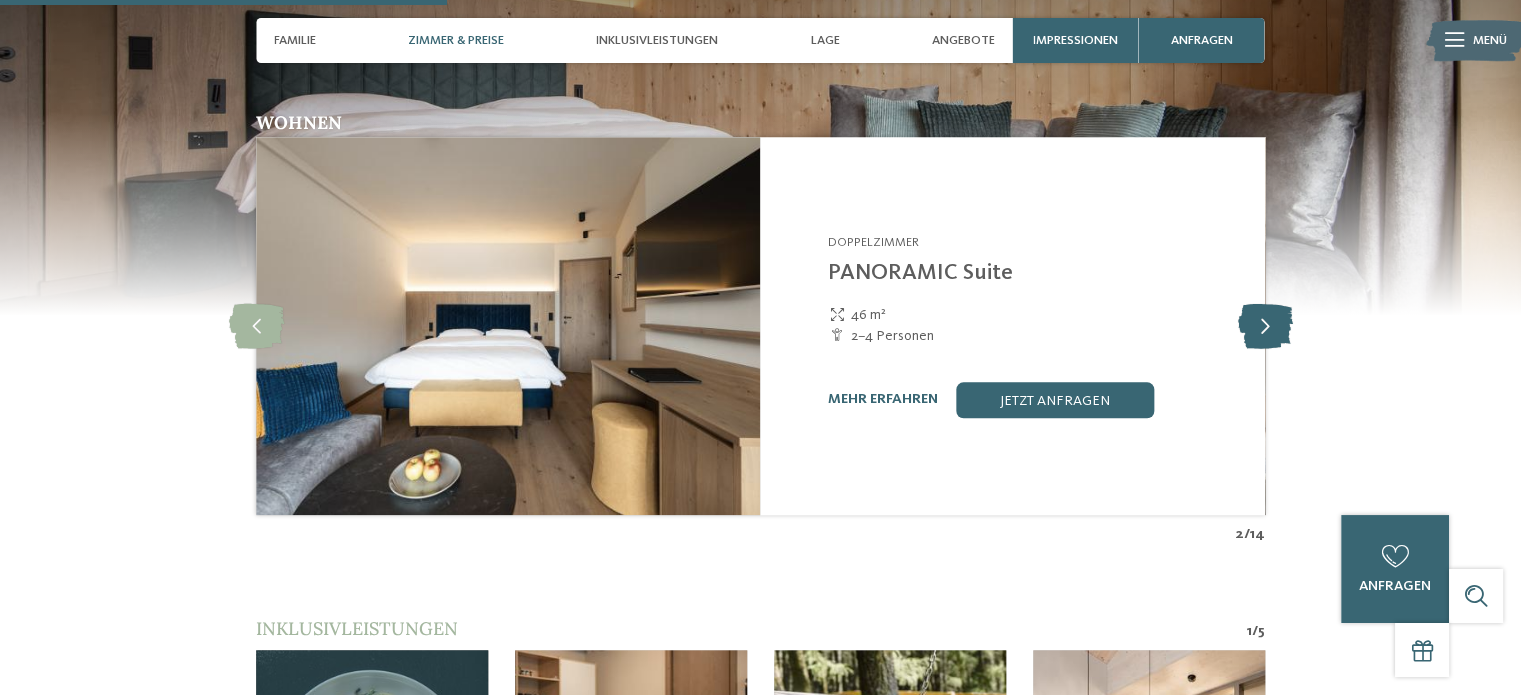 click at bounding box center [1264, 325] 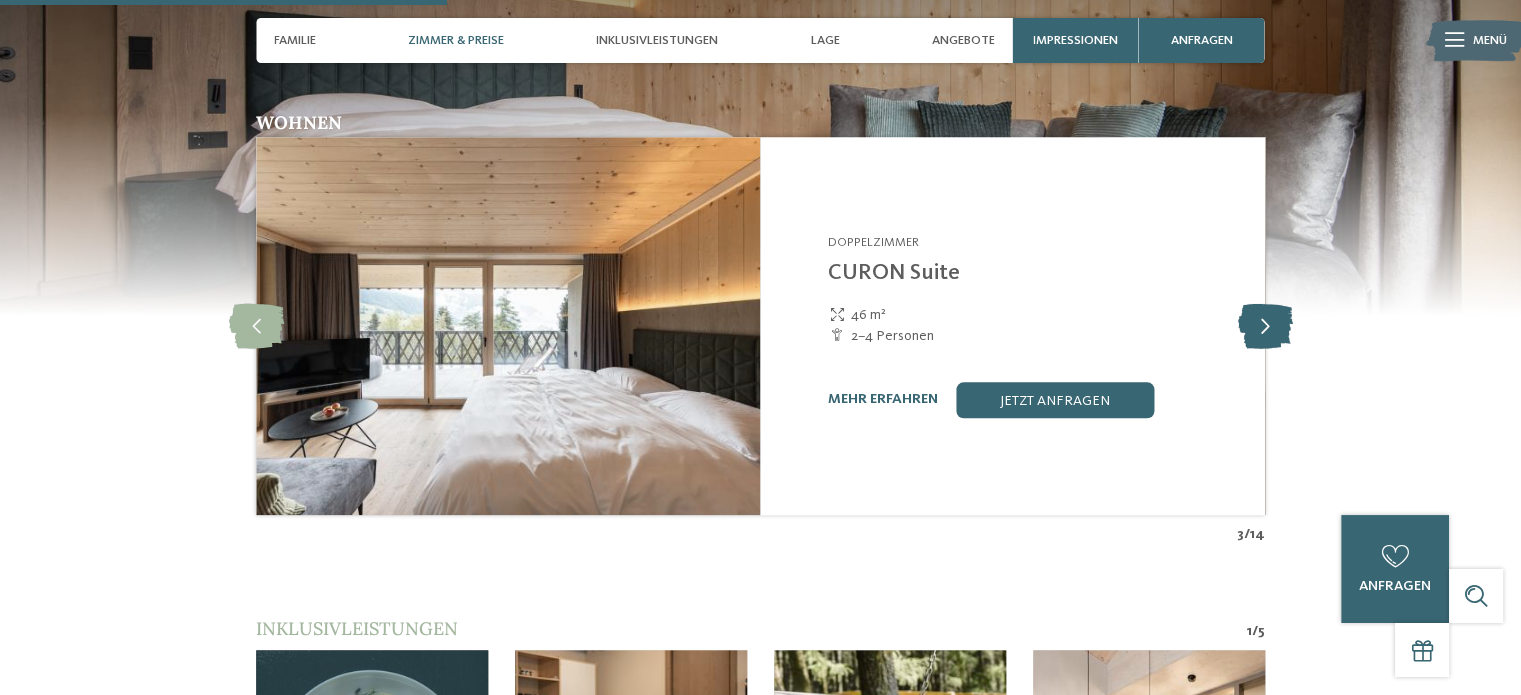 click at bounding box center (1264, 325) 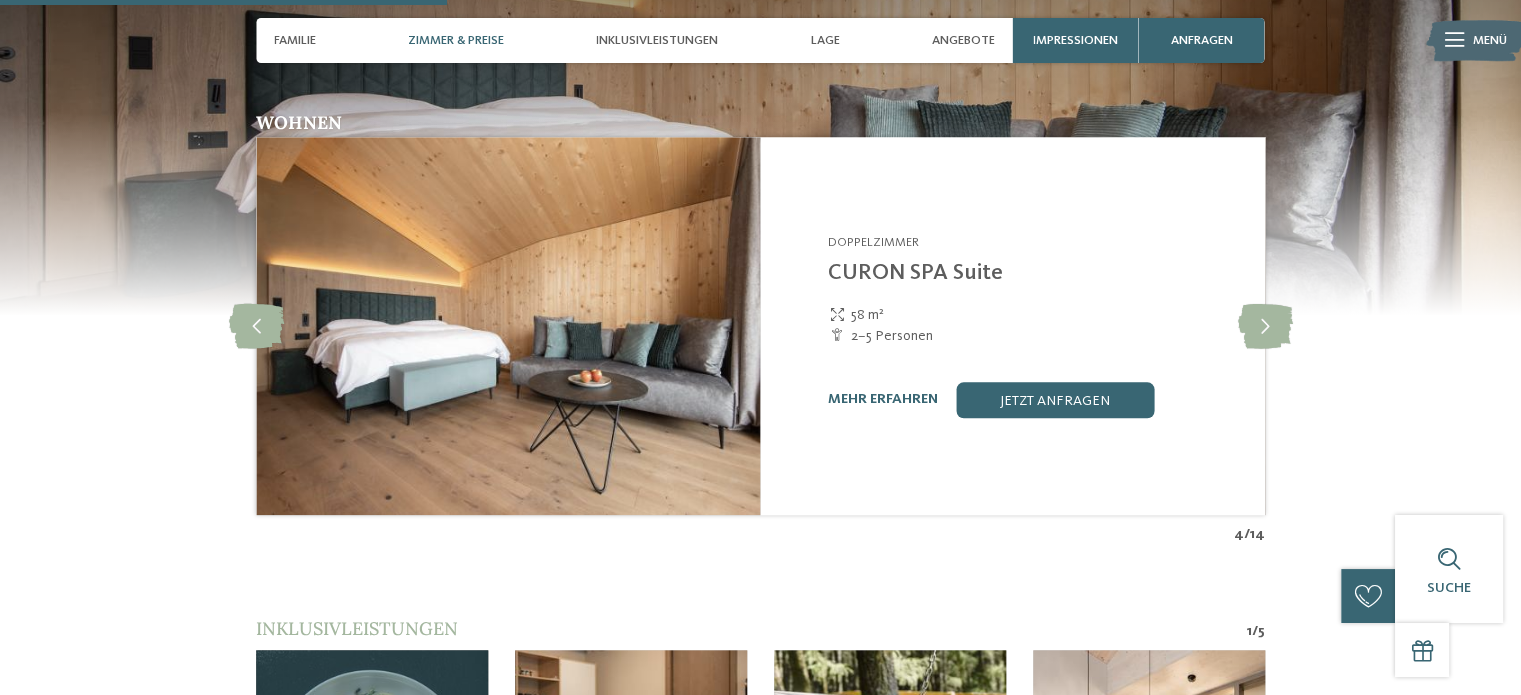 click on "CURON SPA Suite" at bounding box center (915, 273) 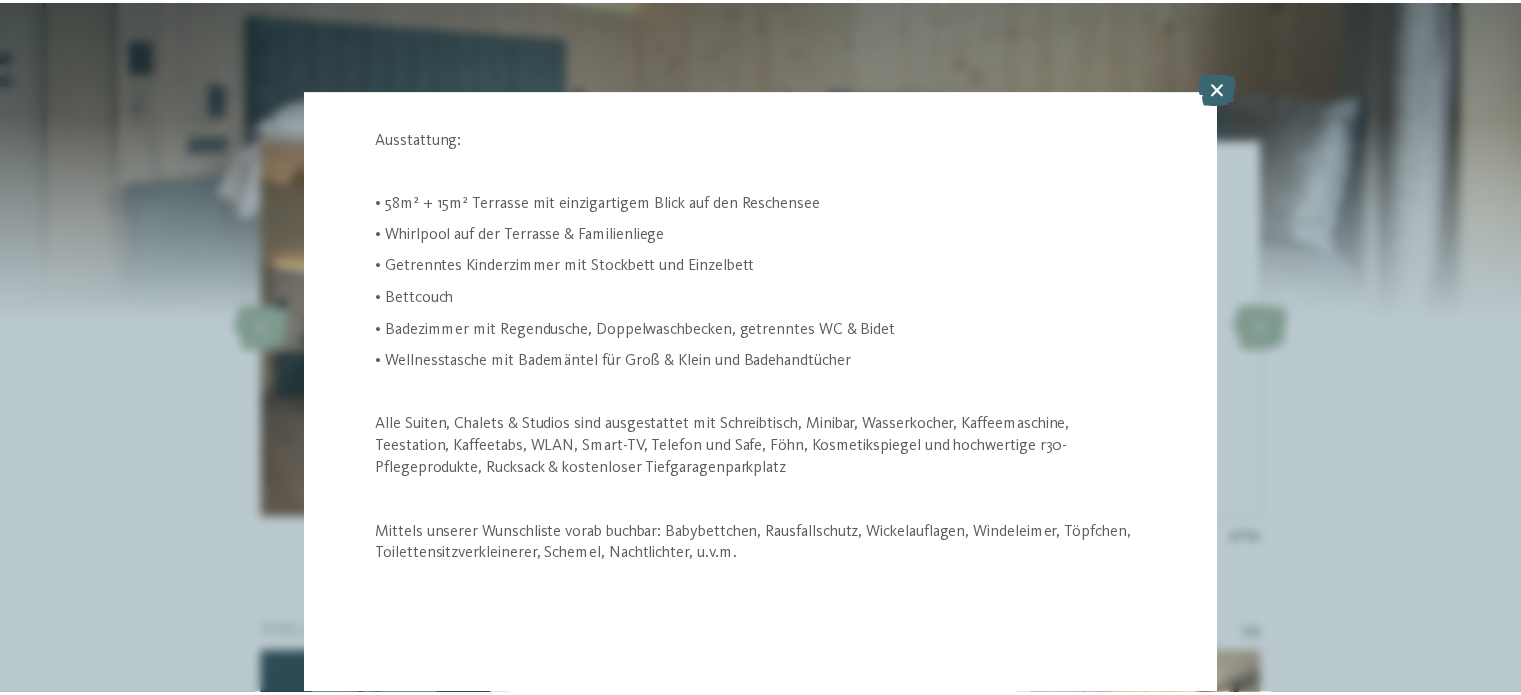 scroll, scrollTop: 0, scrollLeft: 0, axis: both 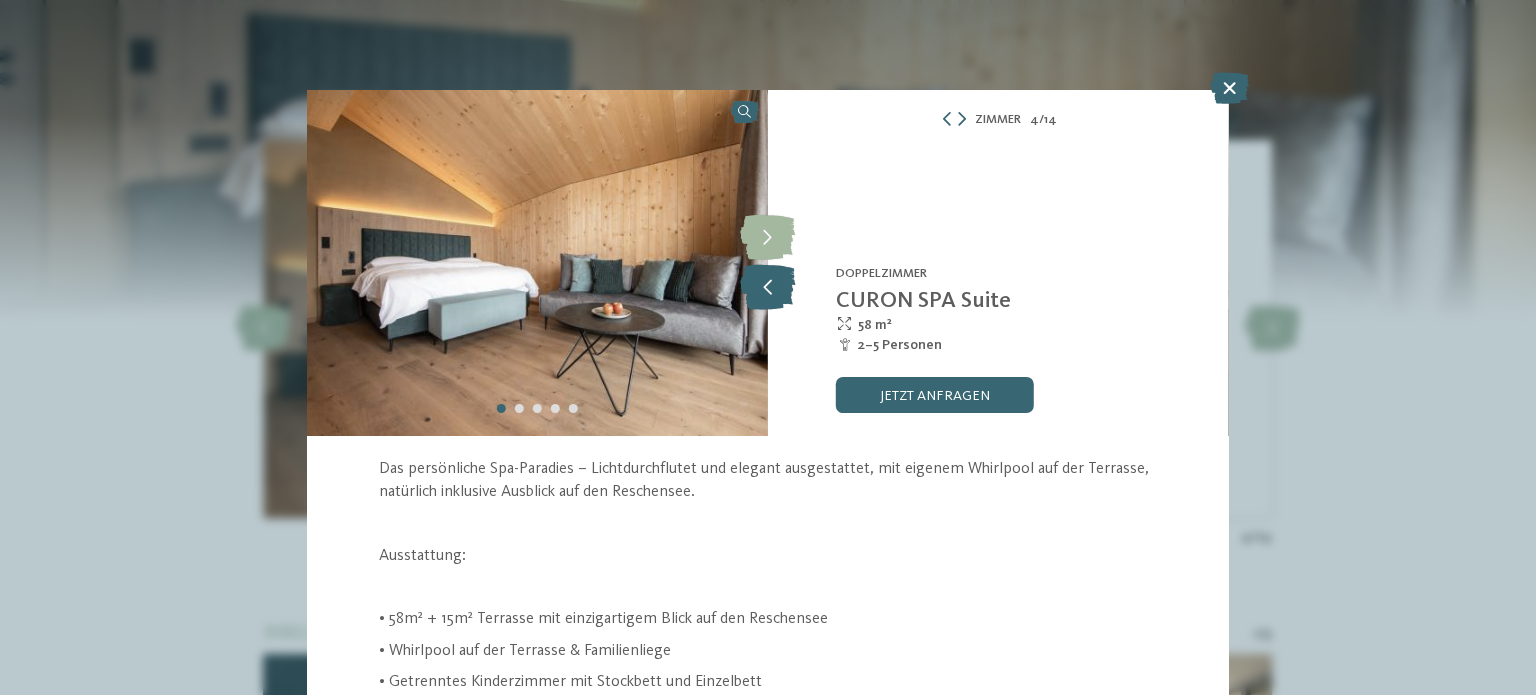 click at bounding box center (767, 287) 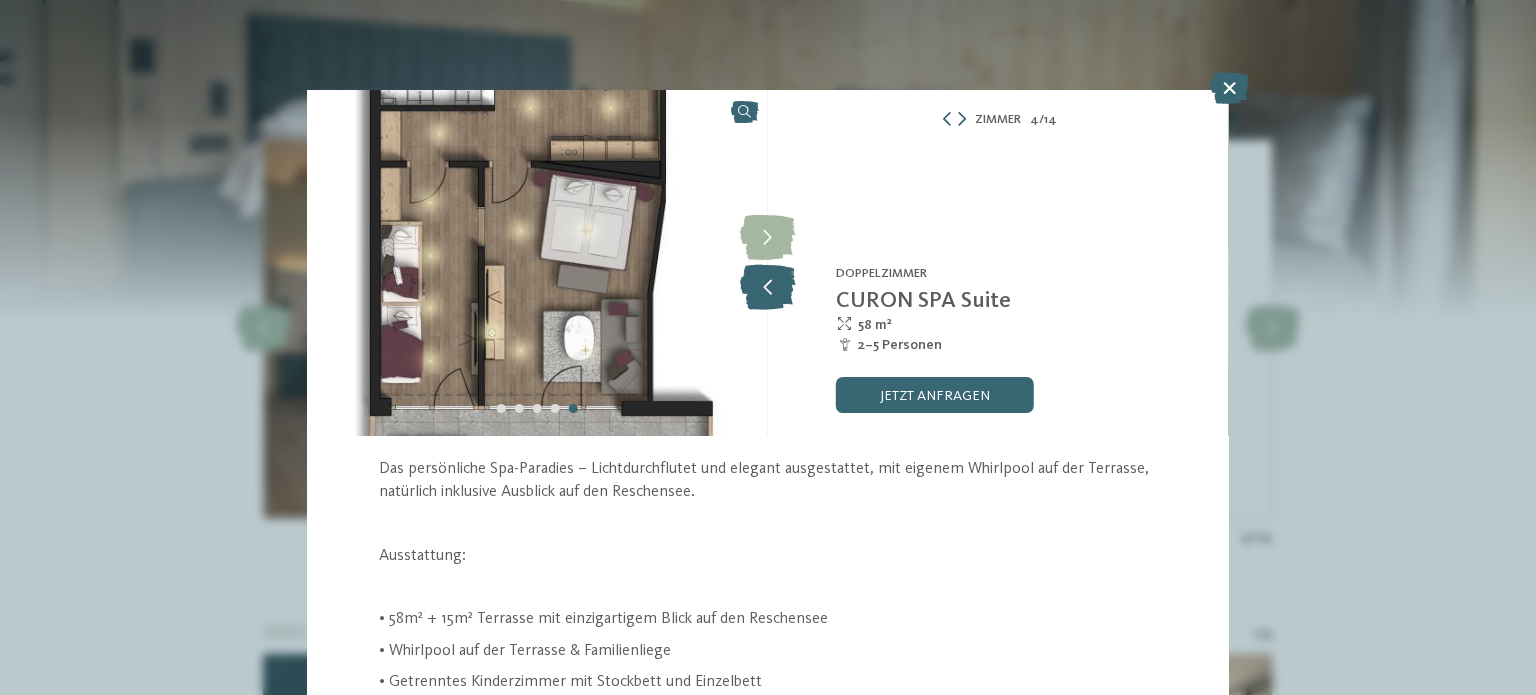click at bounding box center [767, 287] 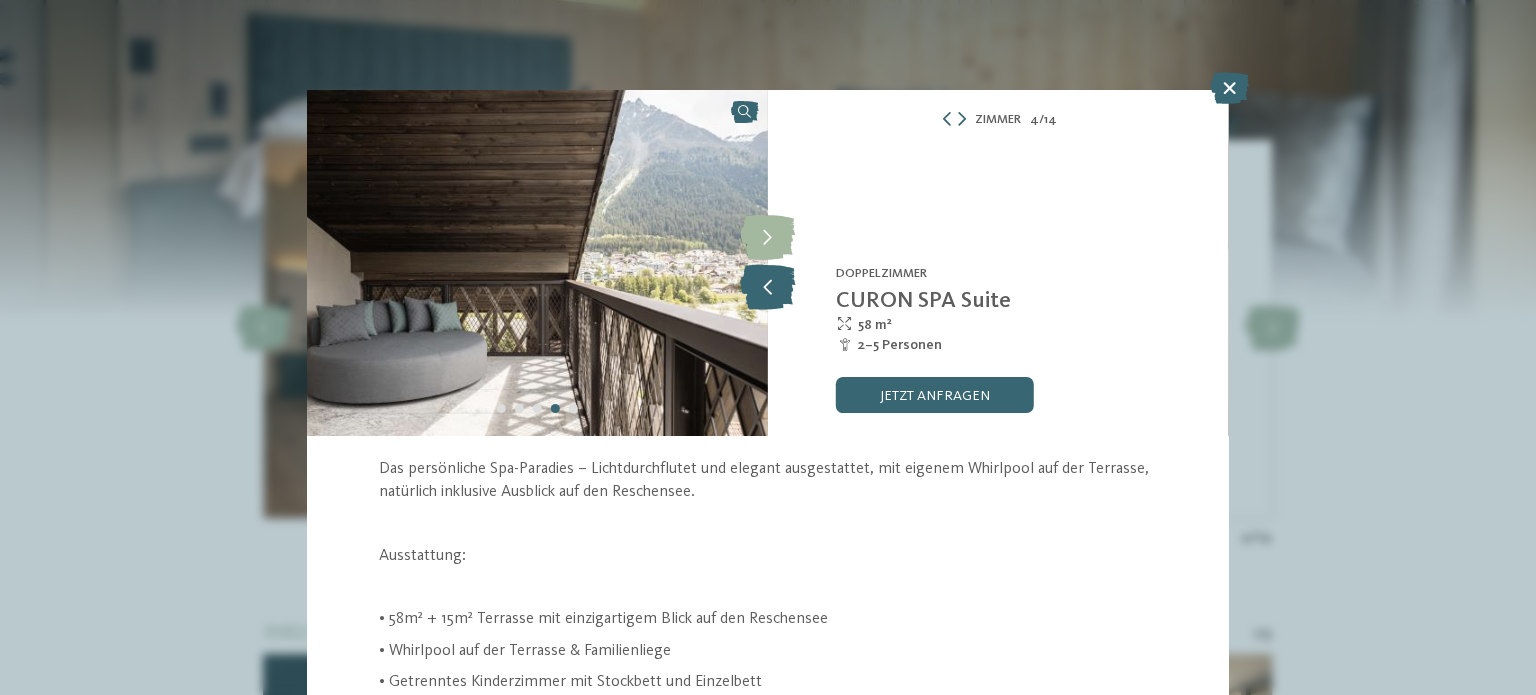 click at bounding box center [767, 287] 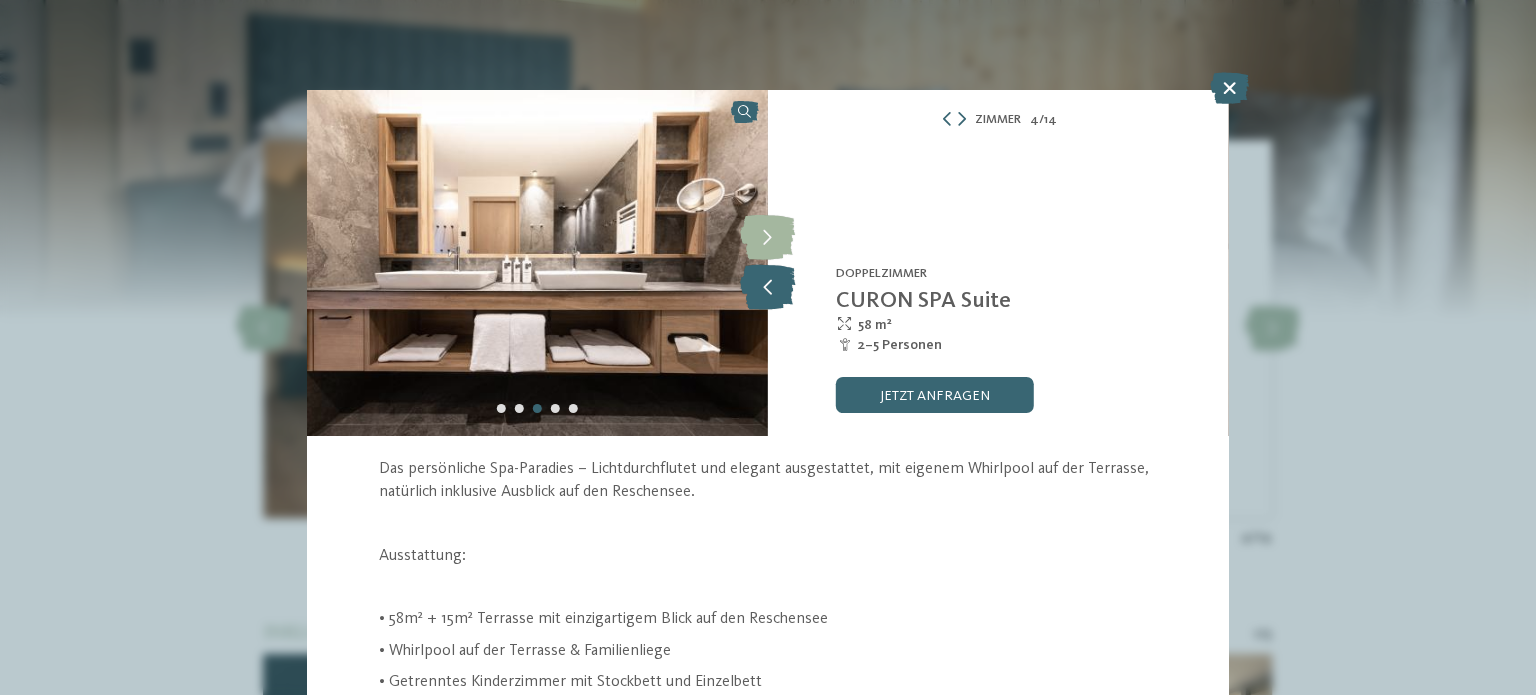click at bounding box center (767, 287) 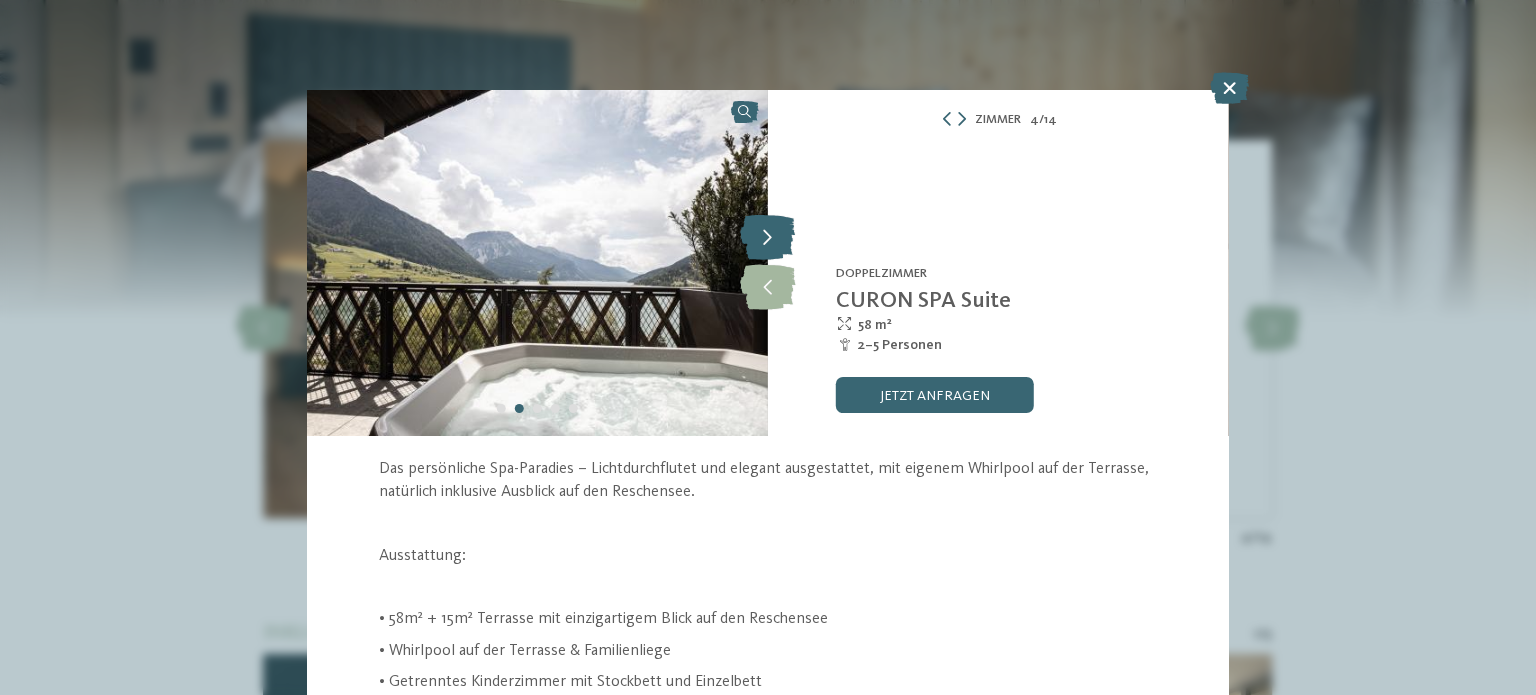 click at bounding box center [767, 238] 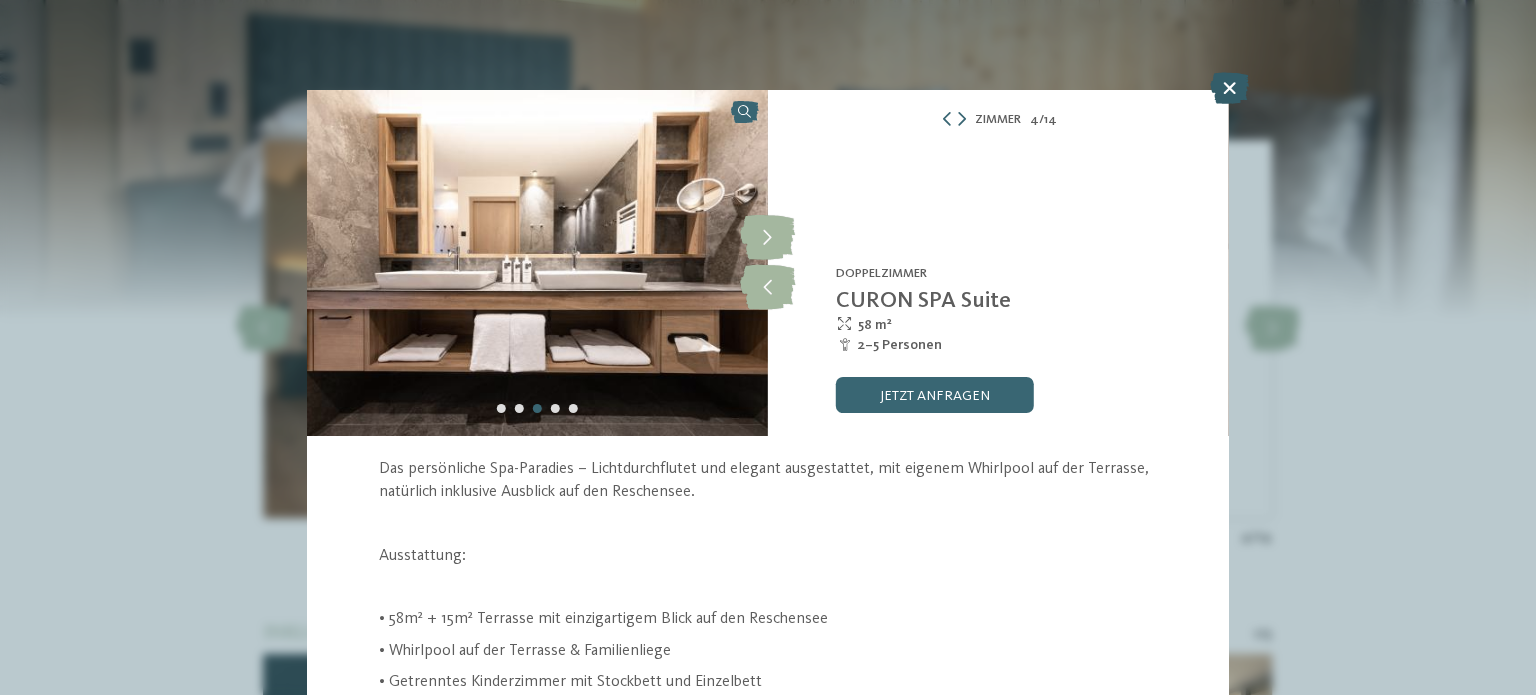 click at bounding box center [1229, 88] 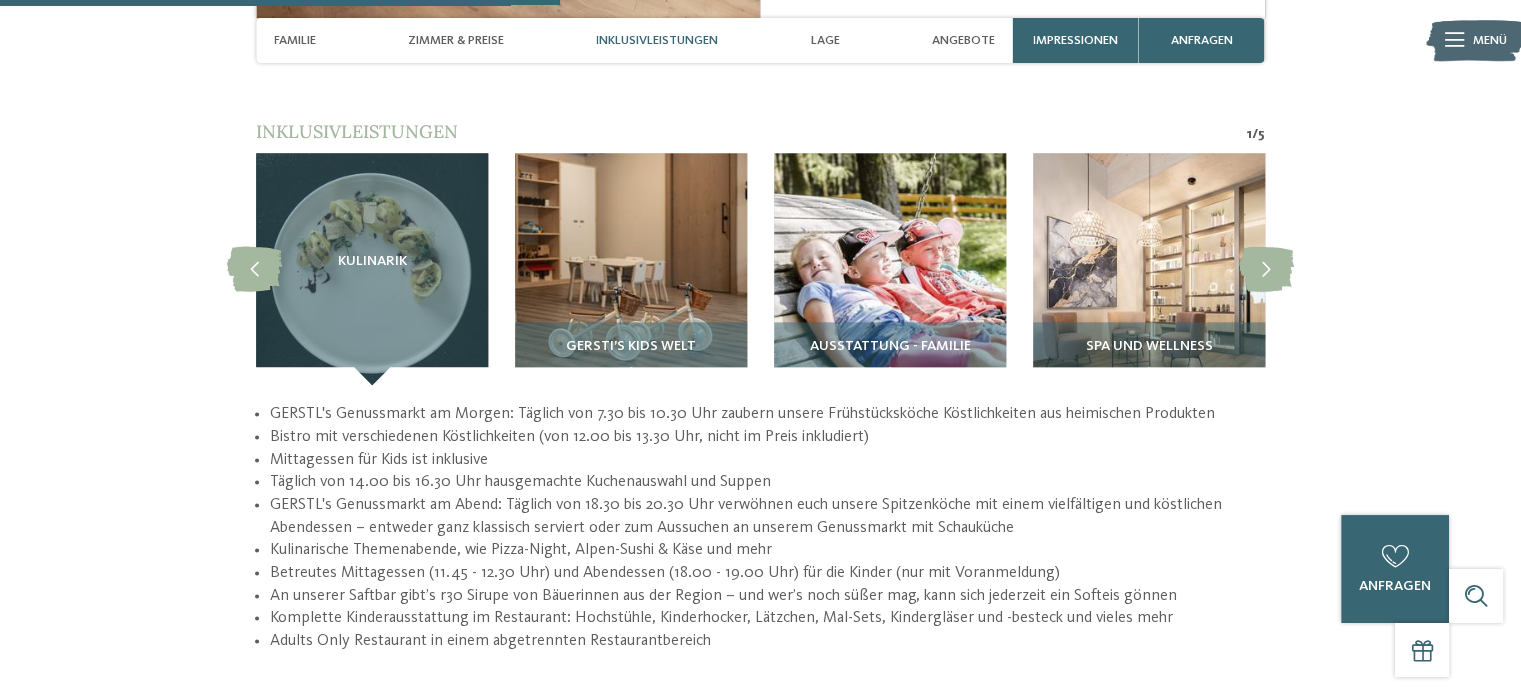 scroll, scrollTop: 2481, scrollLeft: 0, axis: vertical 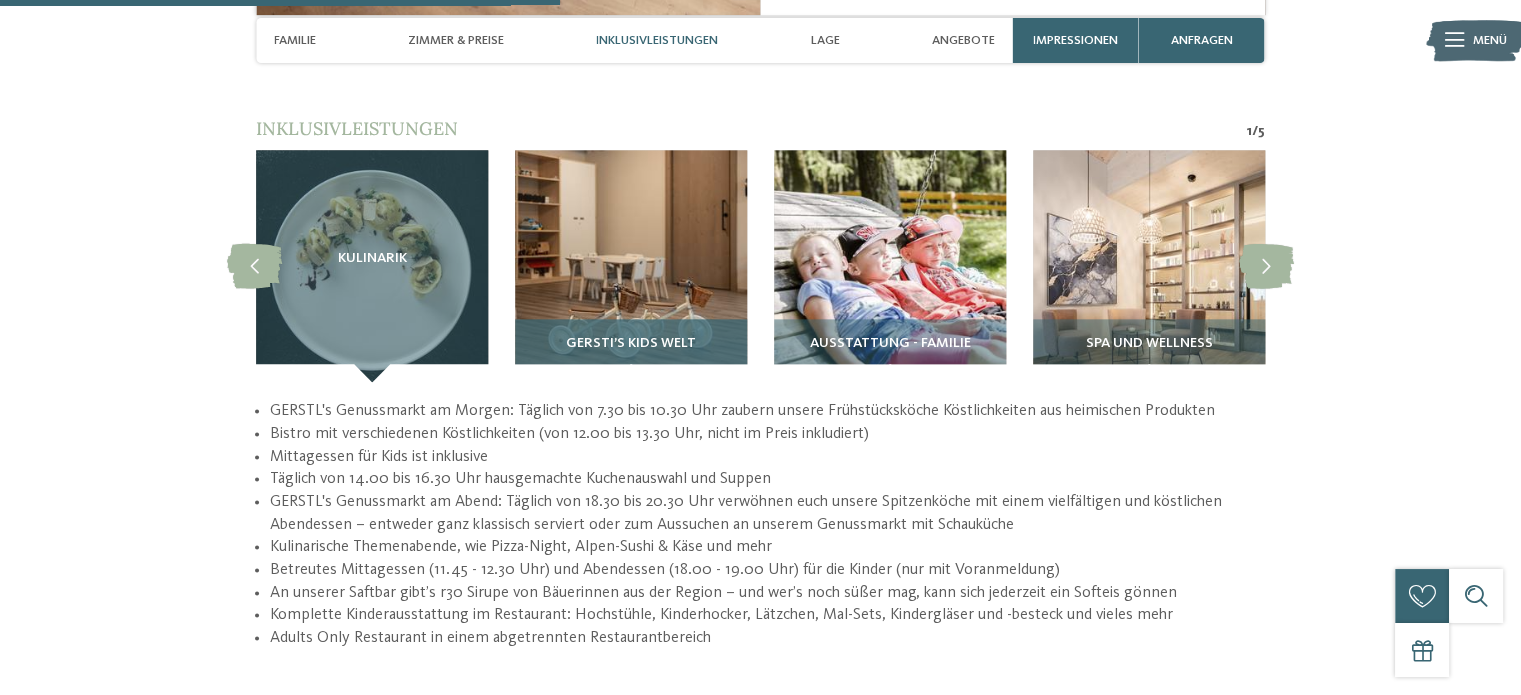 click at bounding box center (631, 266) 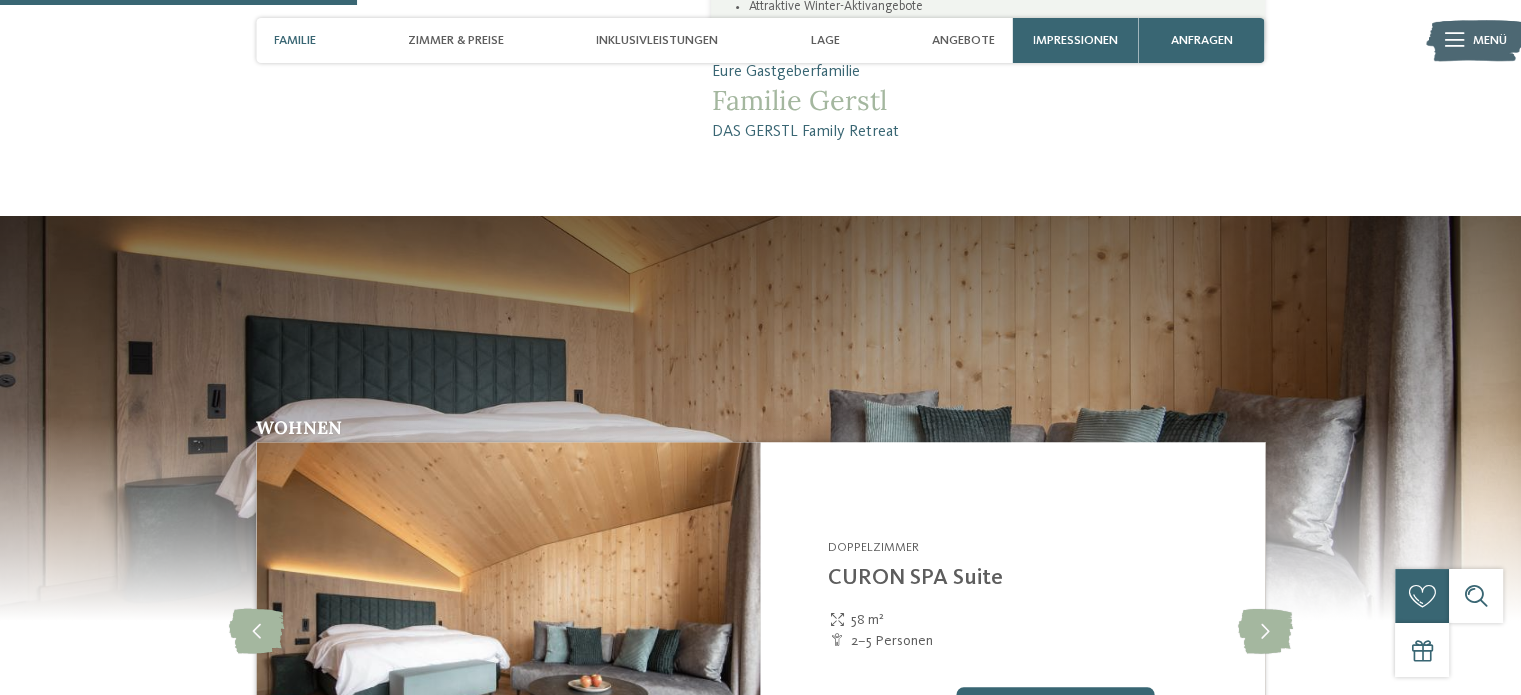 scroll, scrollTop: 1481, scrollLeft: 0, axis: vertical 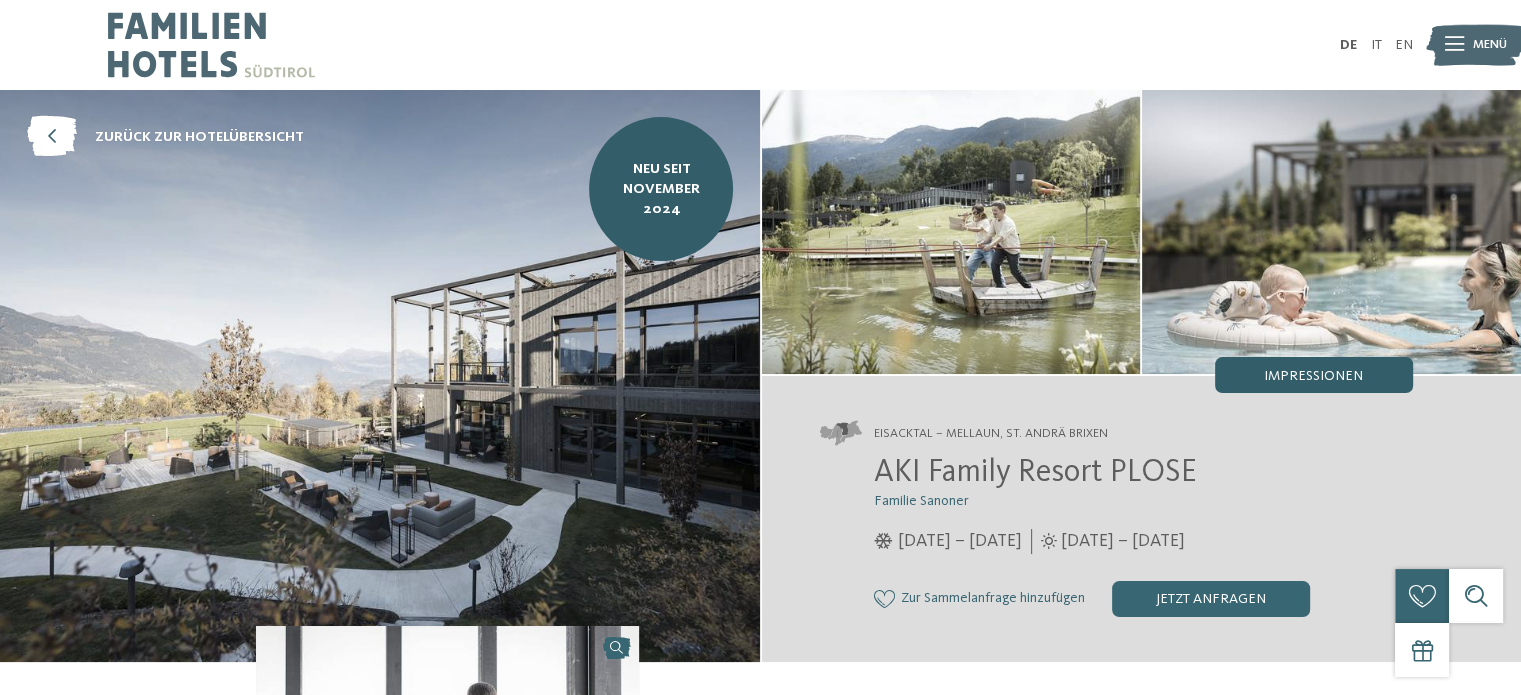 click on "Impressionen" at bounding box center (1314, 375) 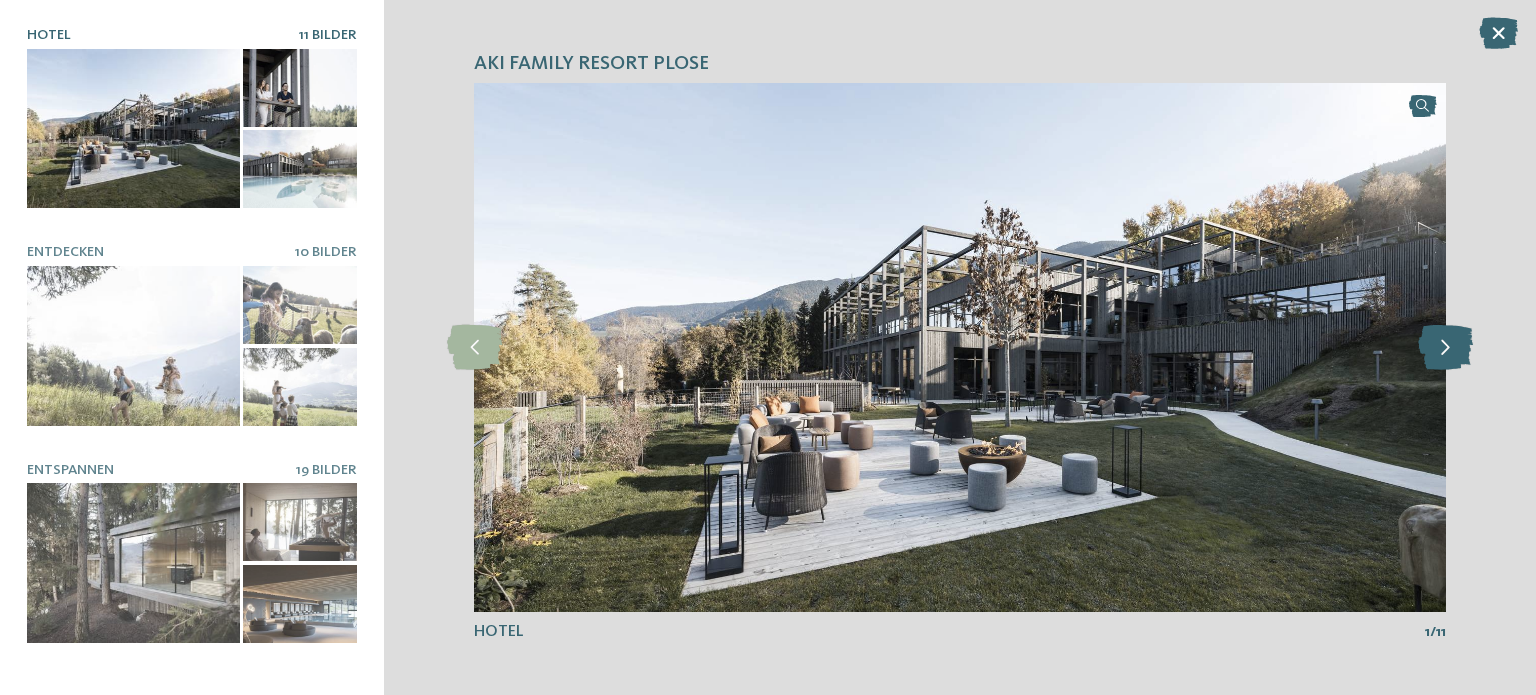 click at bounding box center (1446, 348) 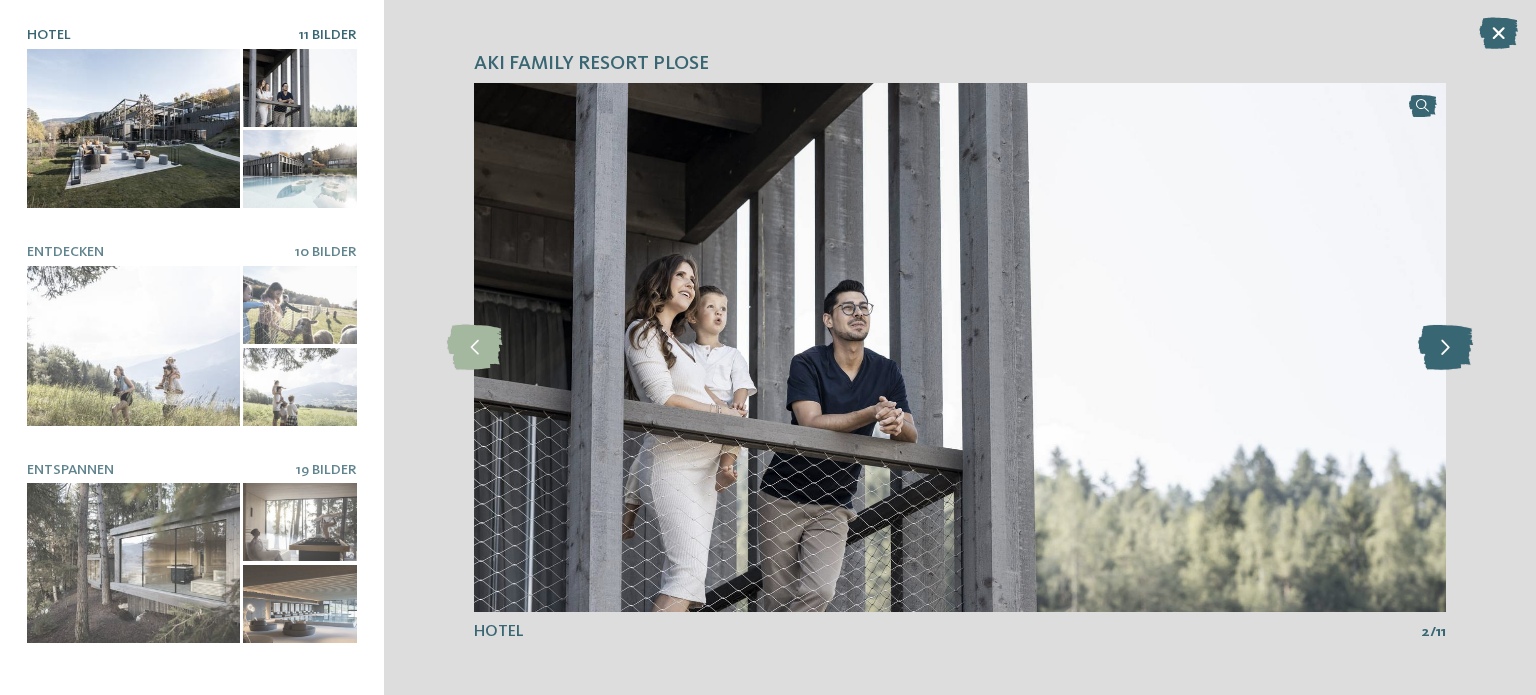 click at bounding box center (1445, 347) 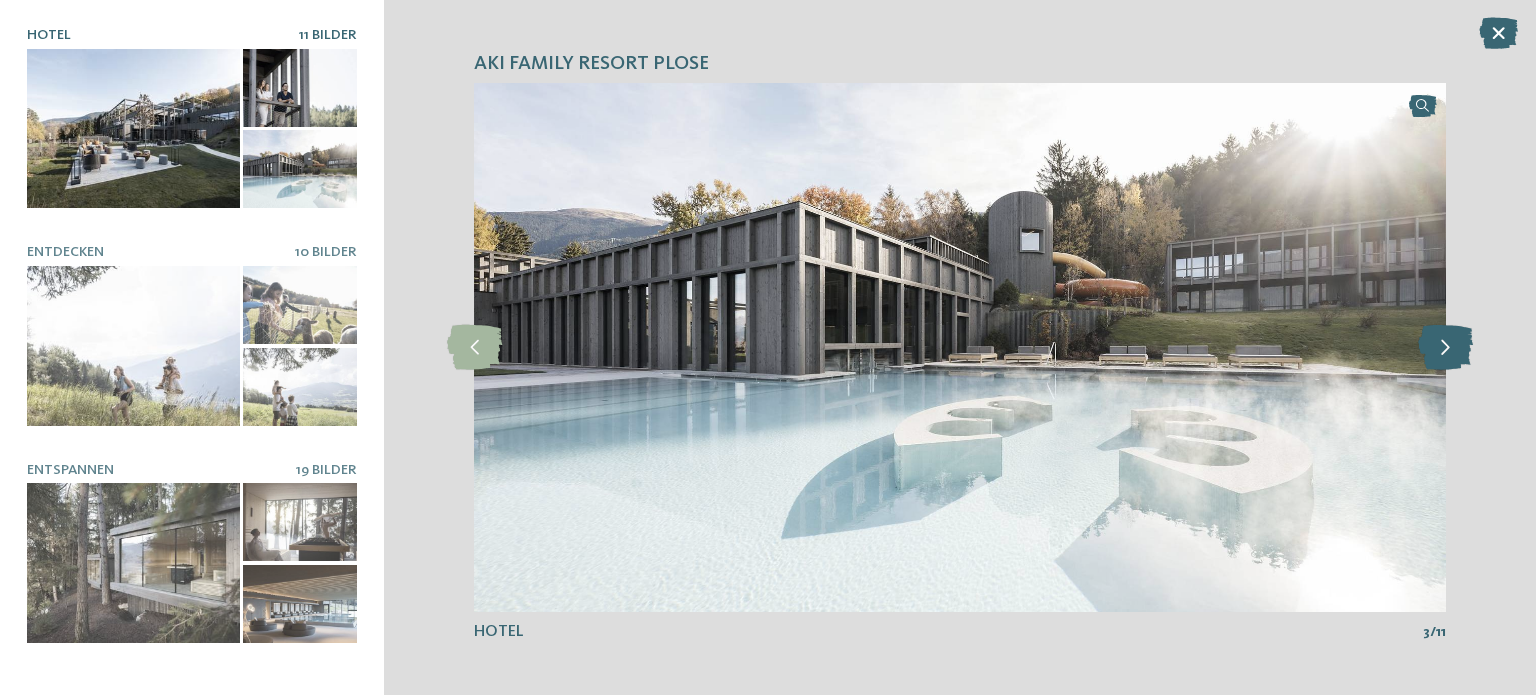 click at bounding box center (1445, 347) 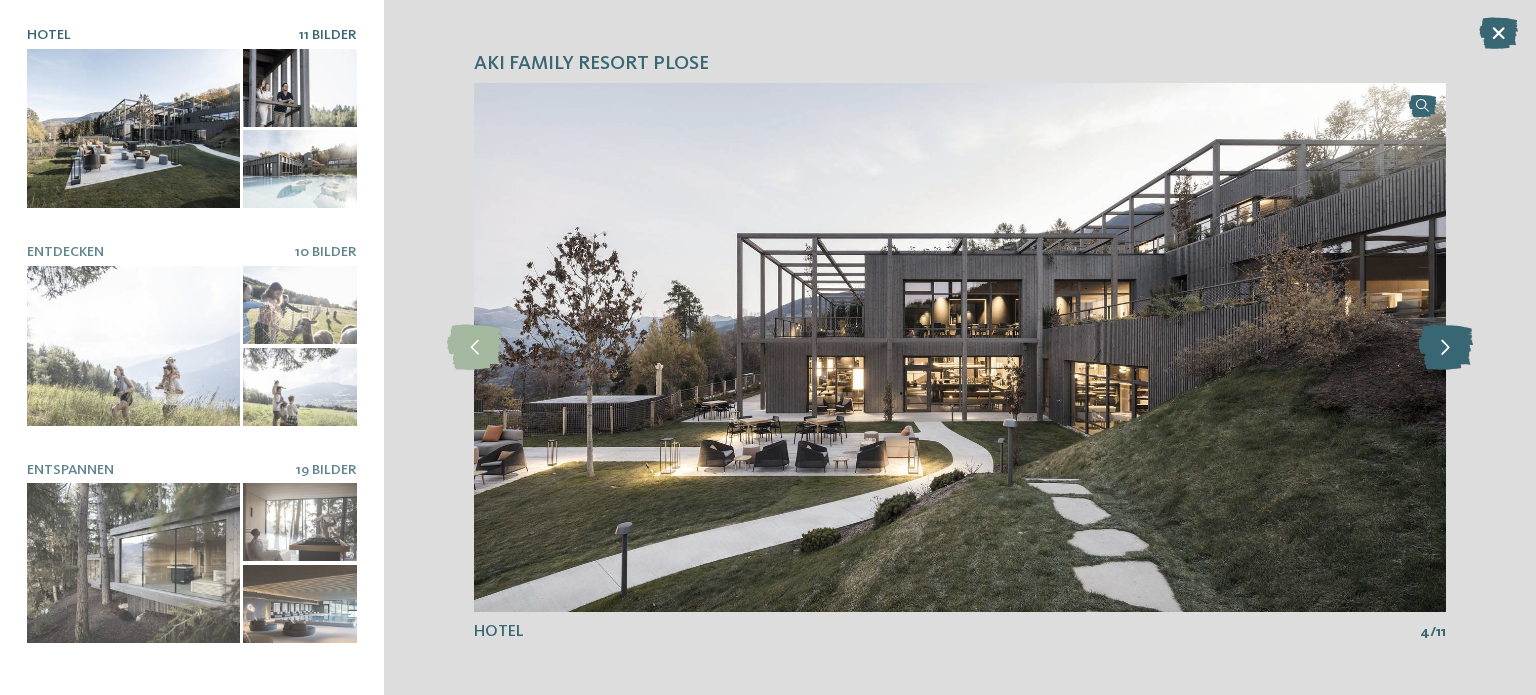 click at bounding box center [1445, 347] 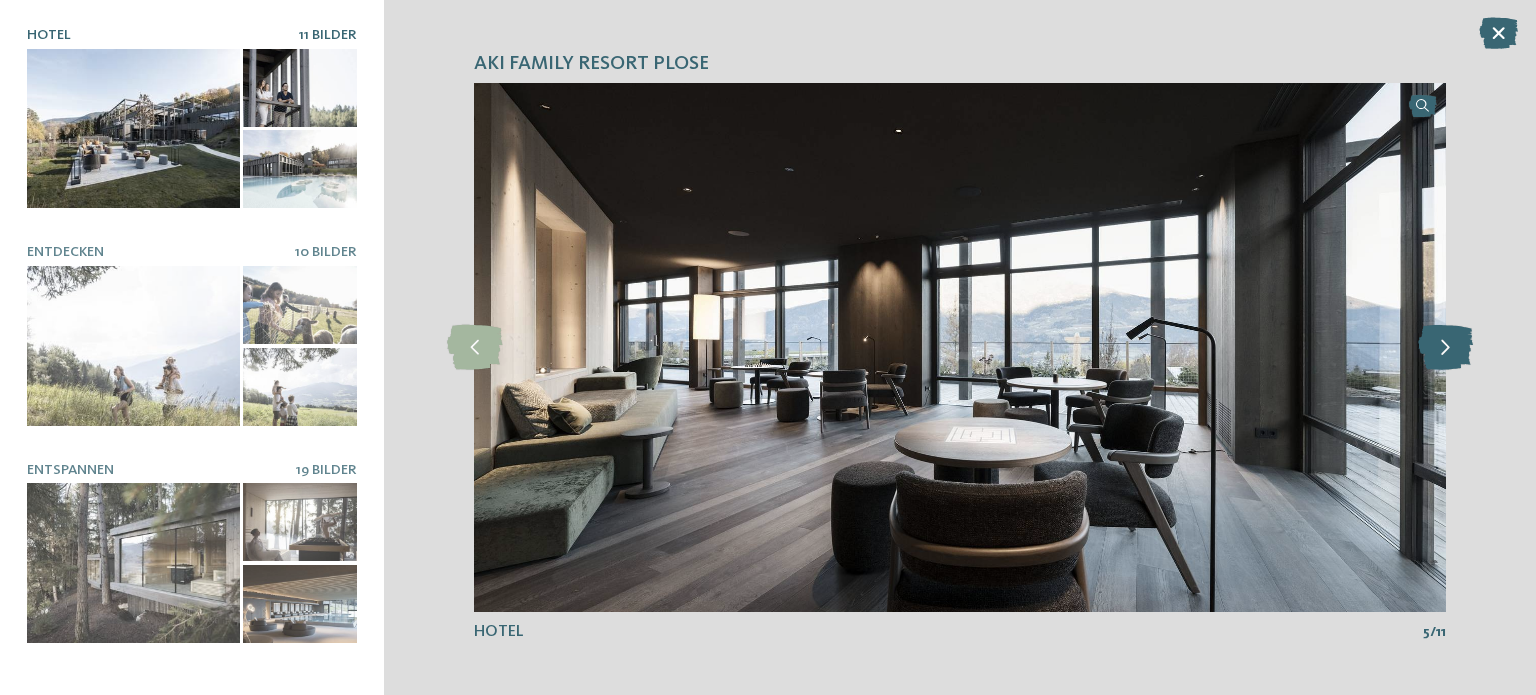 click at bounding box center (1445, 347) 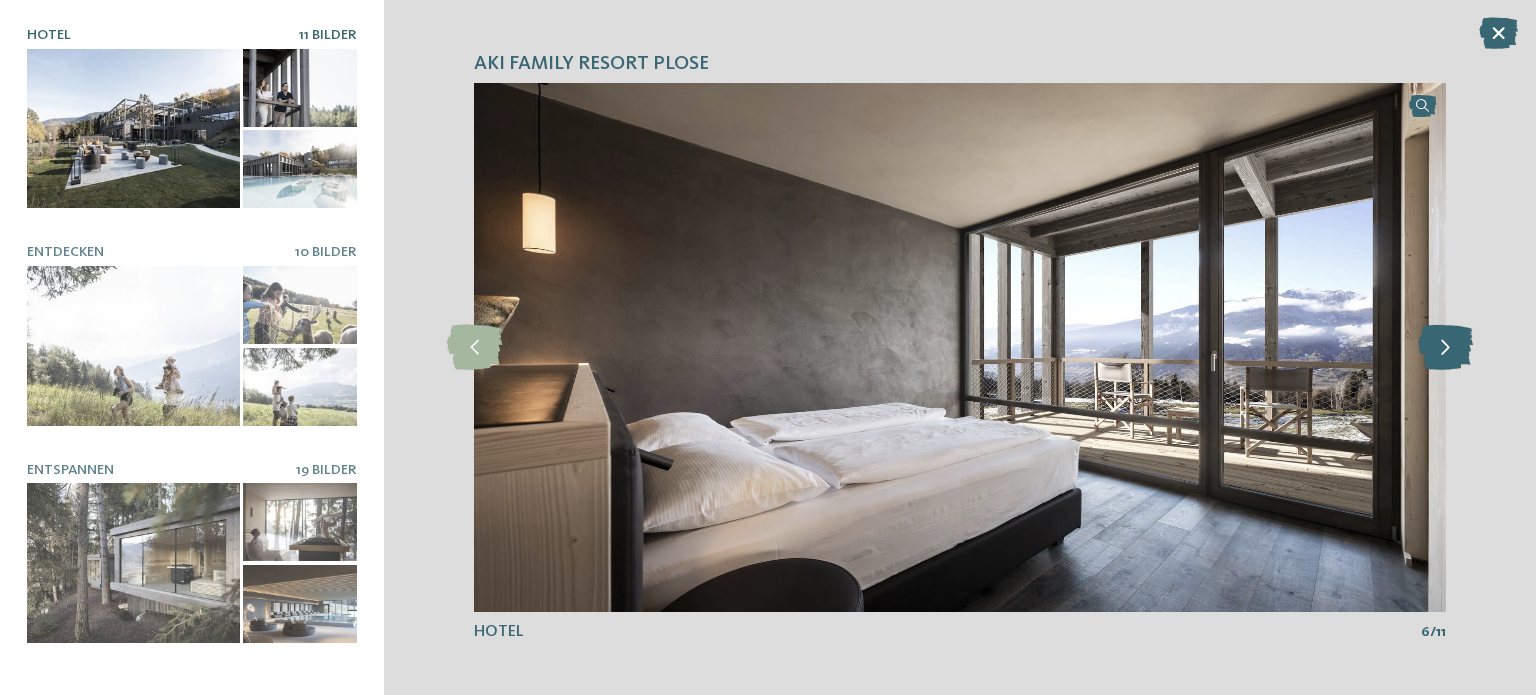 click at bounding box center [1445, 347] 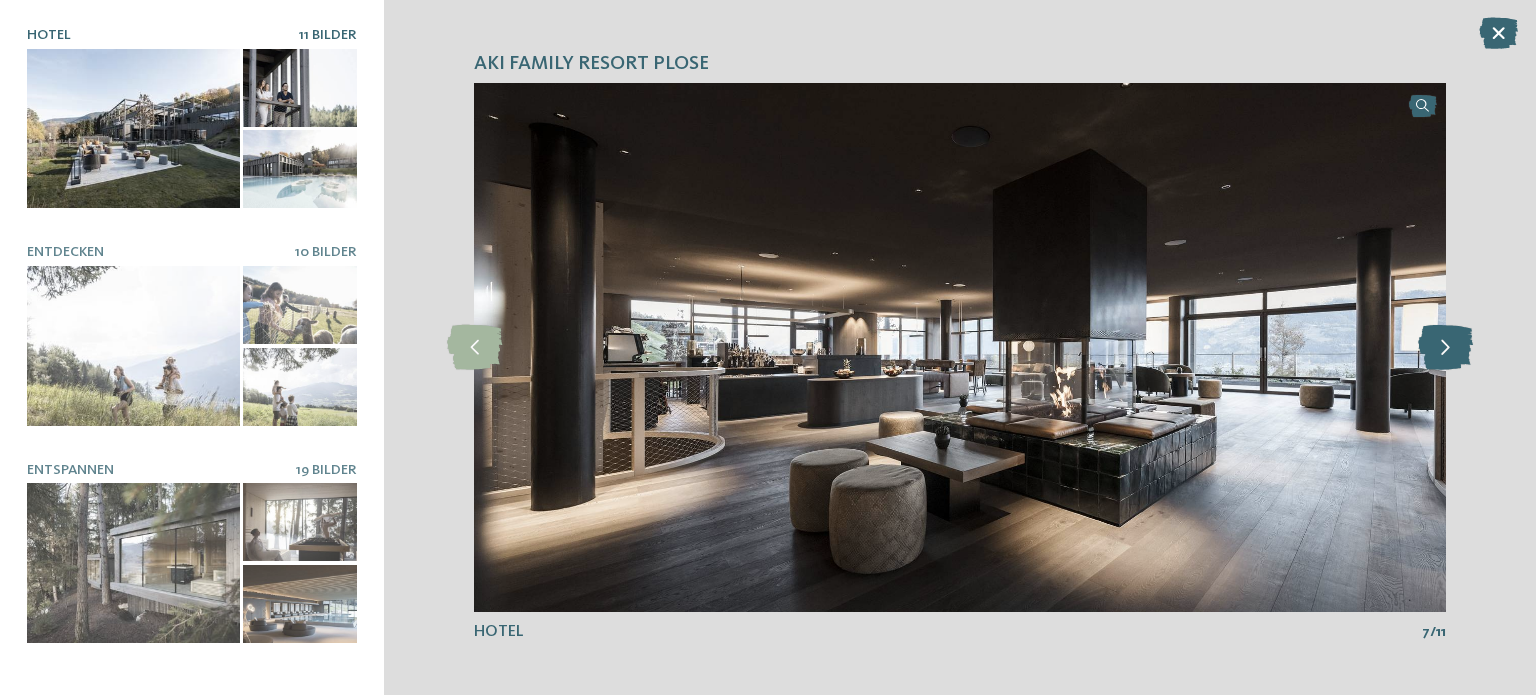 click at bounding box center (1445, 347) 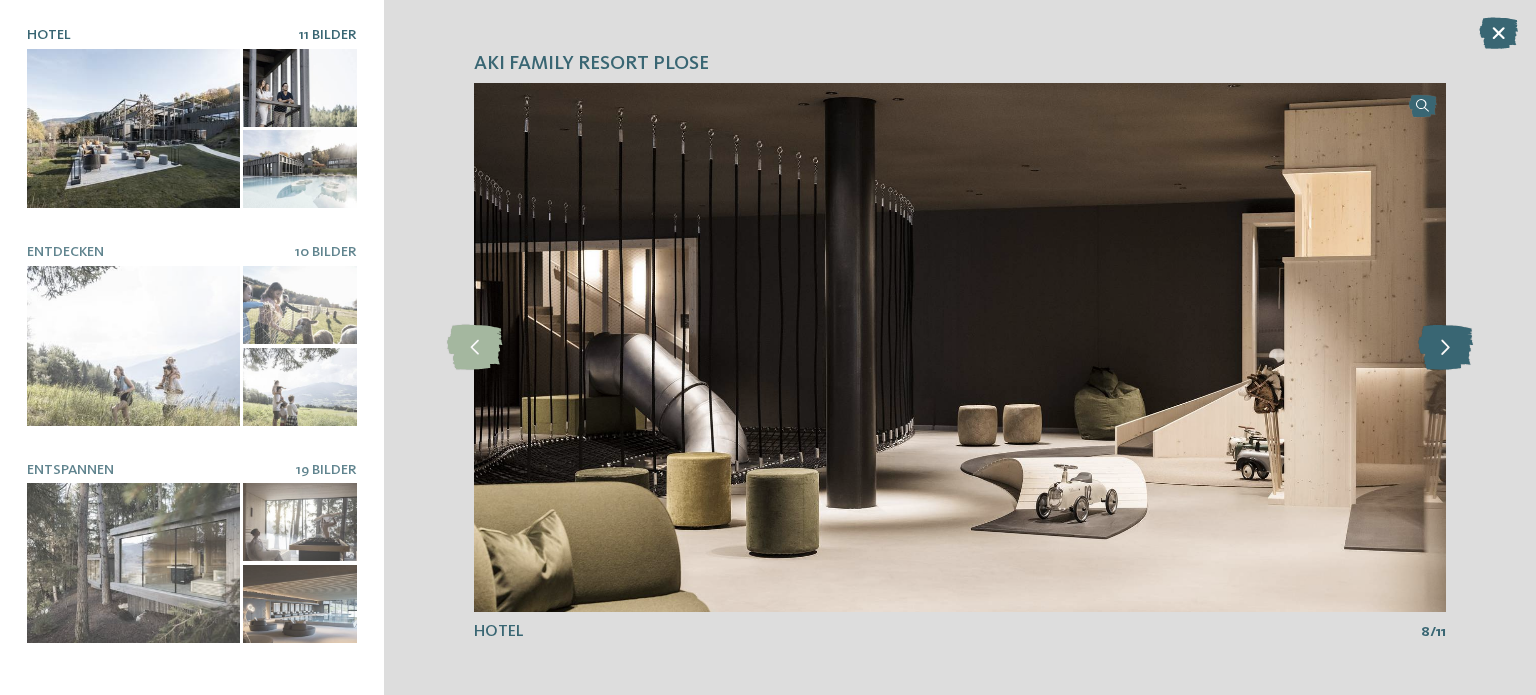 click at bounding box center (1445, 347) 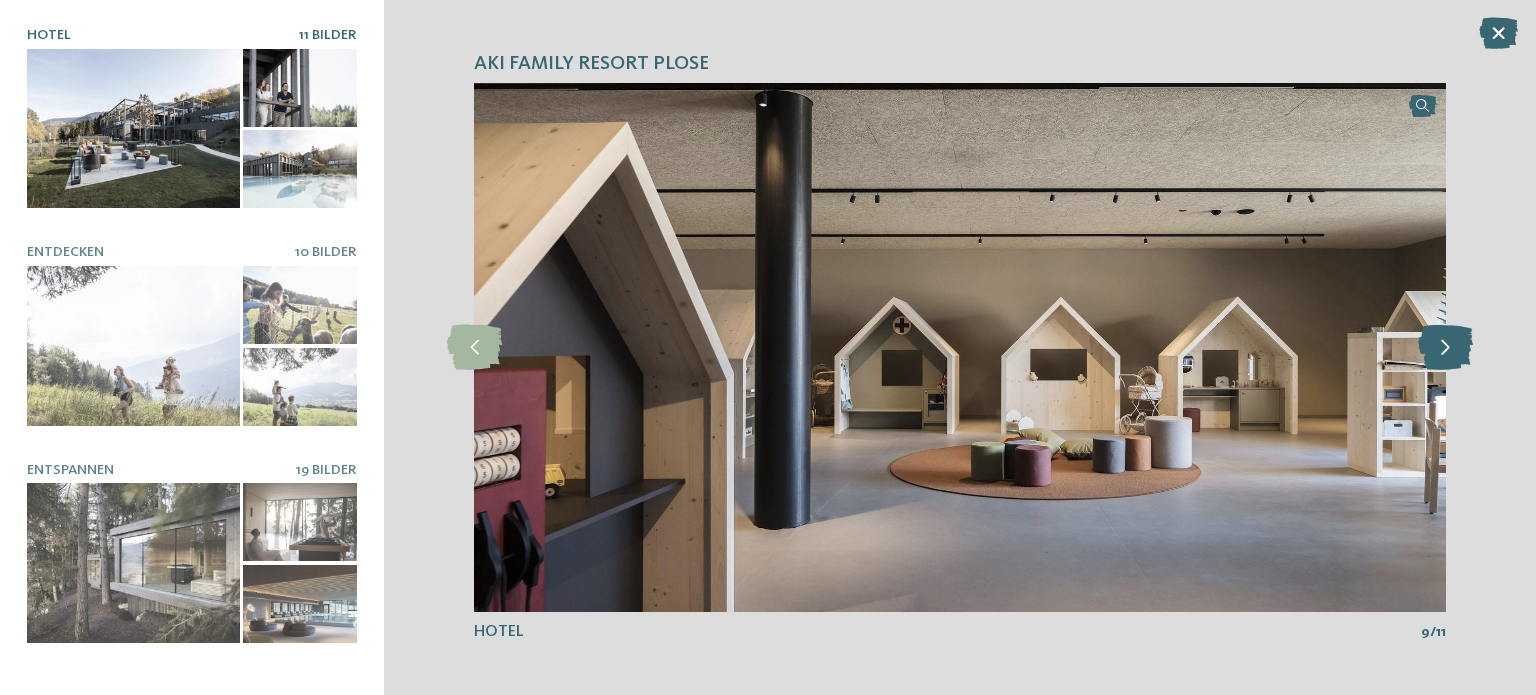 click at bounding box center [1445, 347] 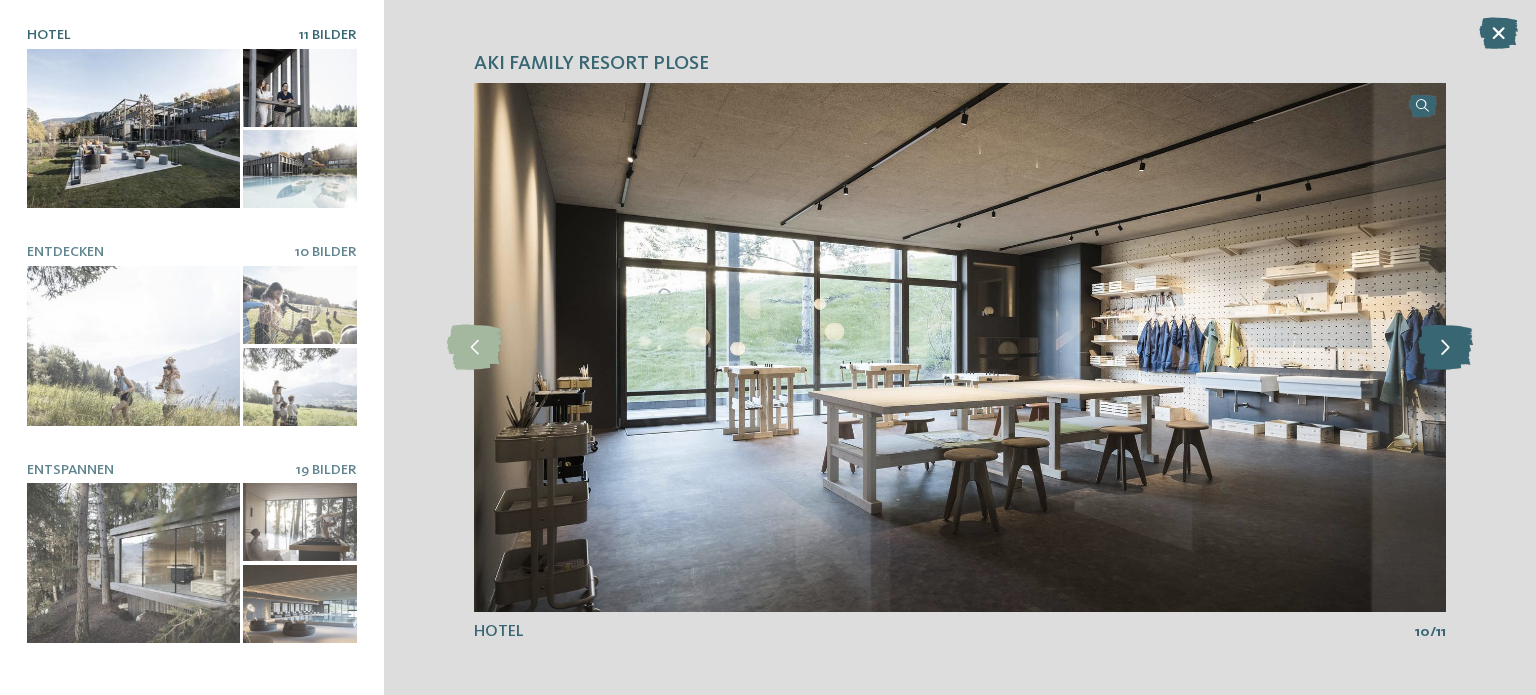 click at bounding box center [1445, 347] 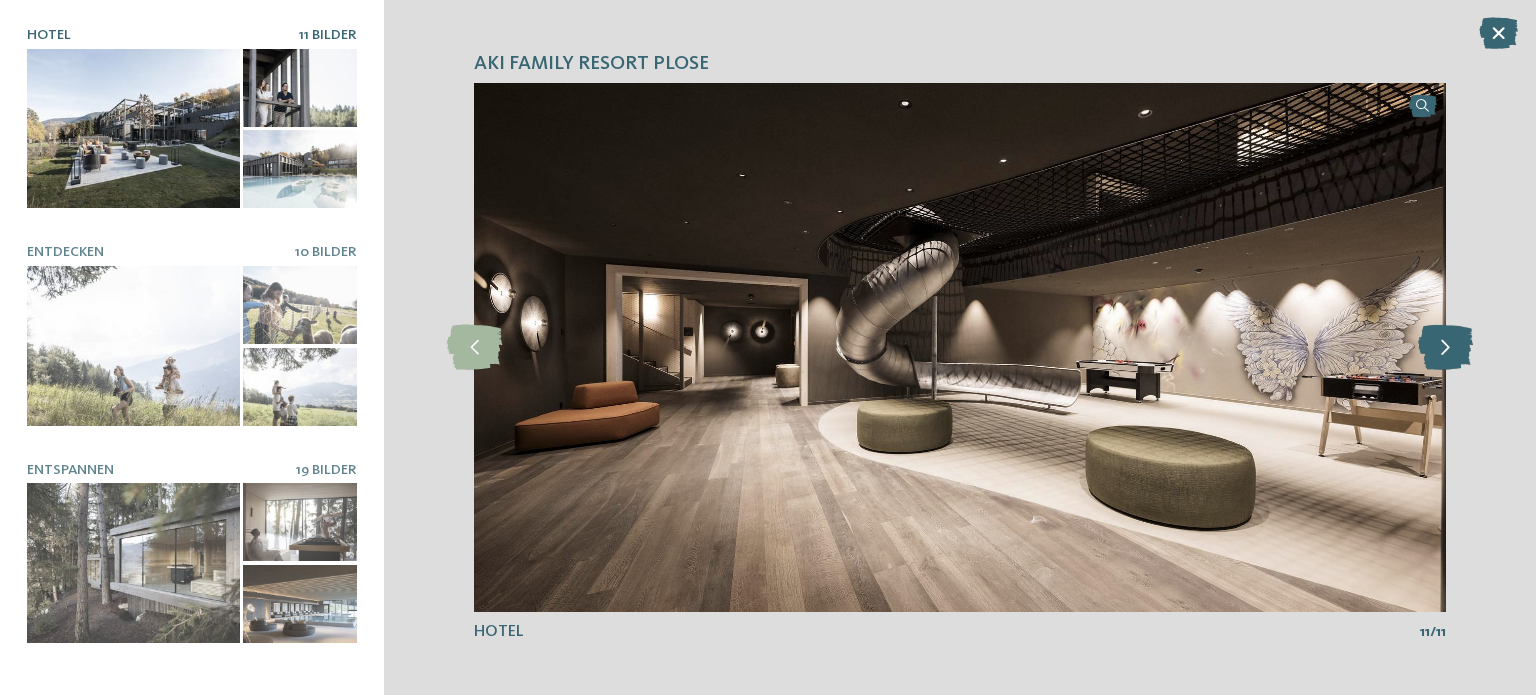 click at bounding box center [1445, 347] 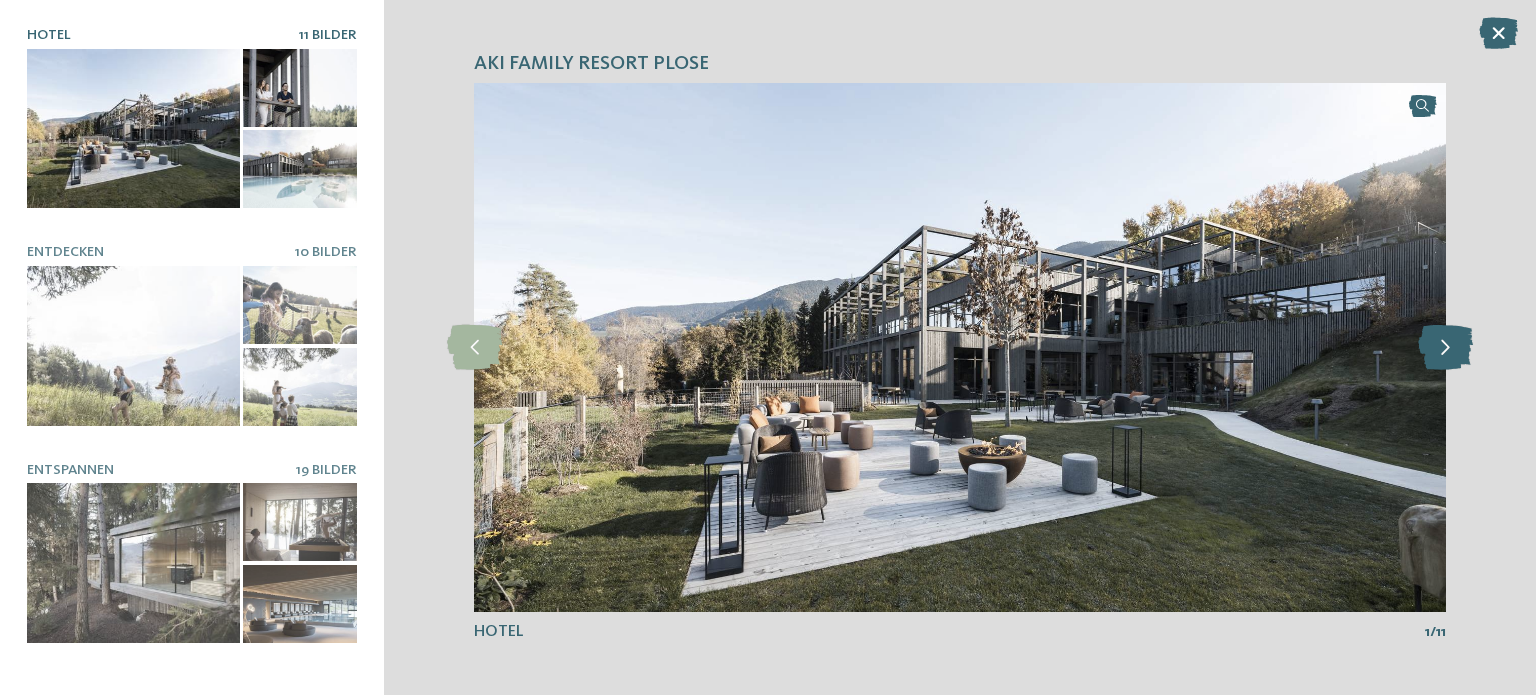 click at bounding box center [1445, 347] 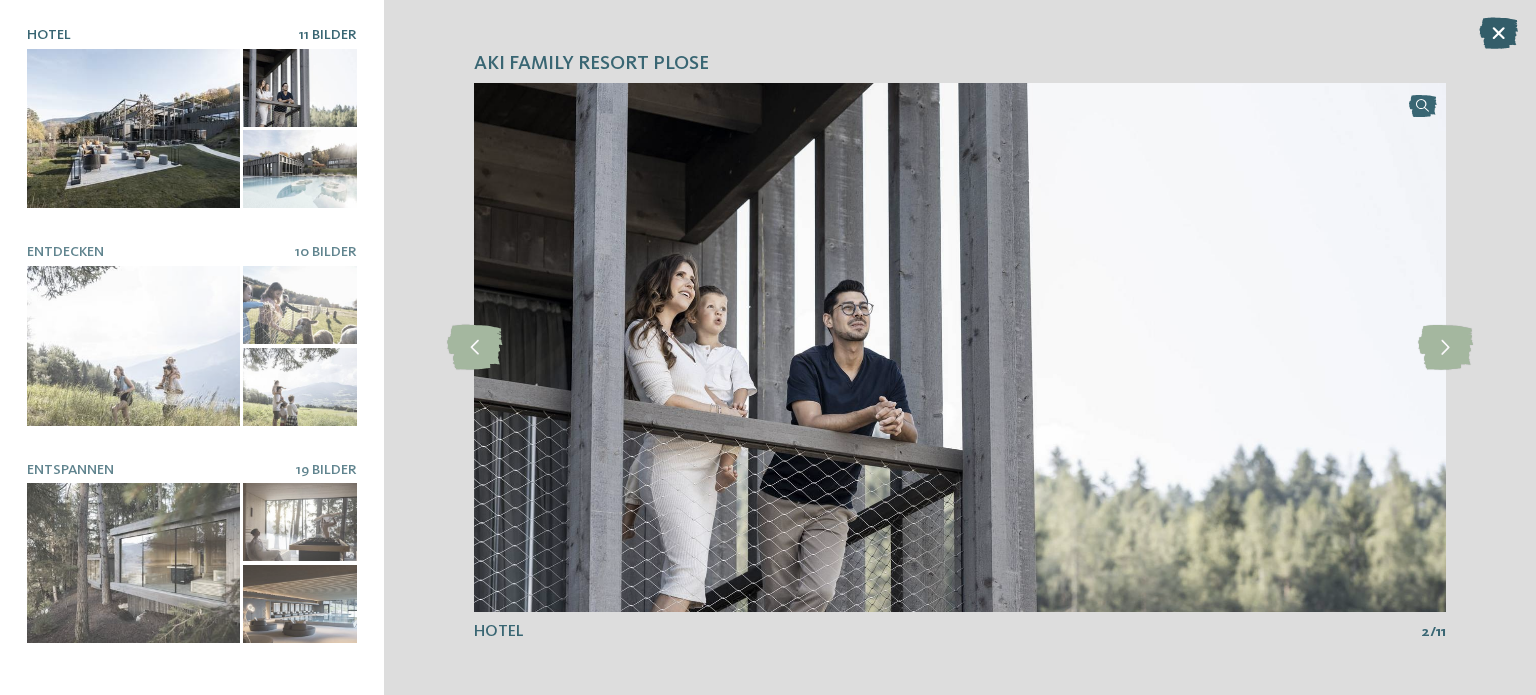 click at bounding box center [1498, 33] 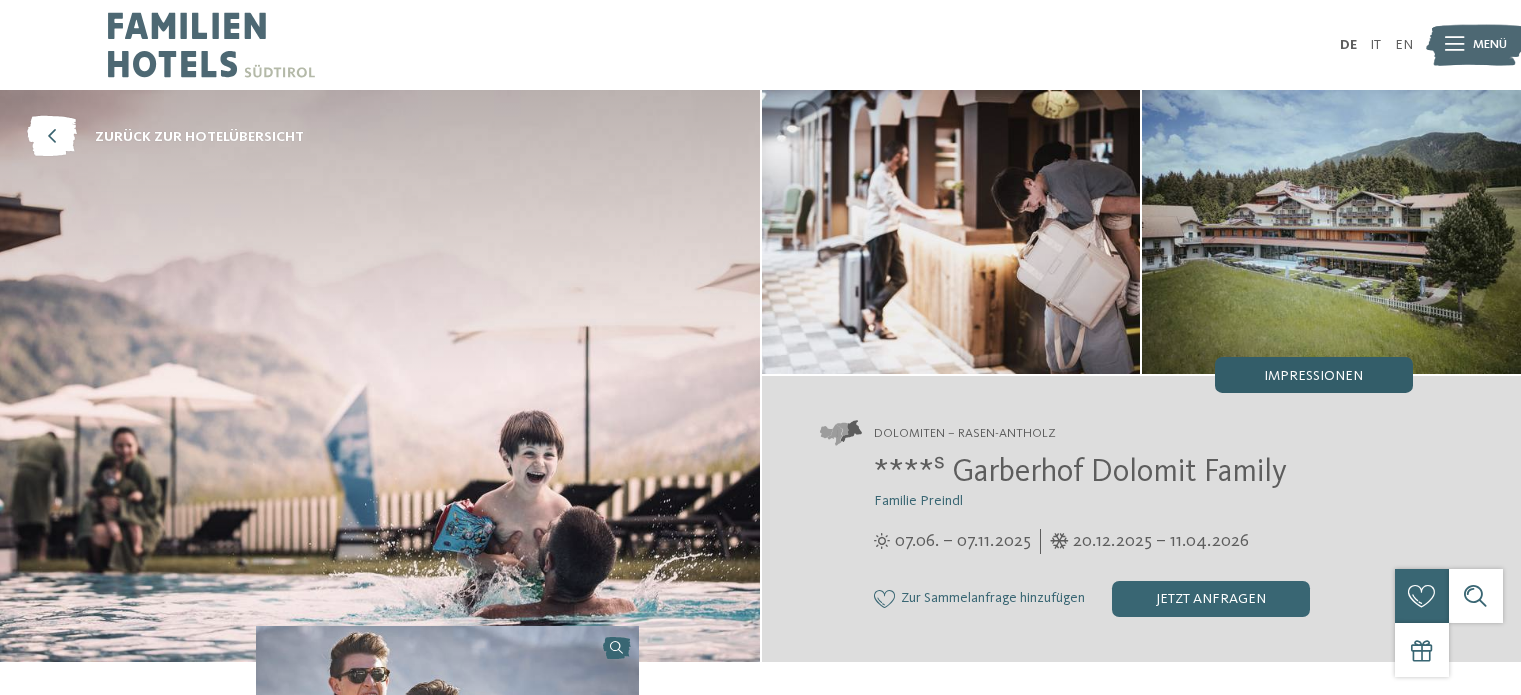 scroll, scrollTop: 0, scrollLeft: 0, axis: both 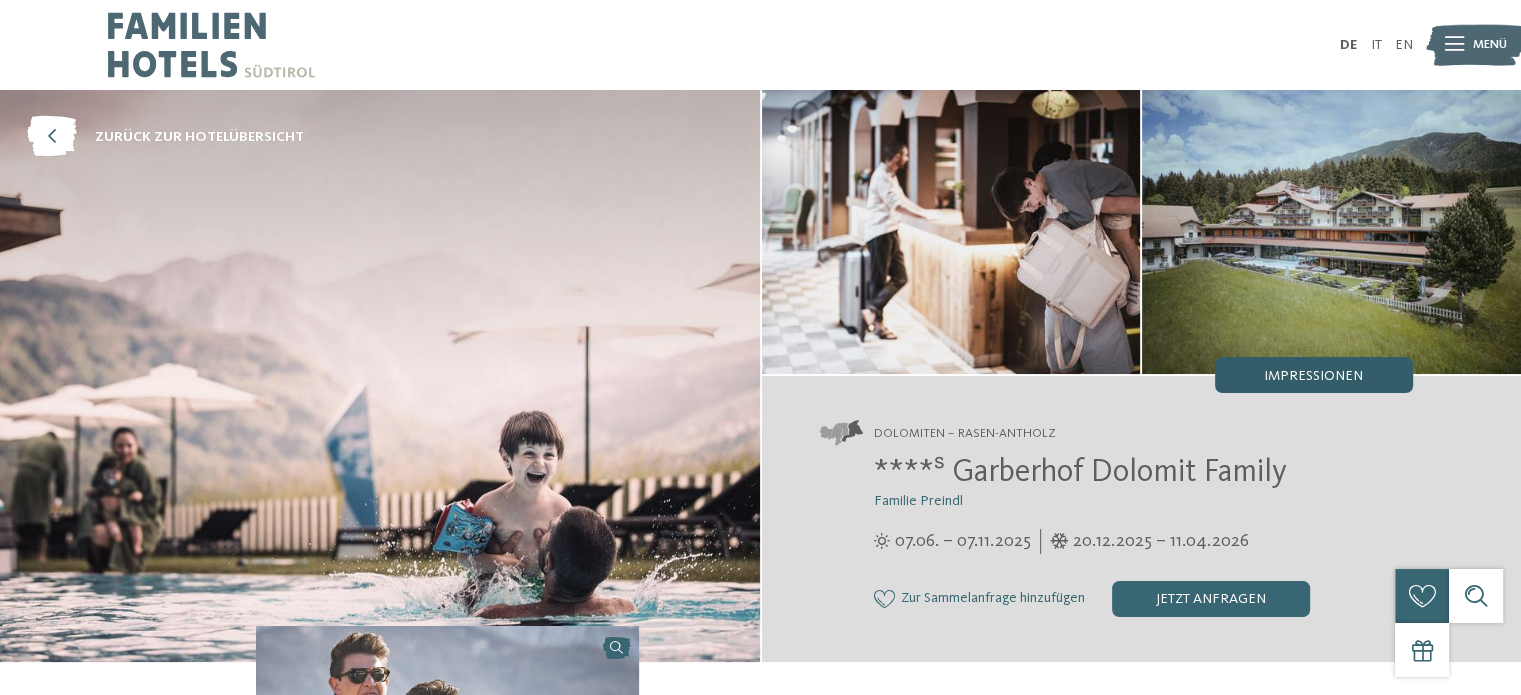 click on "Impressionen" at bounding box center (1313, 376) 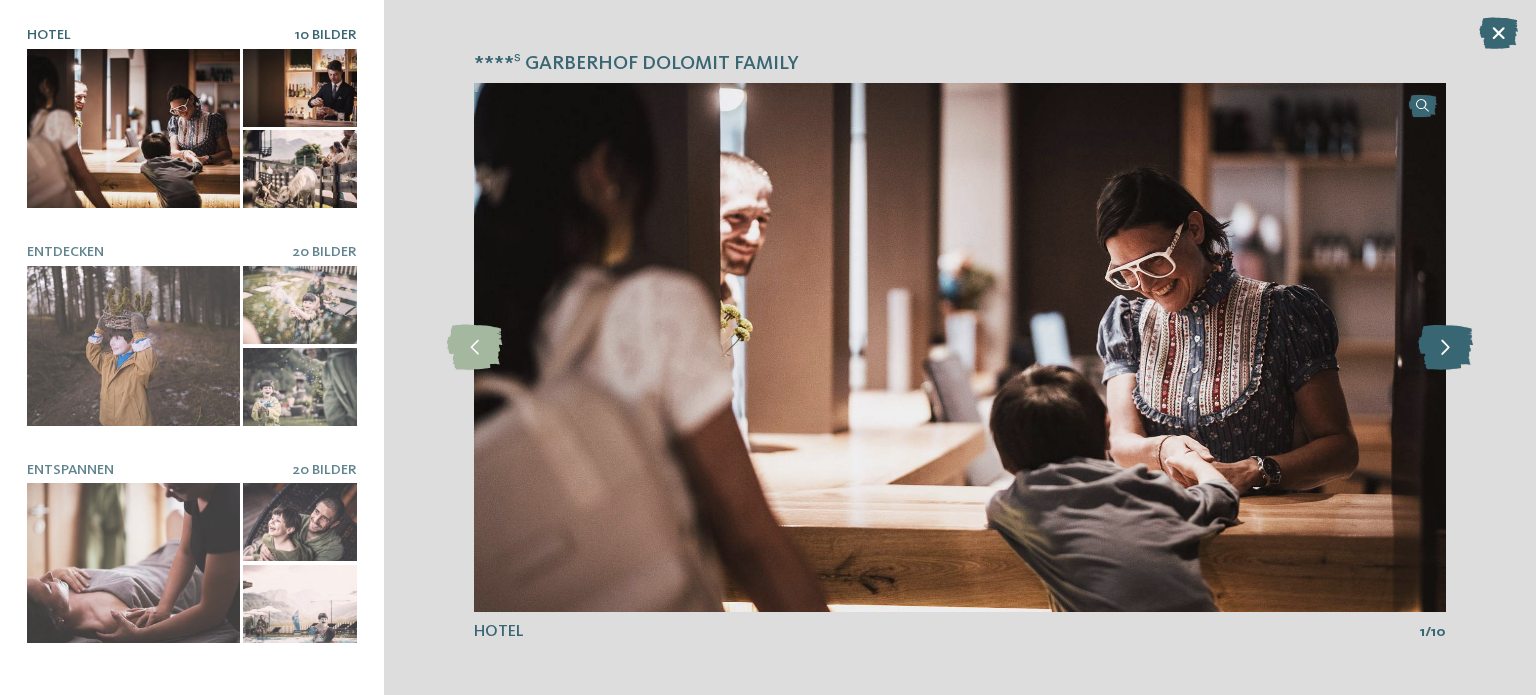 click at bounding box center (1445, 347) 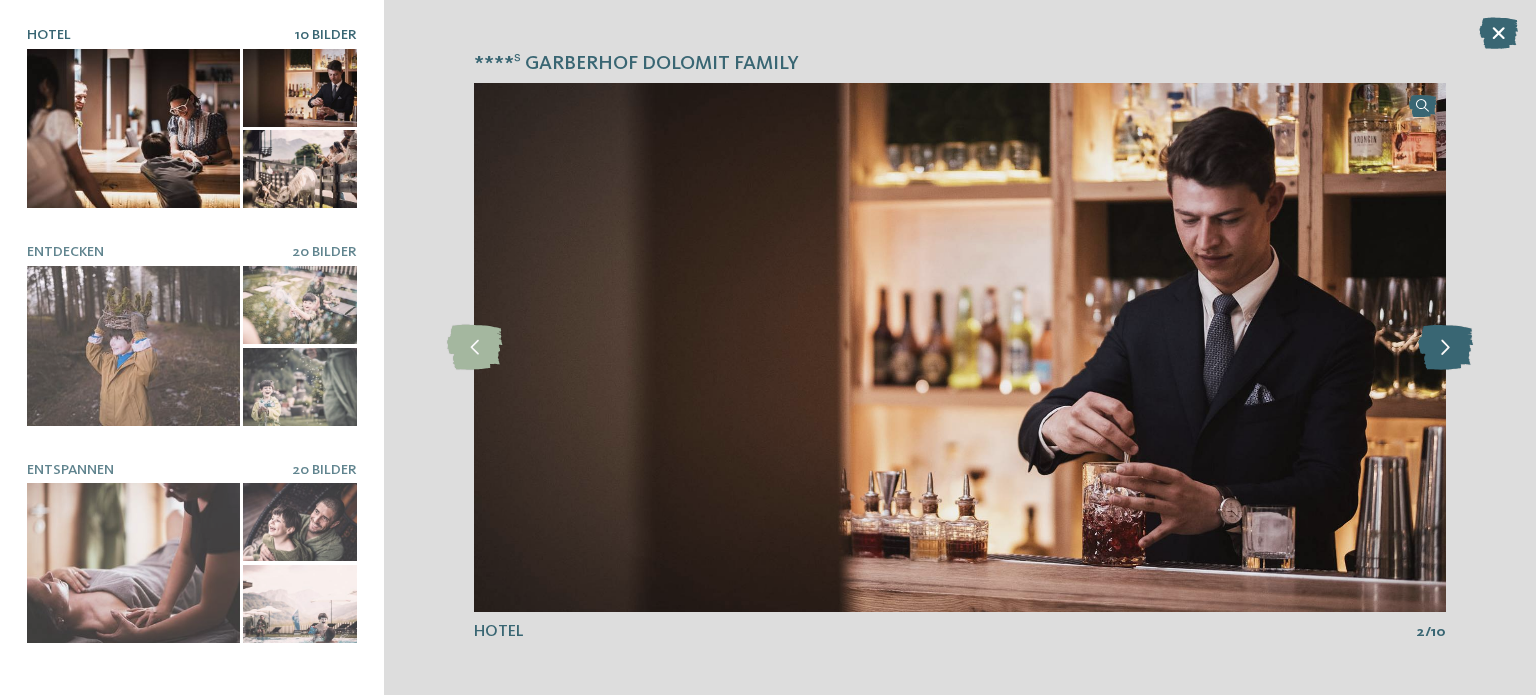 click at bounding box center (1445, 347) 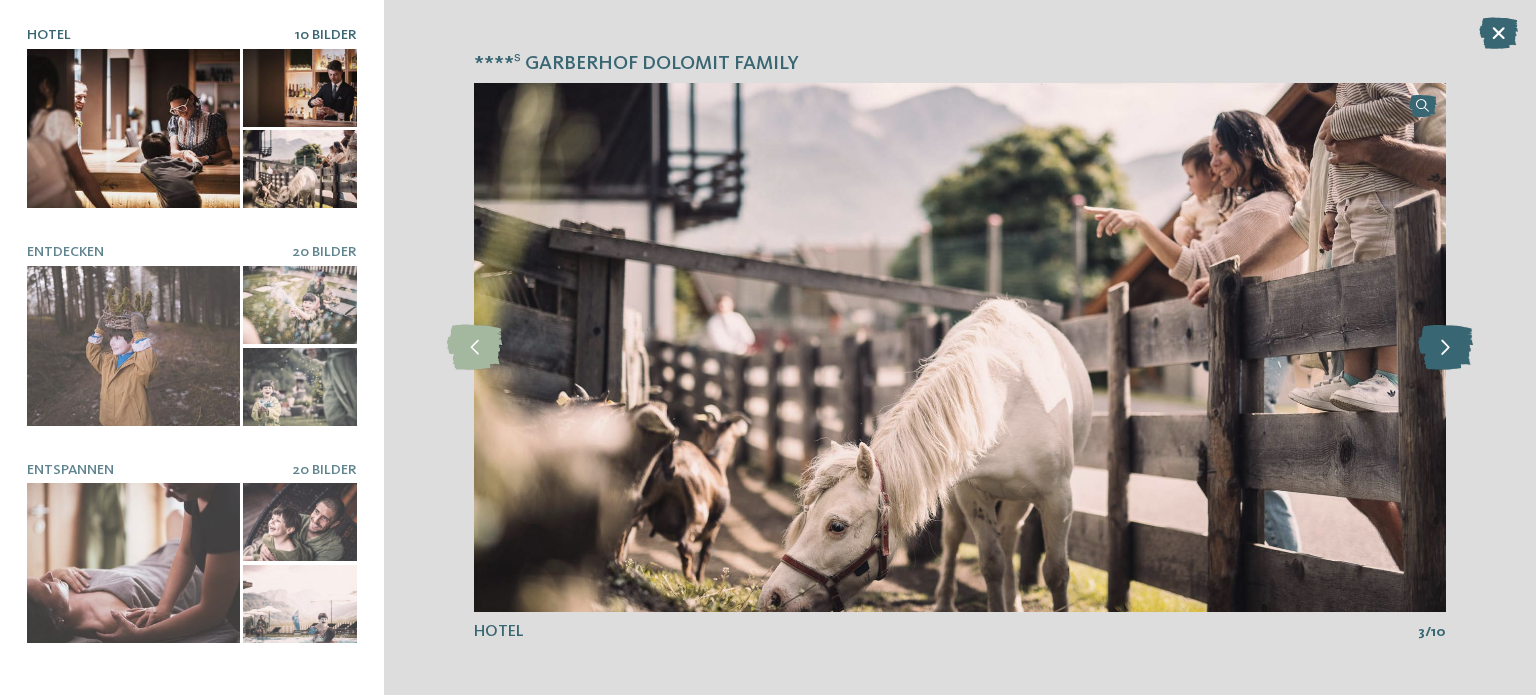 click at bounding box center (1445, 347) 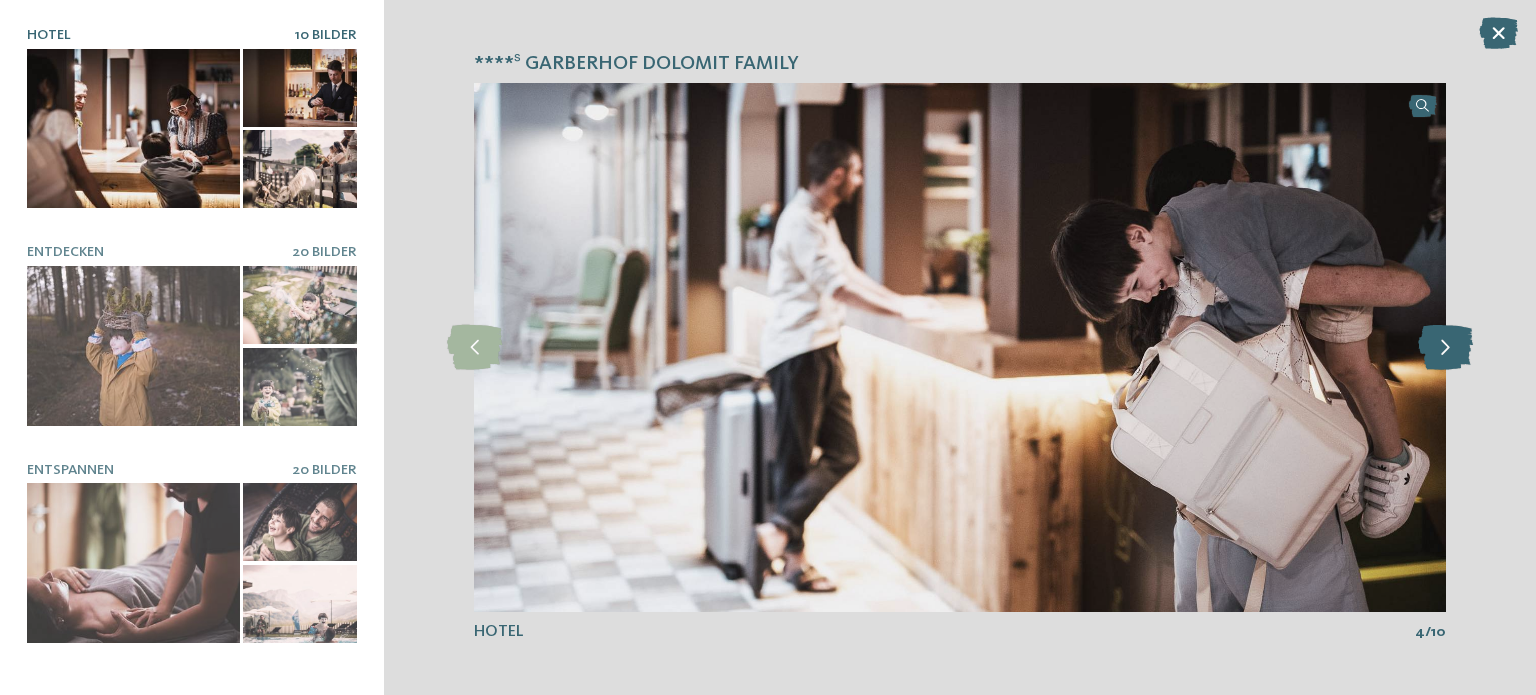 click at bounding box center [1445, 347] 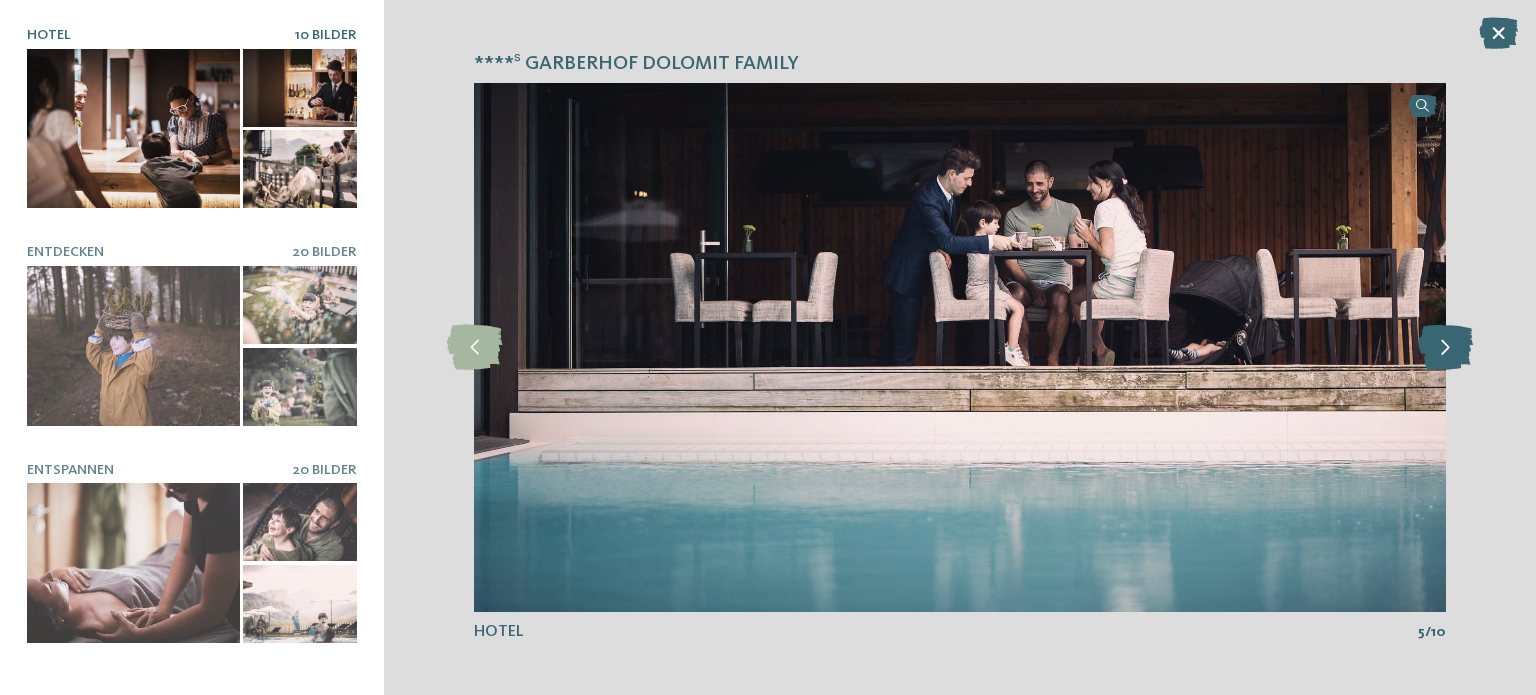click at bounding box center [1445, 347] 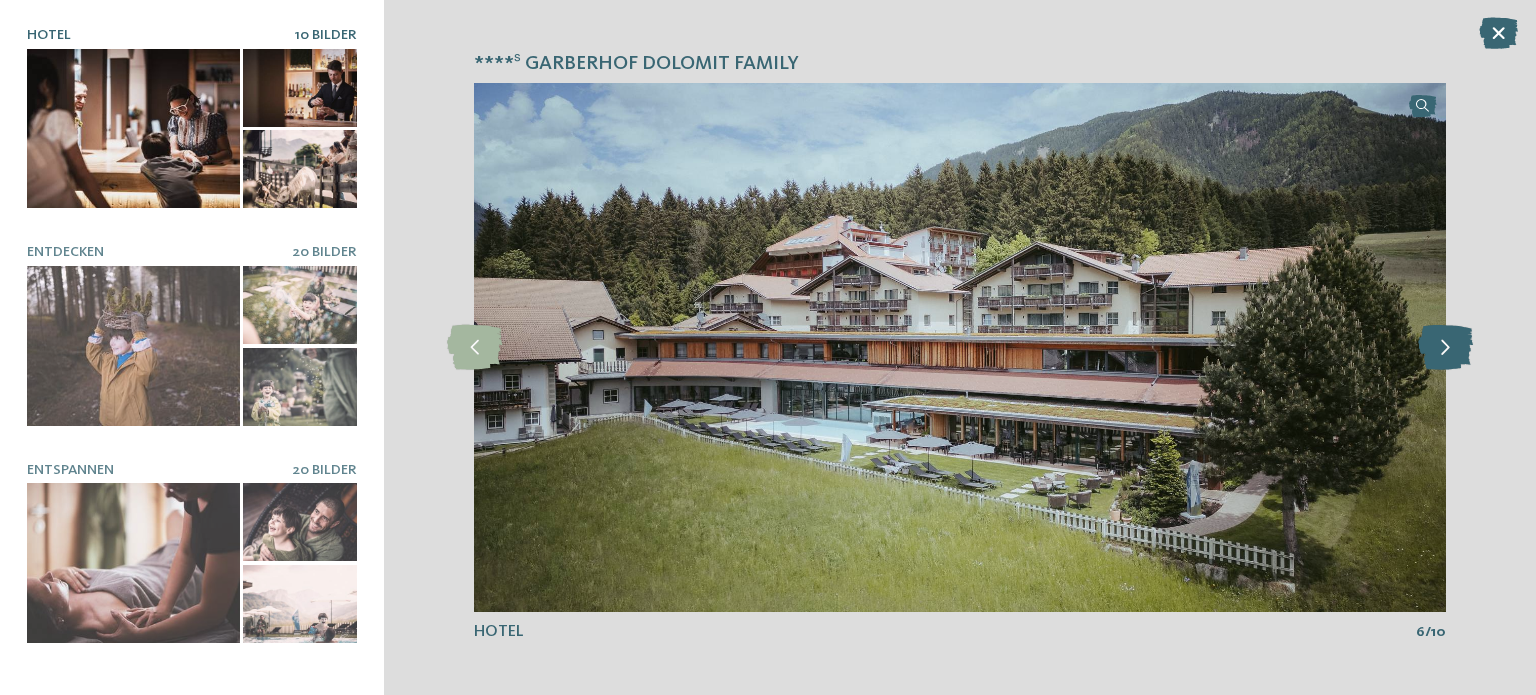 click at bounding box center (1445, 347) 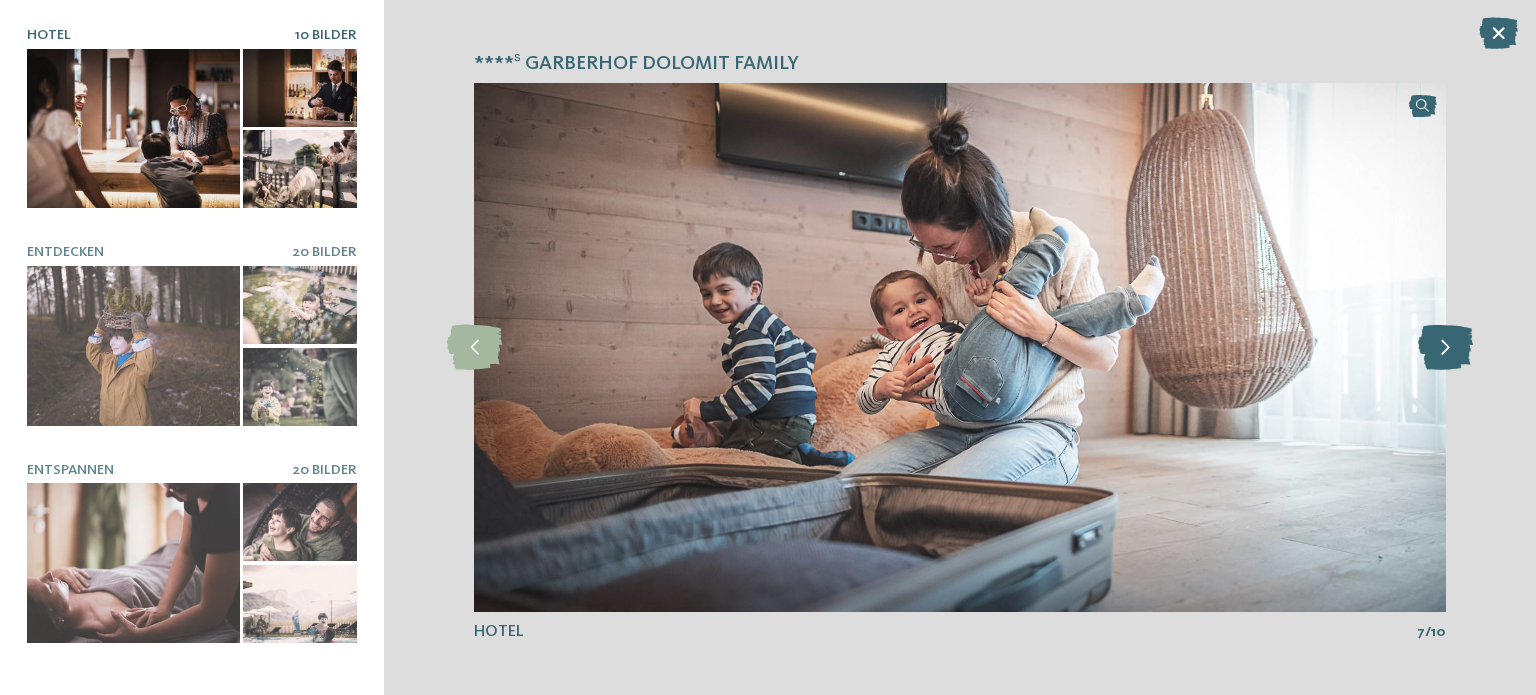 click at bounding box center [1445, 347] 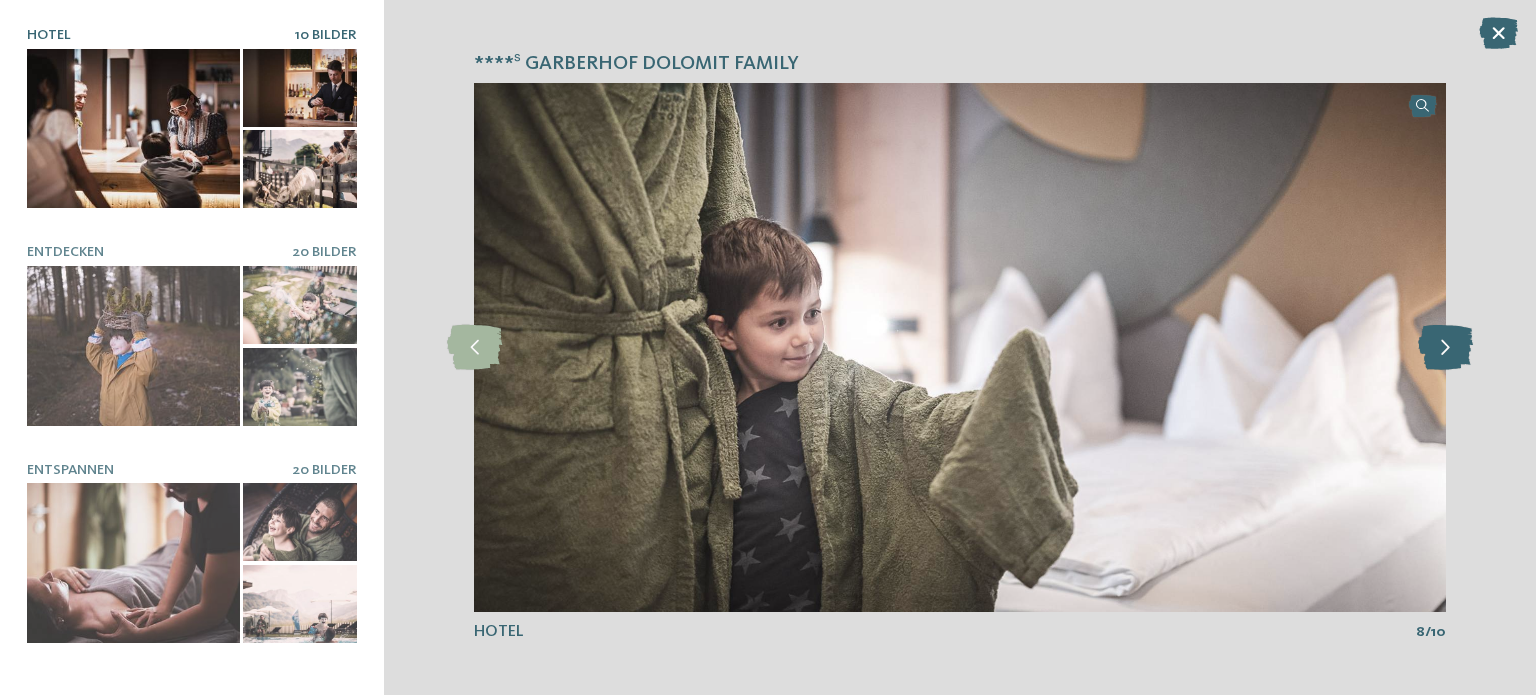click at bounding box center (1445, 347) 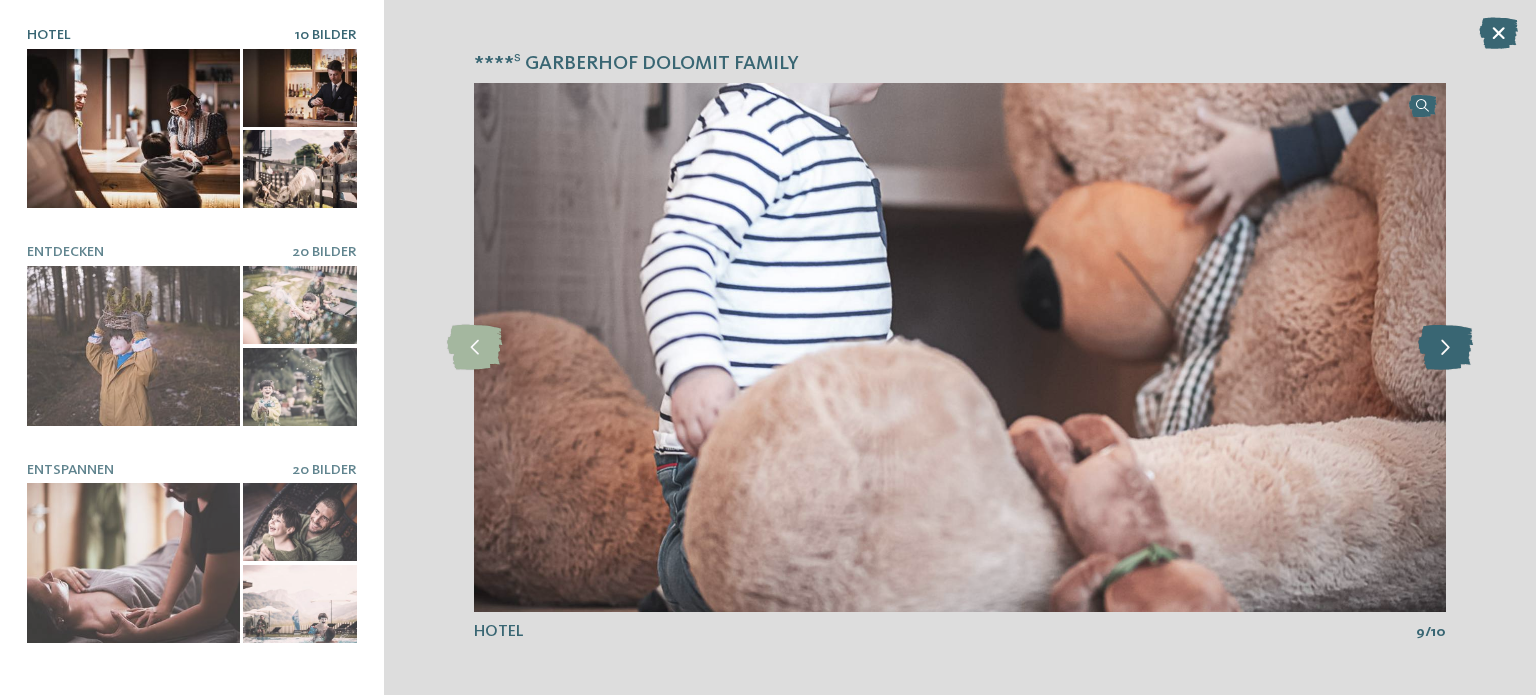 click at bounding box center (1445, 347) 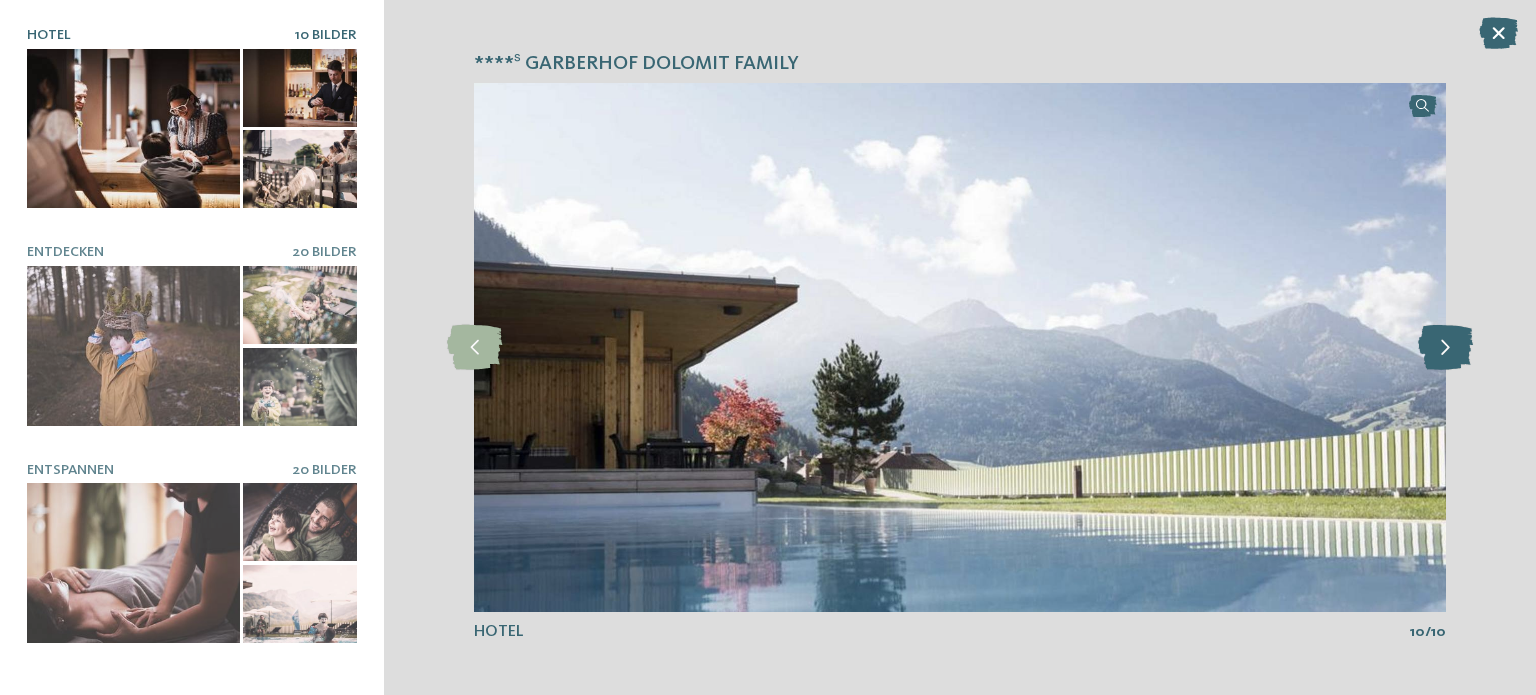 click at bounding box center [1445, 347] 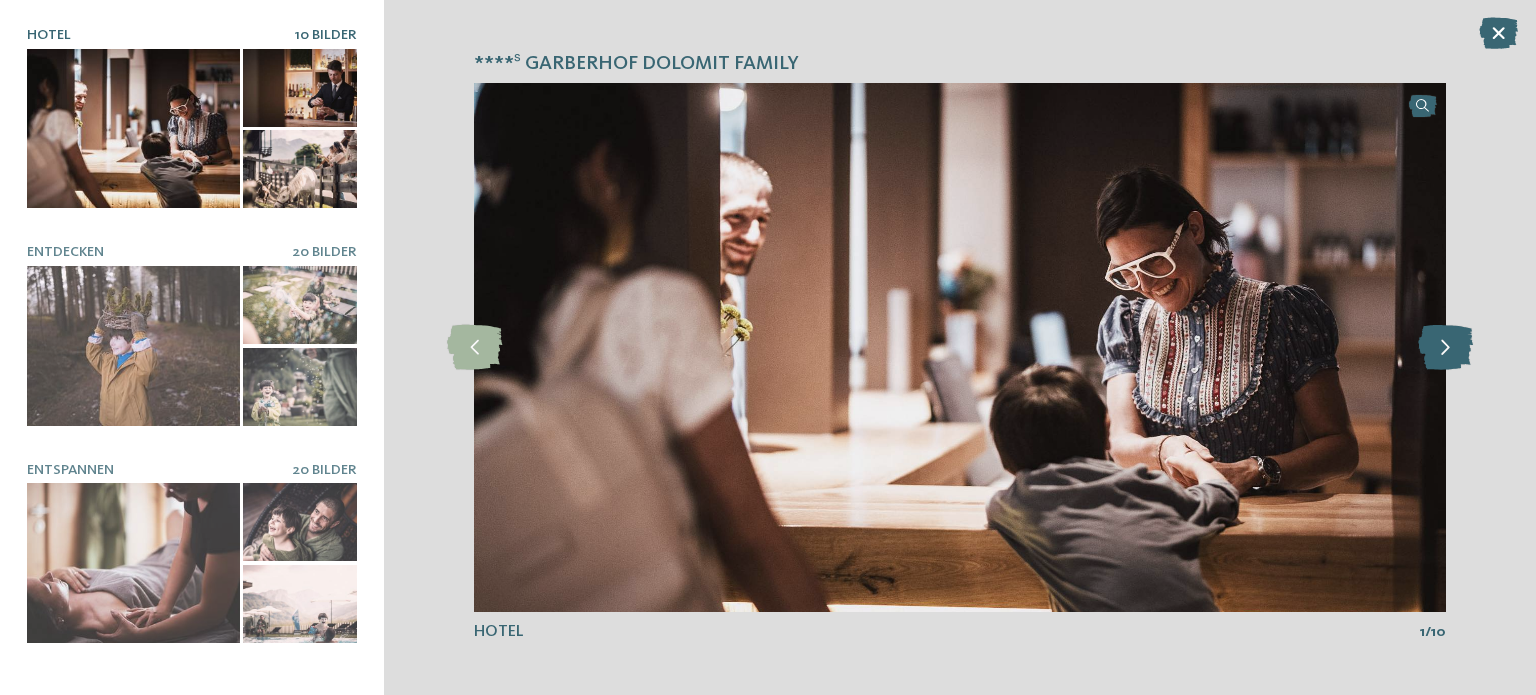 click at bounding box center (1445, 347) 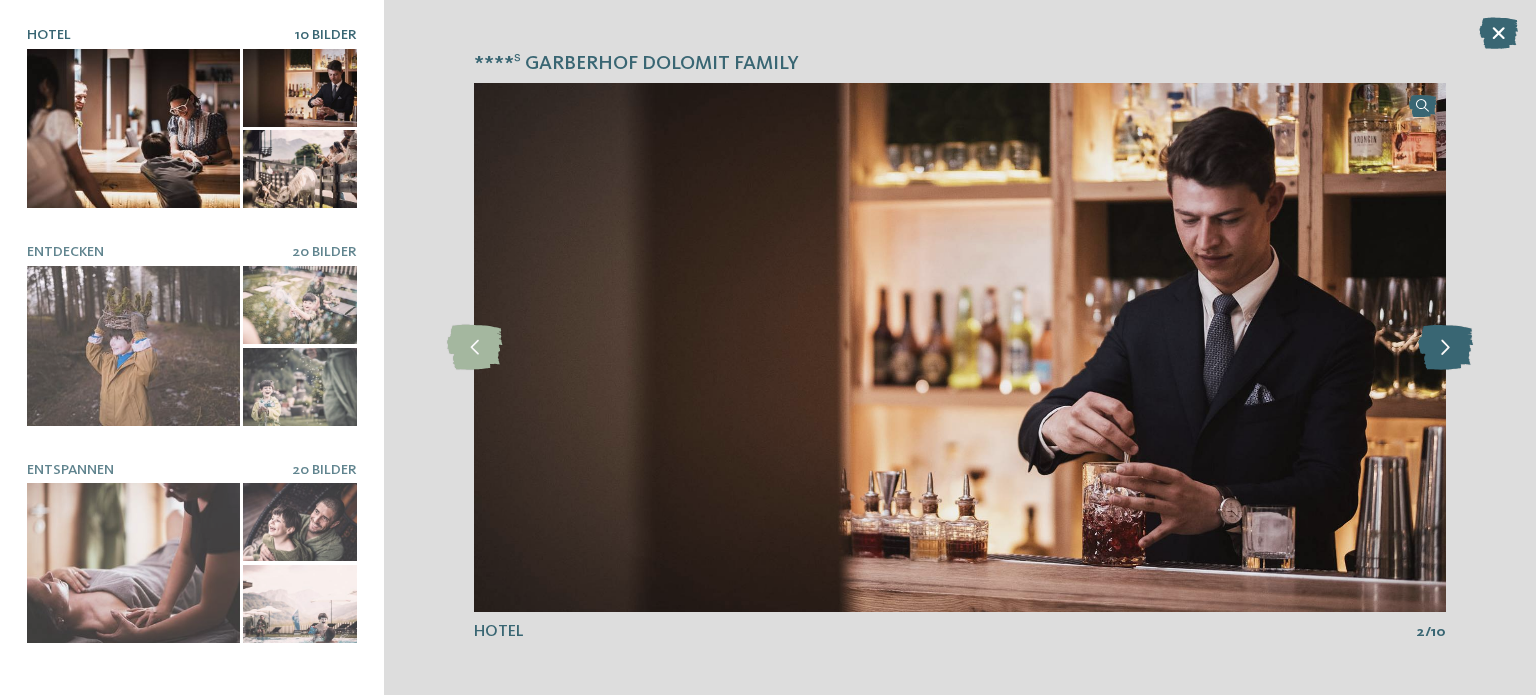 click at bounding box center [1445, 347] 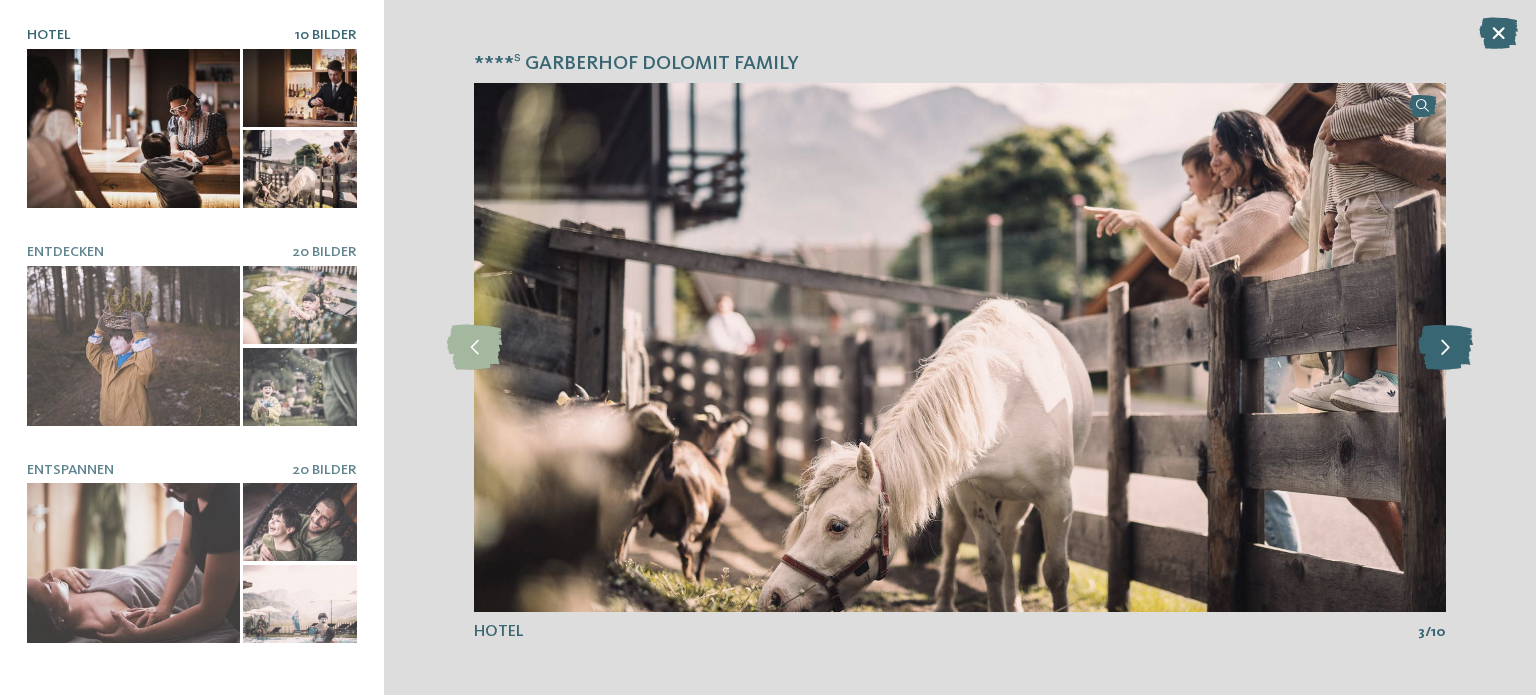 click at bounding box center [1445, 347] 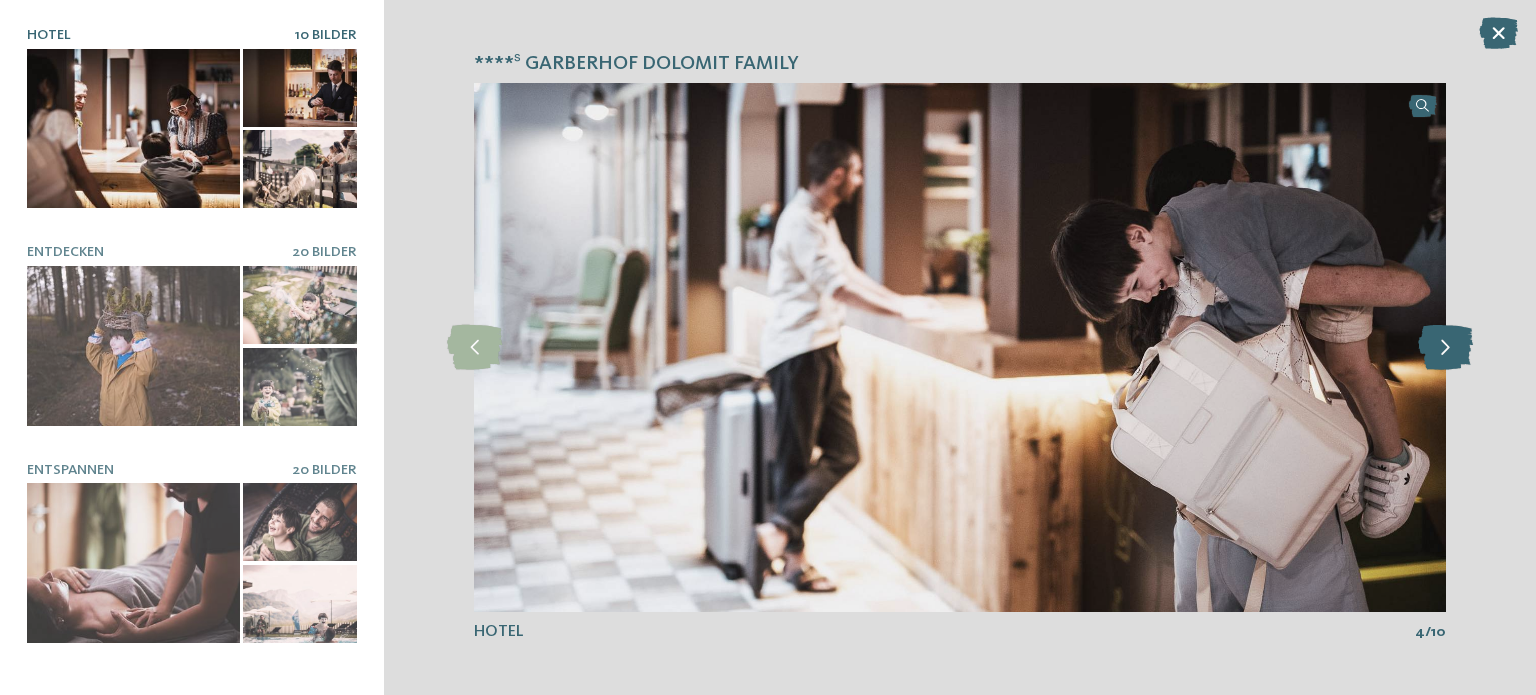 click at bounding box center (1445, 347) 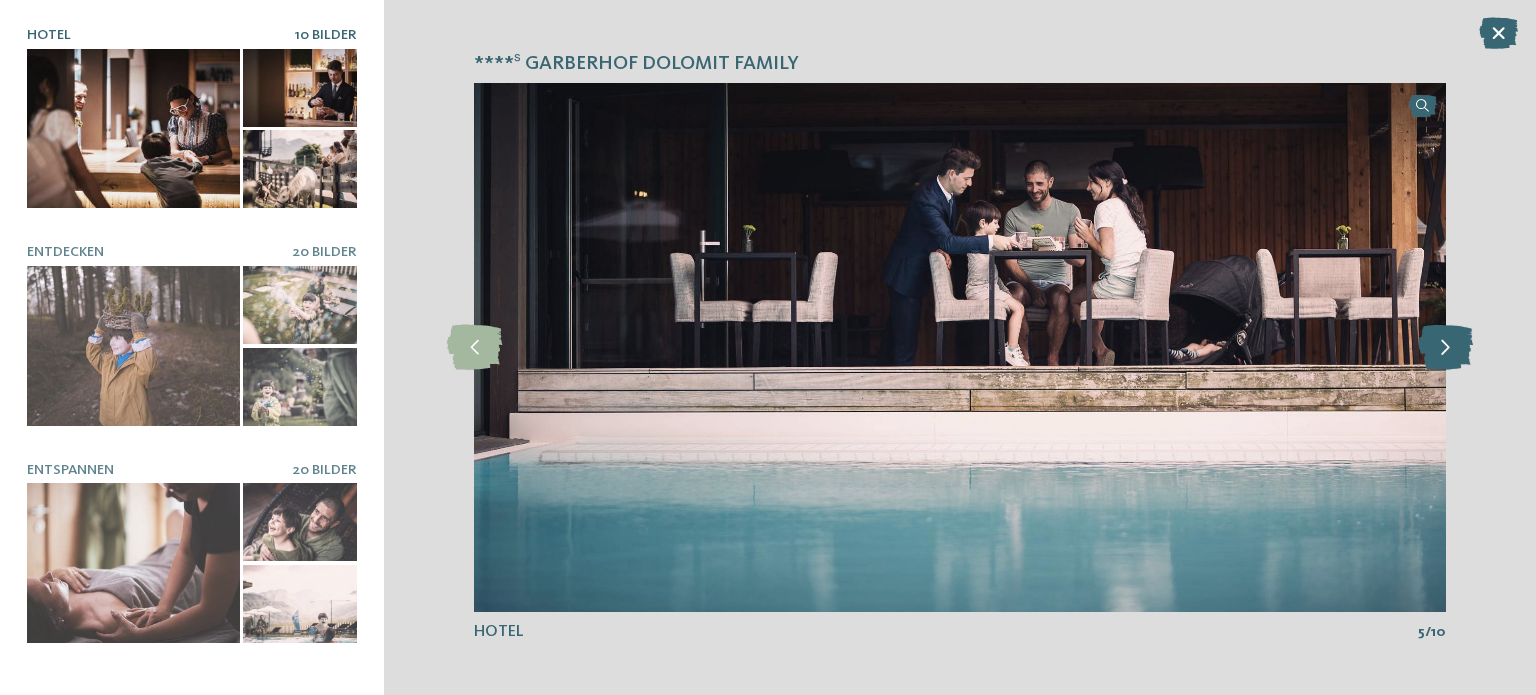 click at bounding box center (1445, 347) 